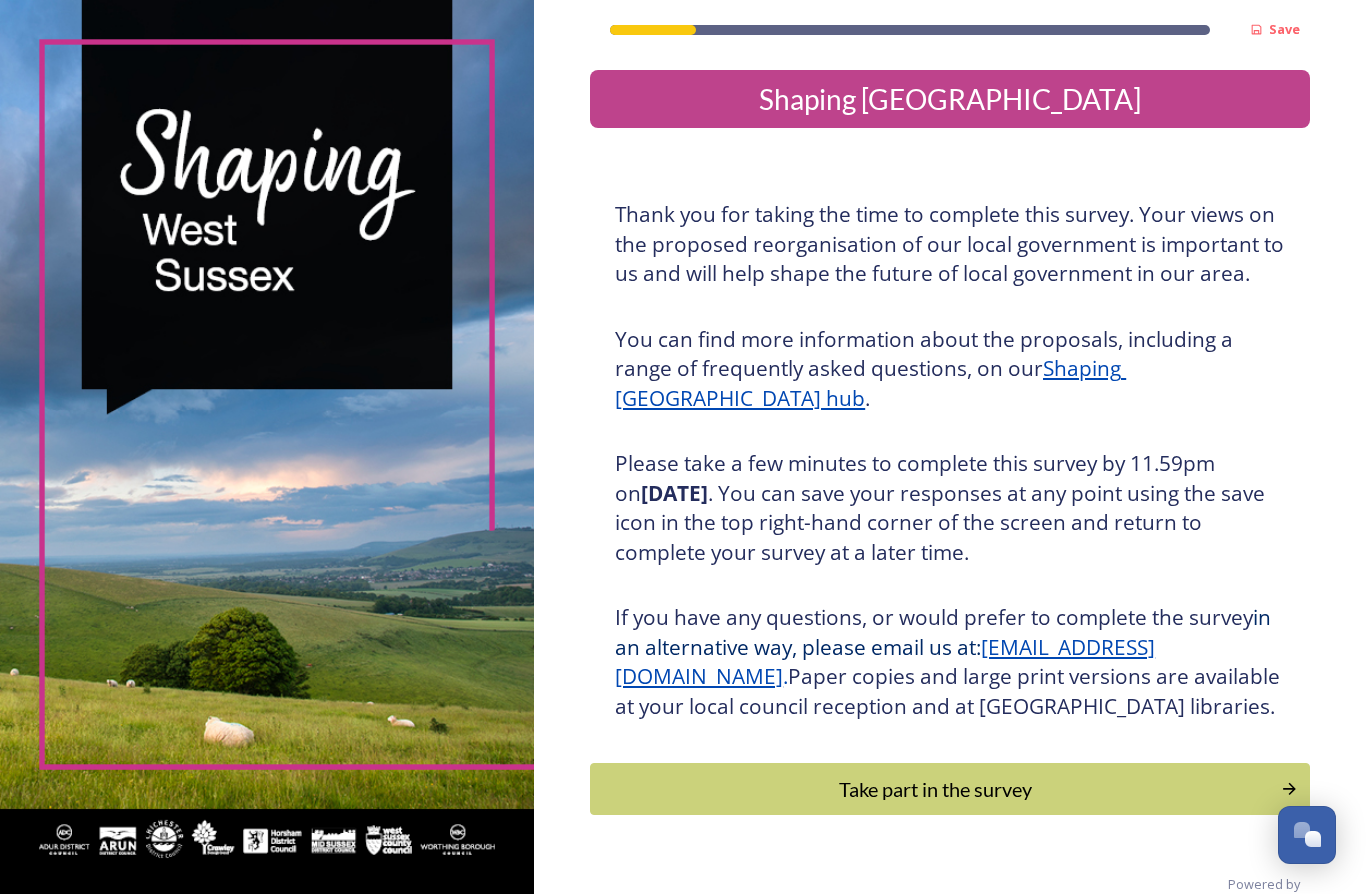 scroll, scrollTop: 87, scrollLeft: 0, axis: vertical 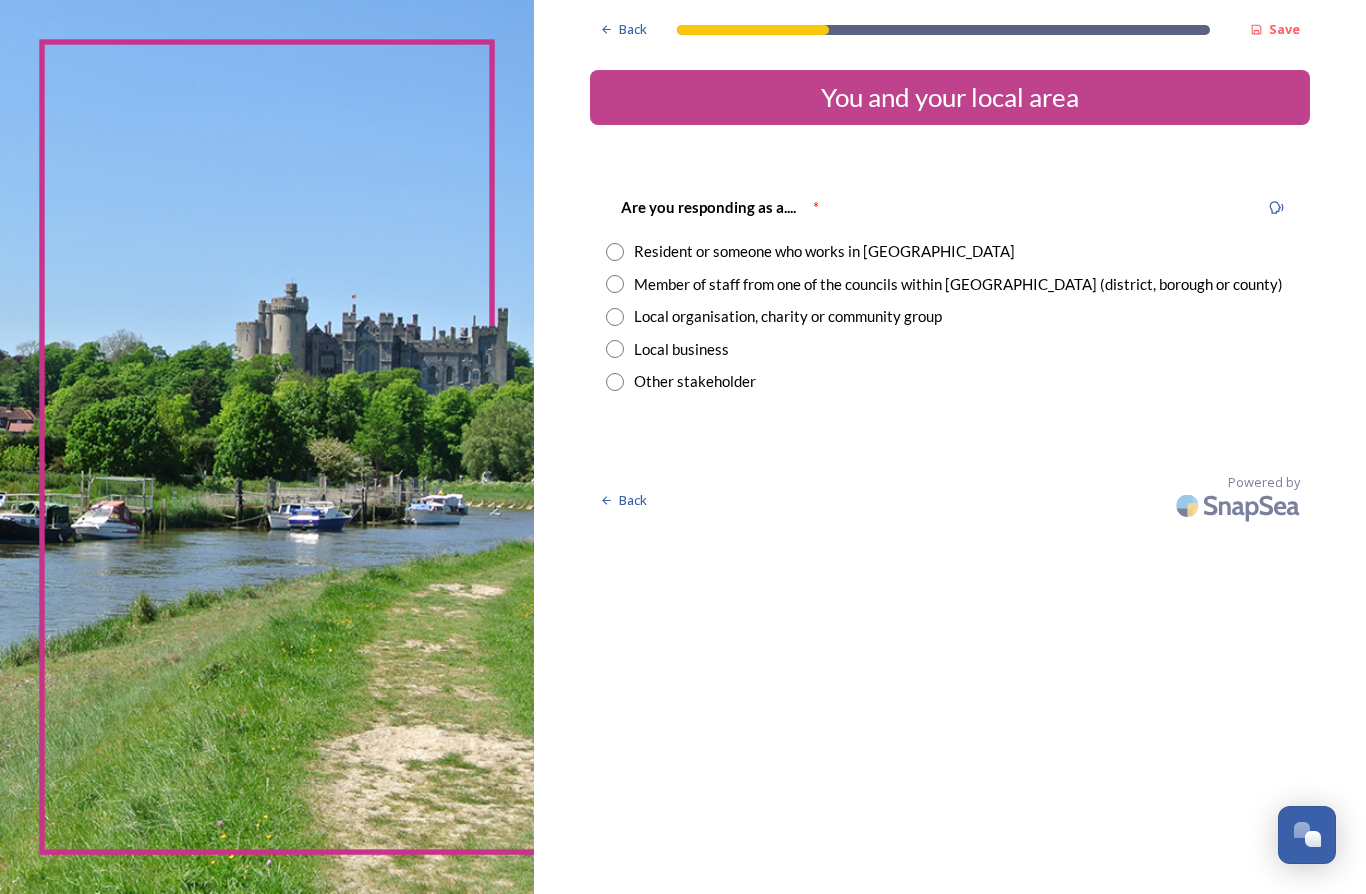 click at bounding box center [615, 252] 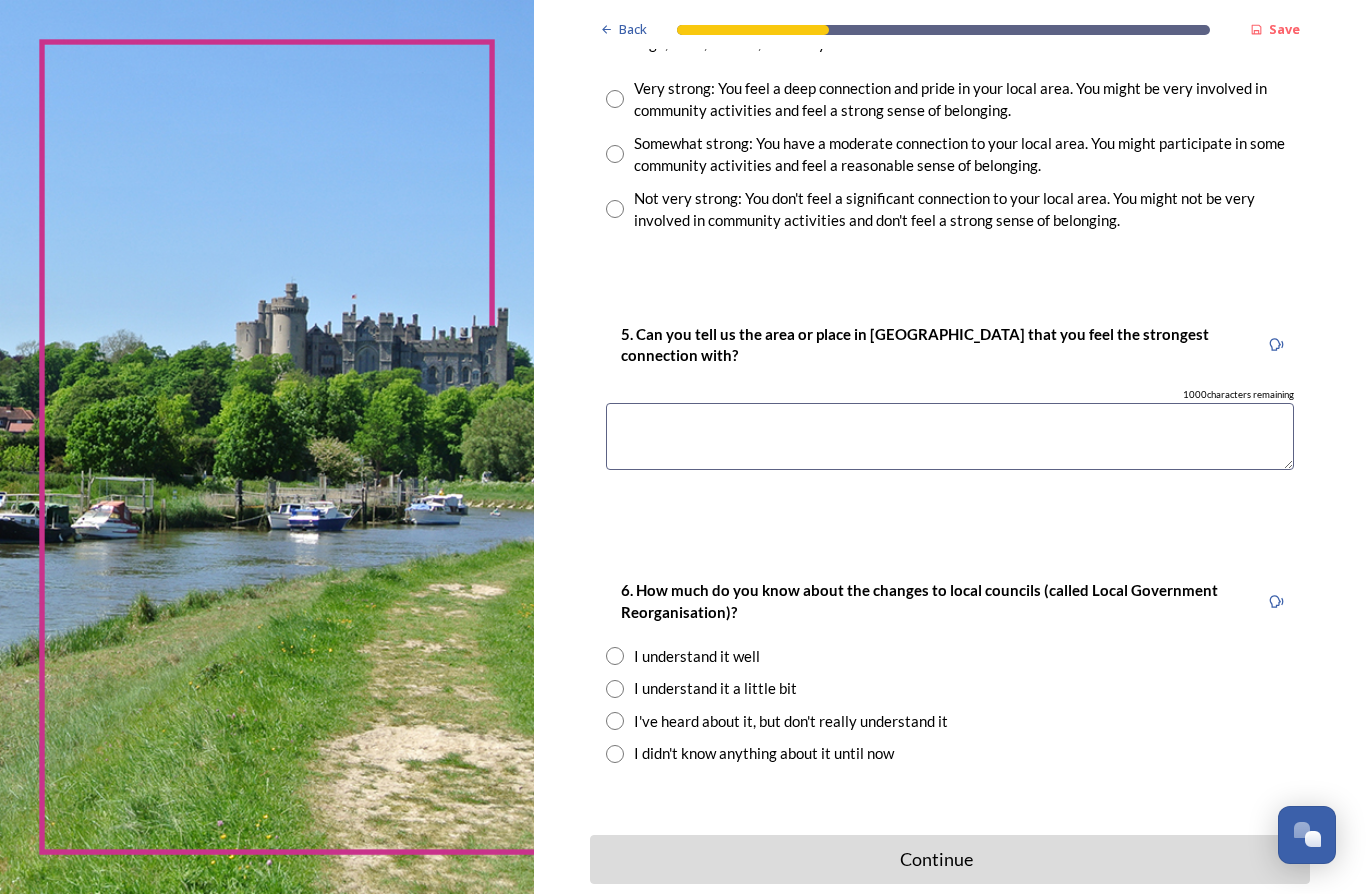 scroll, scrollTop: 1354, scrollLeft: 0, axis: vertical 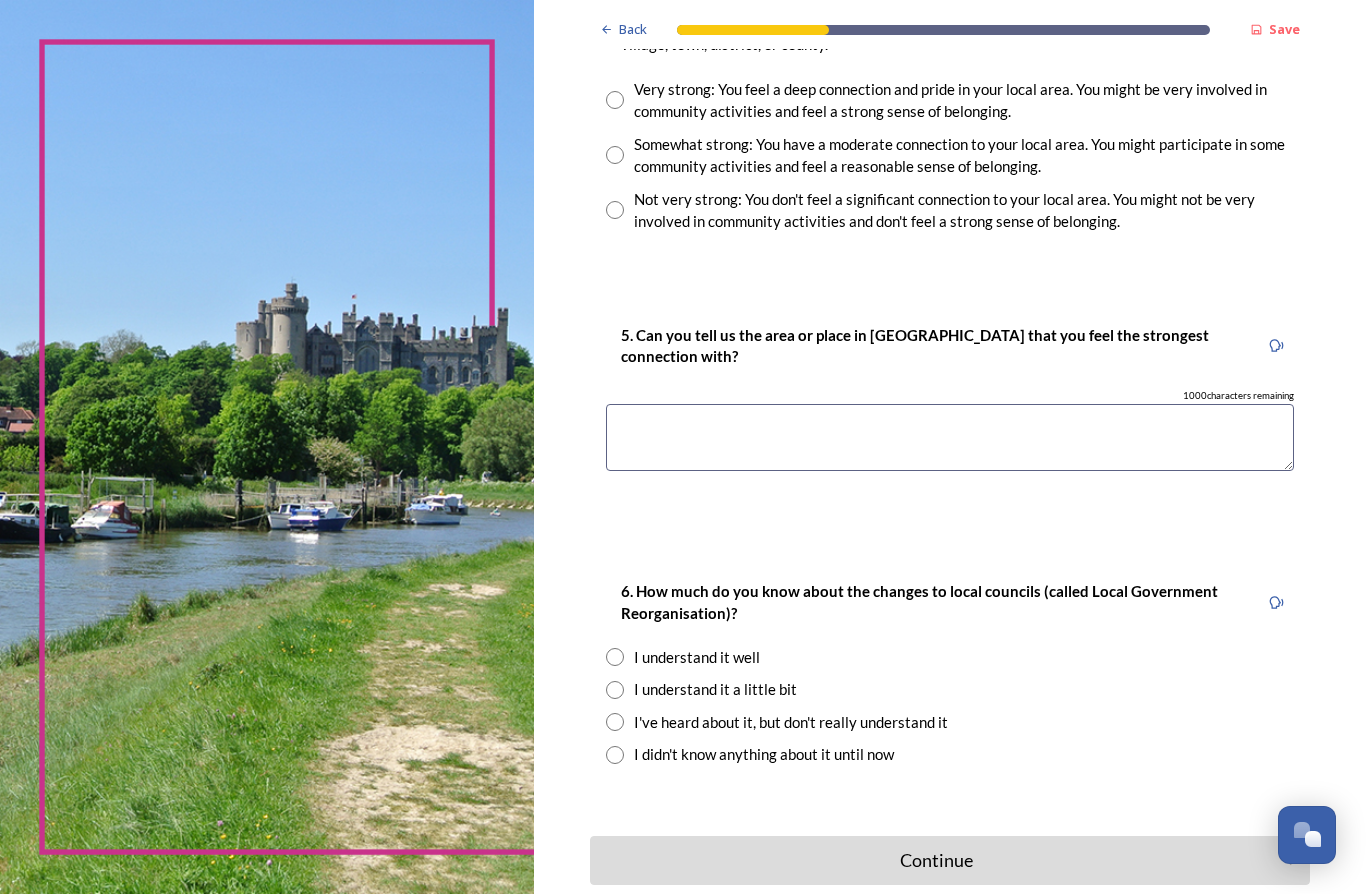 click on "Continue" at bounding box center [936, 860] 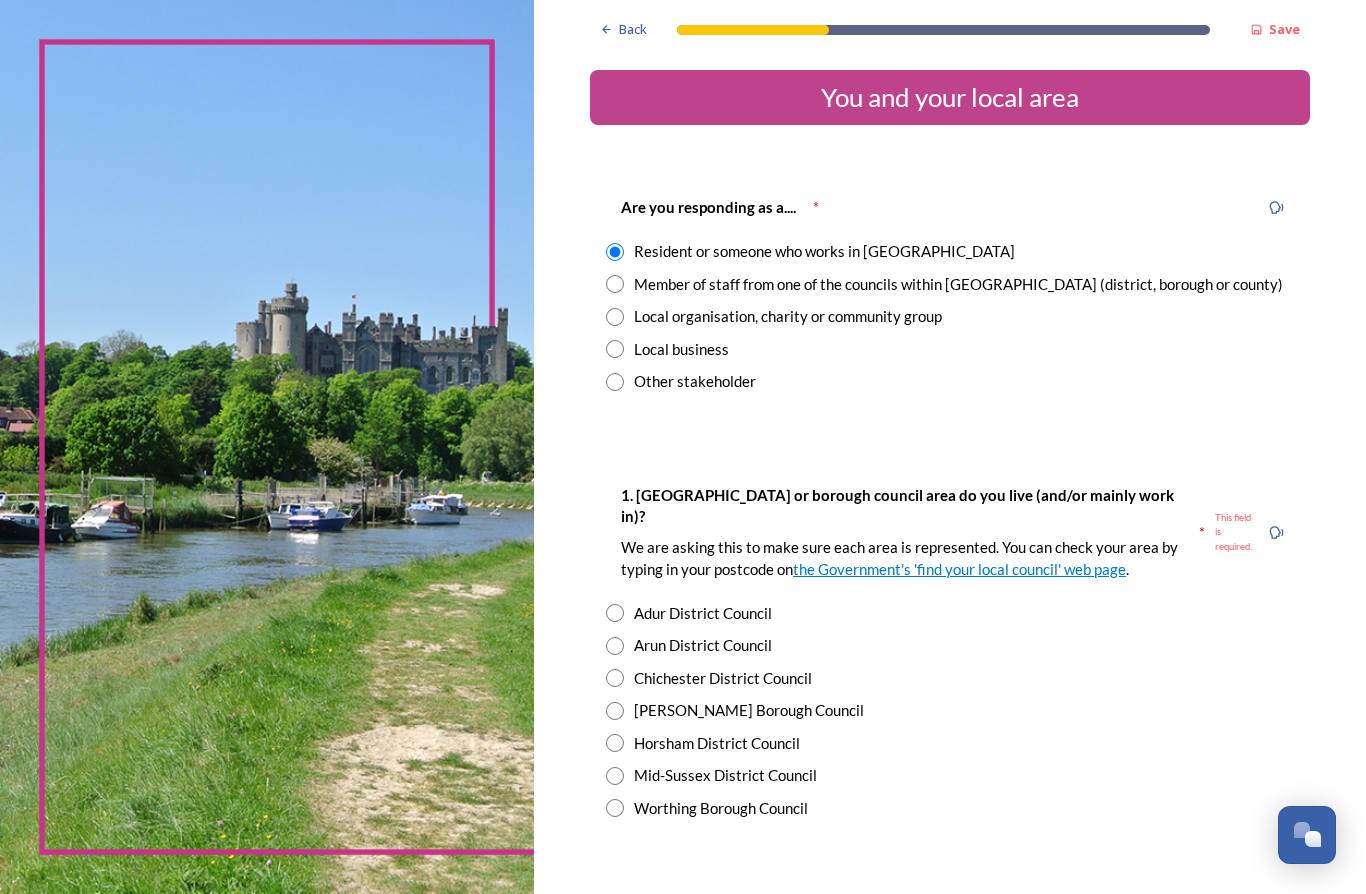 scroll, scrollTop: 0, scrollLeft: 0, axis: both 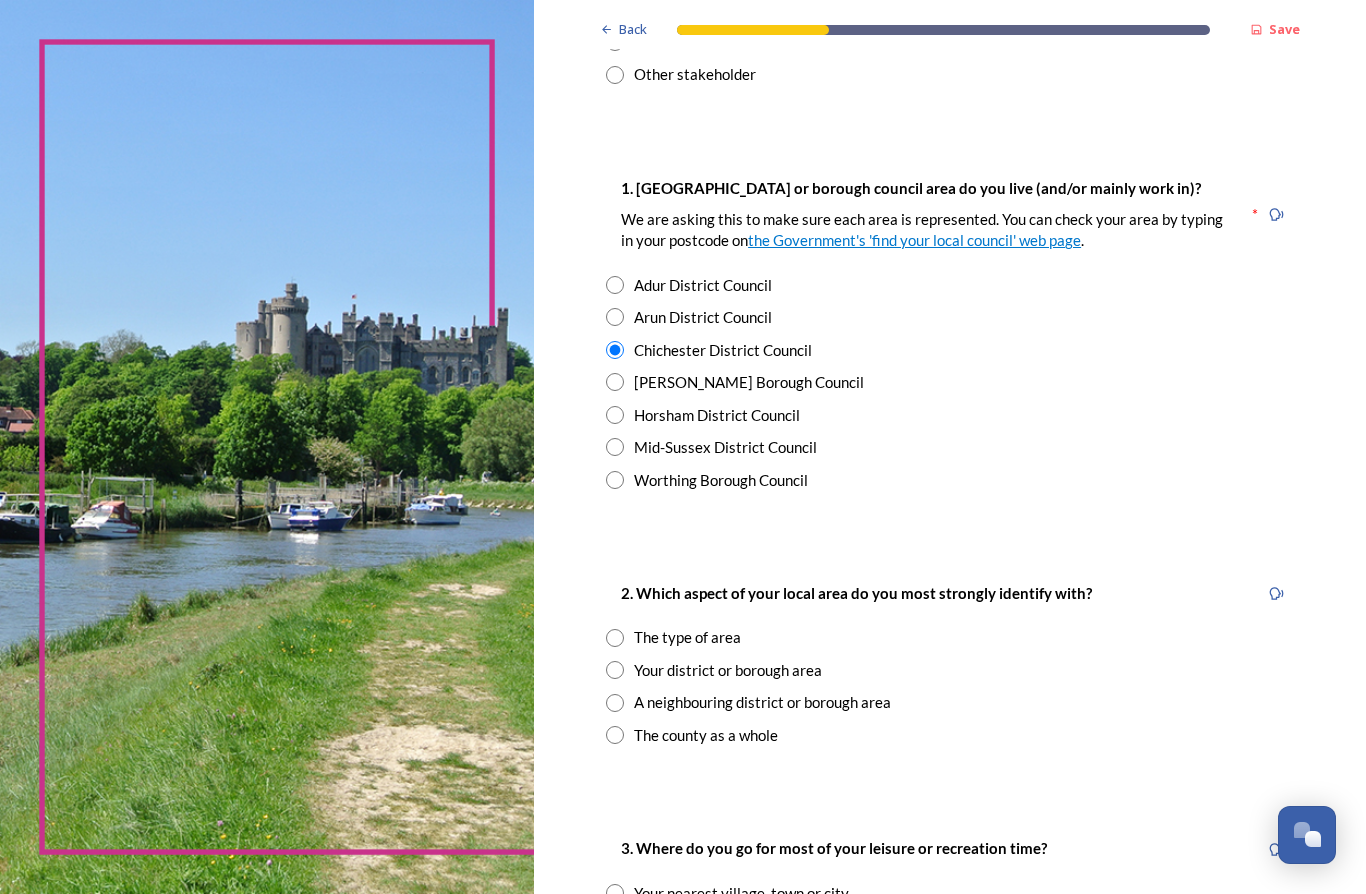 click at bounding box center [615, 670] 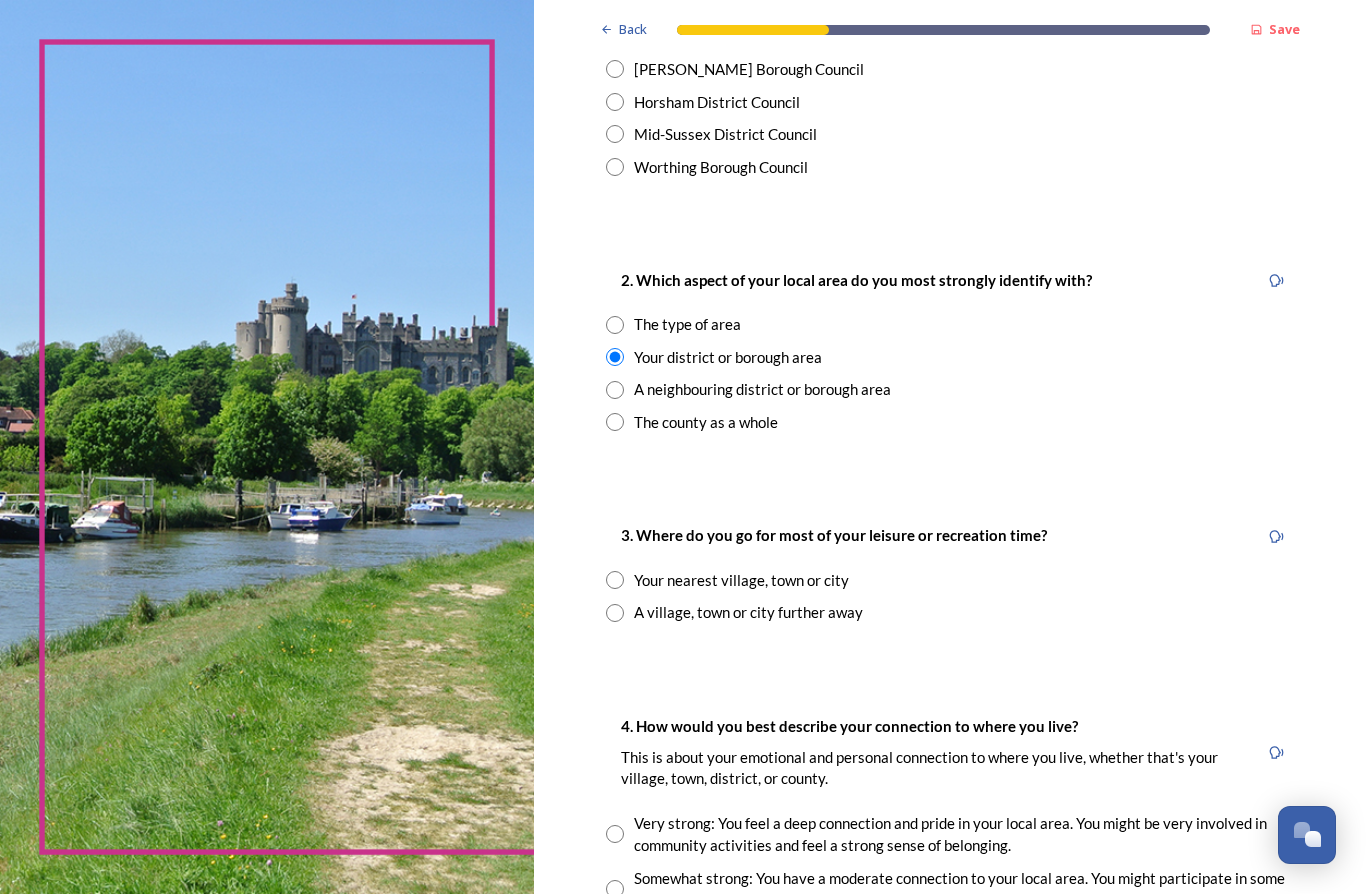 scroll, scrollTop: 623, scrollLeft: 0, axis: vertical 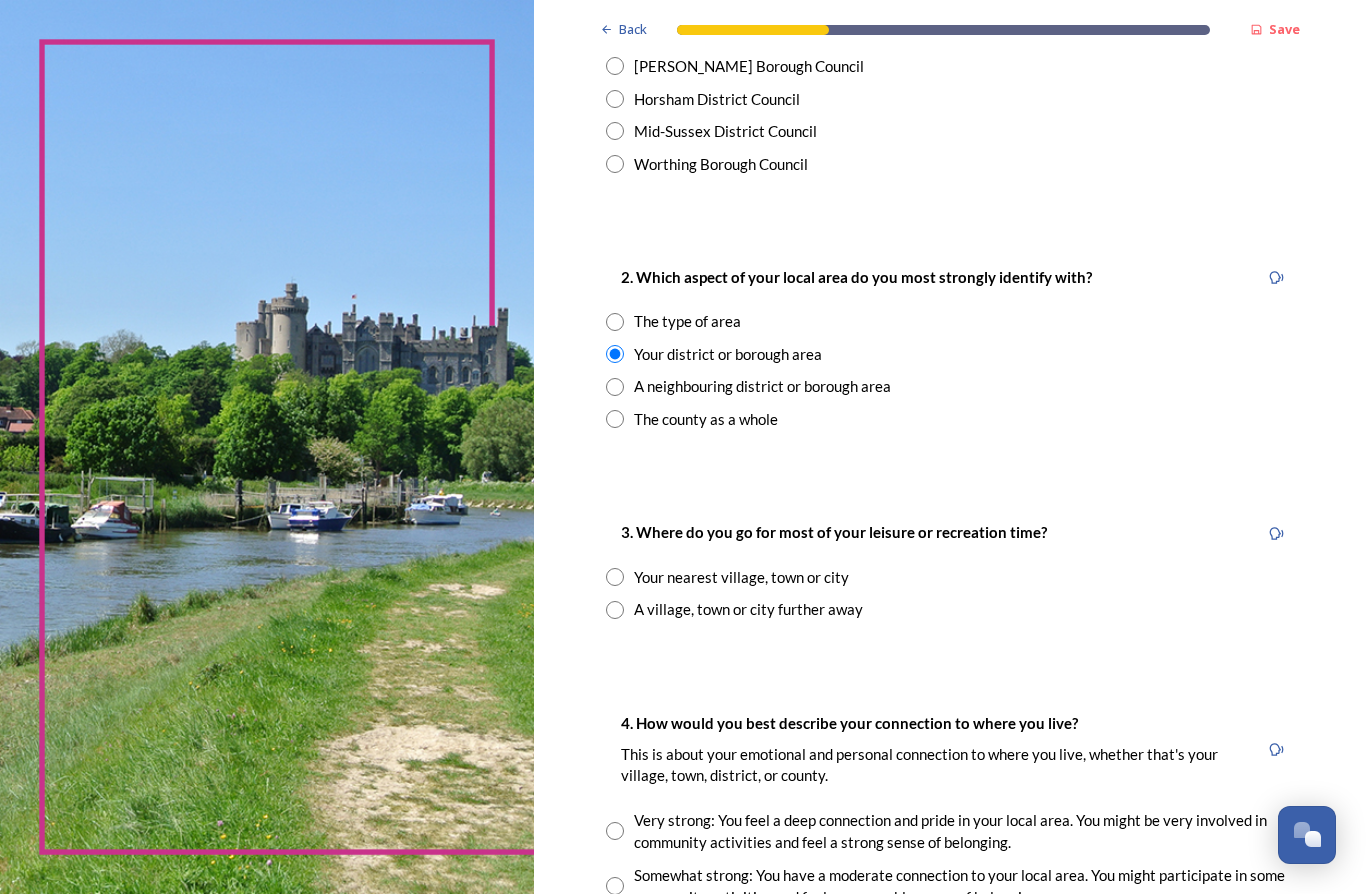 click at bounding box center (615, 577) 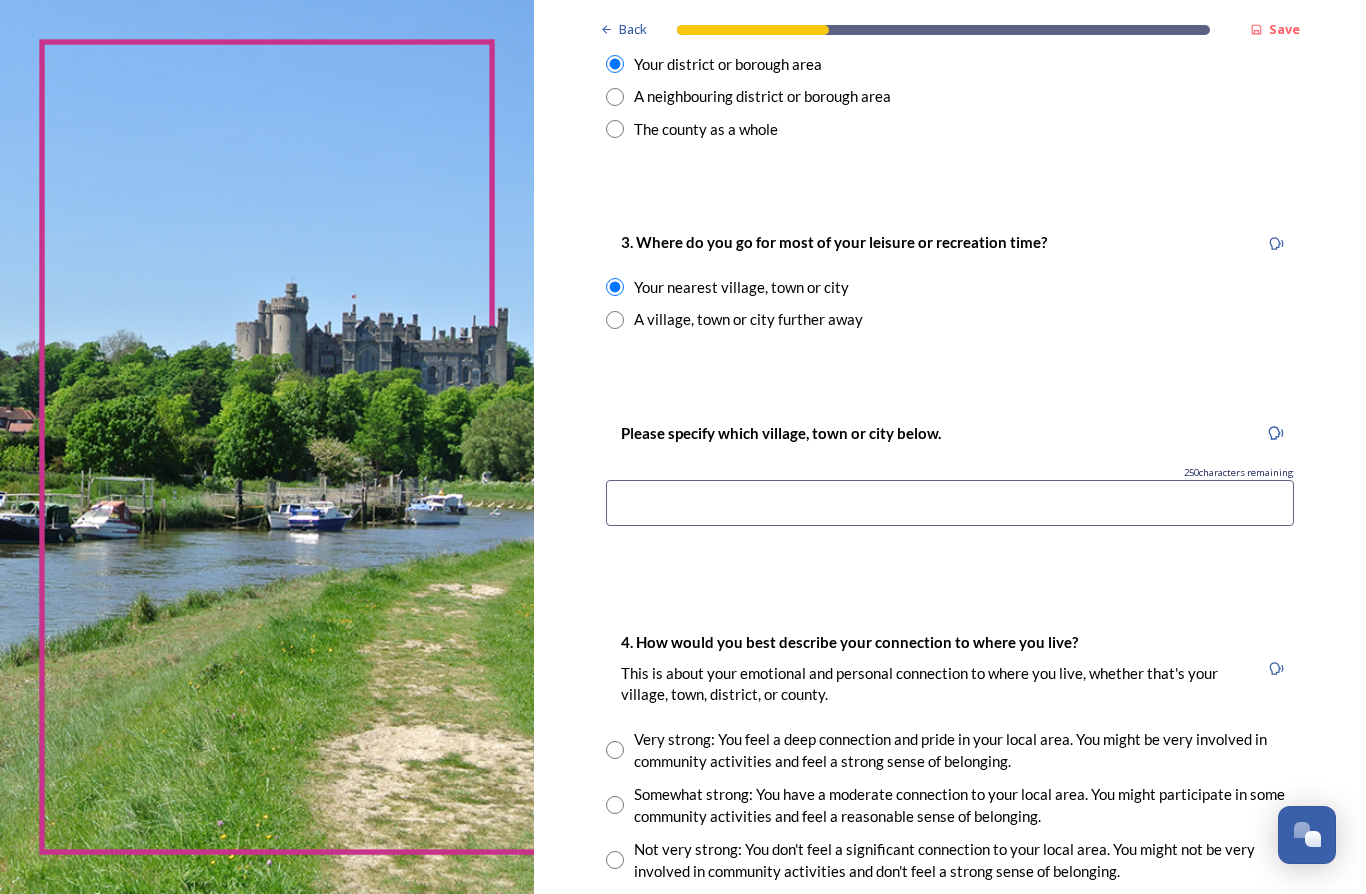 scroll, scrollTop: 939, scrollLeft: 0, axis: vertical 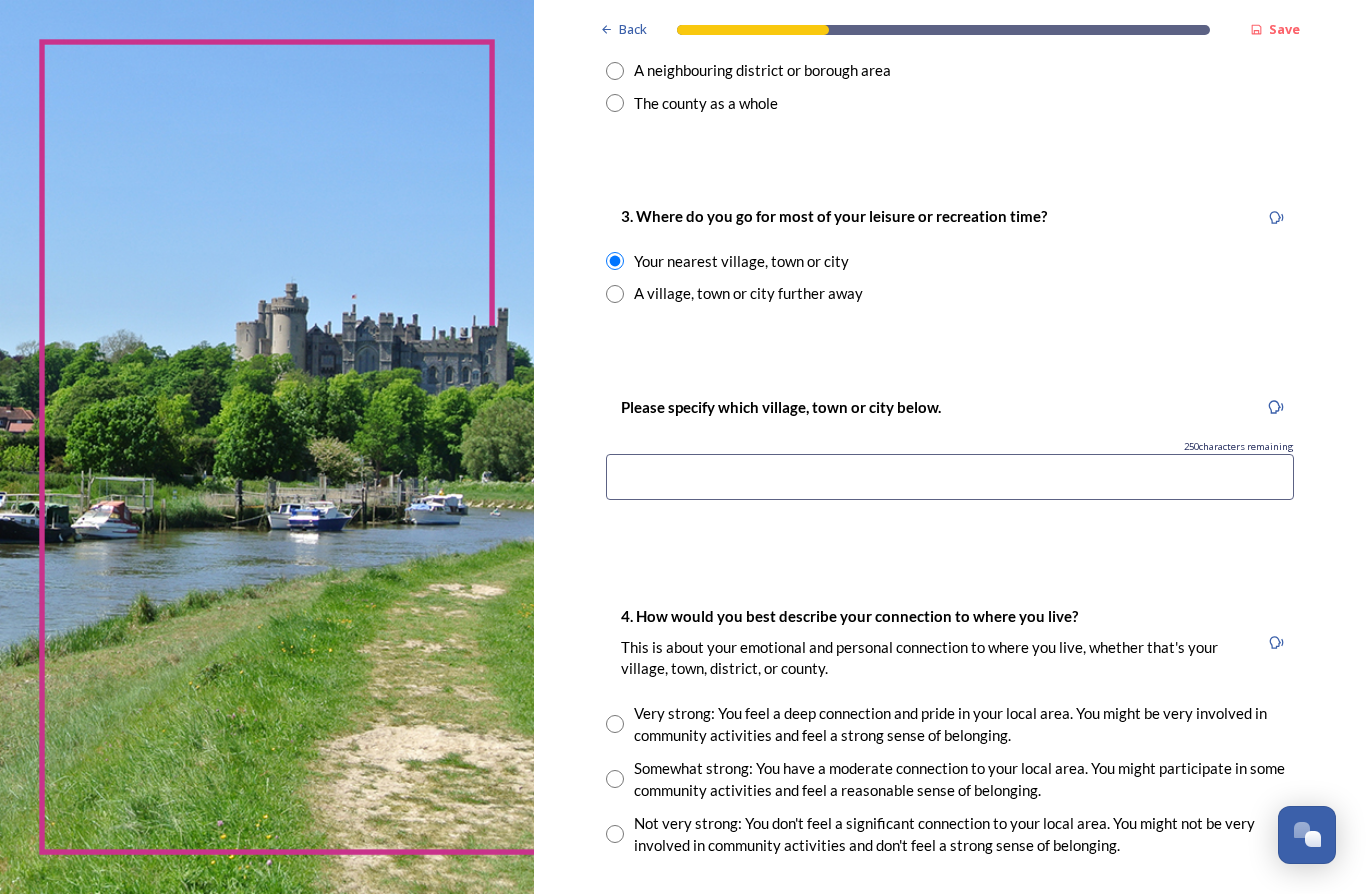 click at bounding box center (950, 477) 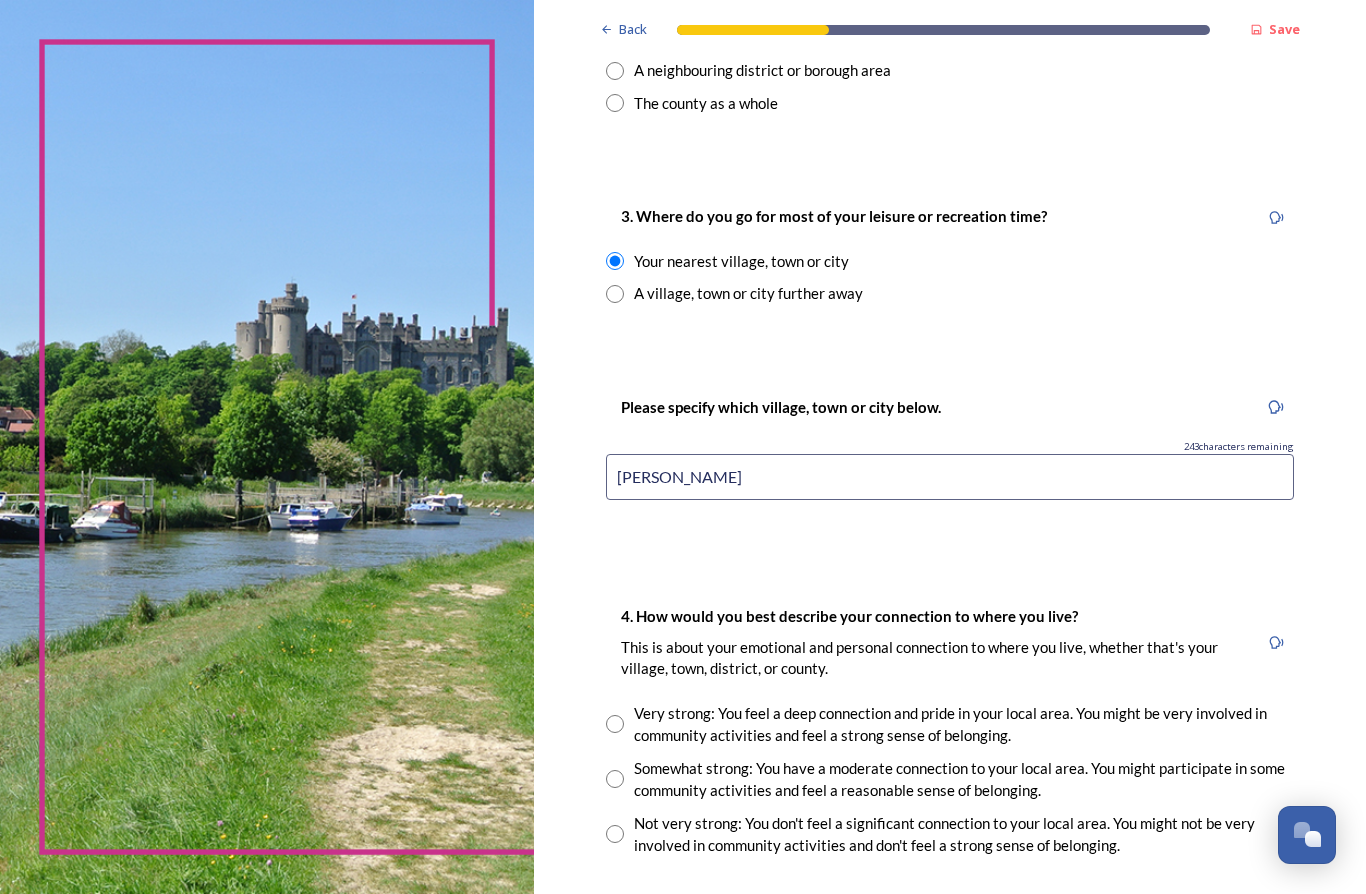 click at bounding box center [267, 447] 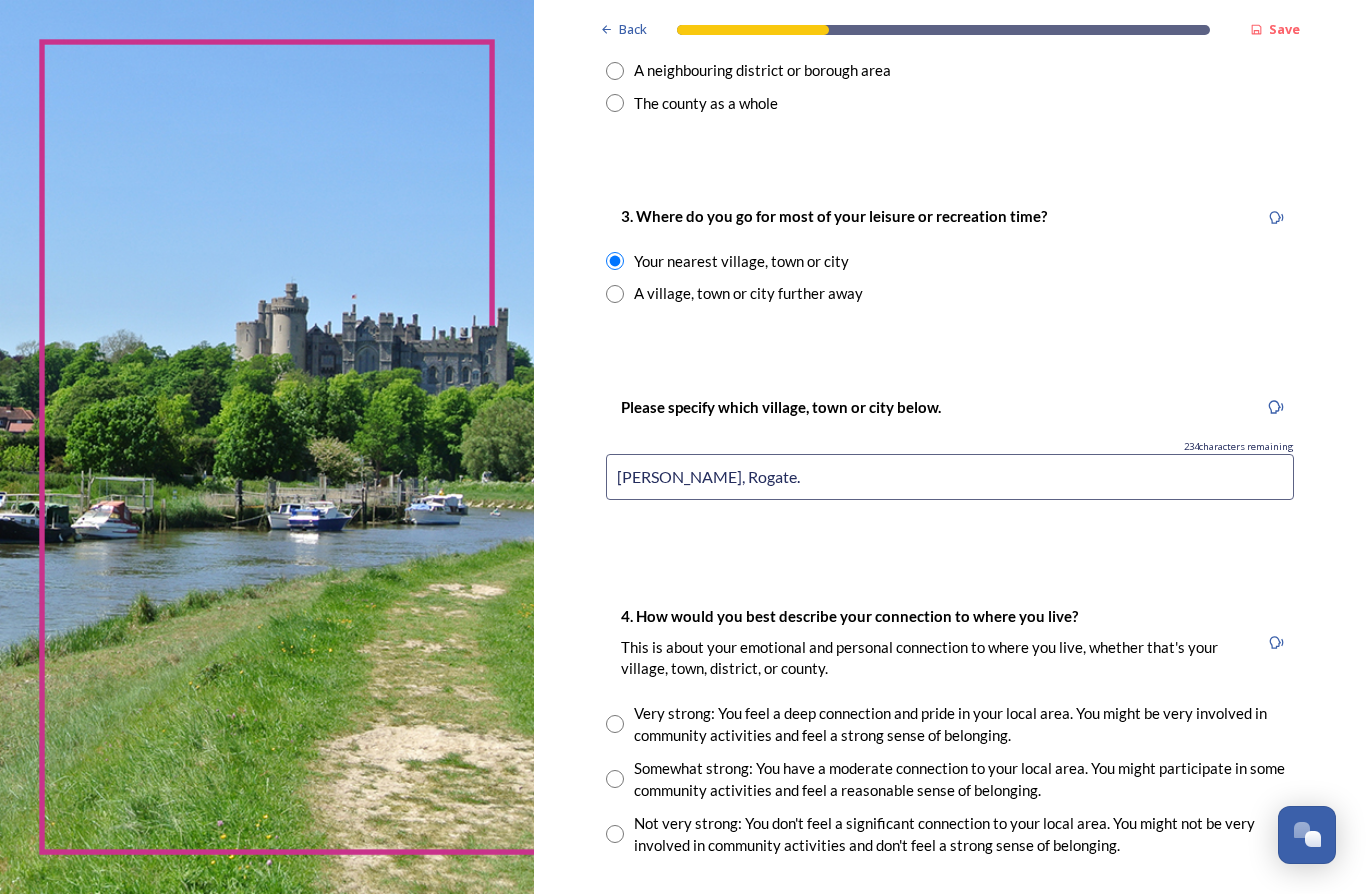 click at bounding box center (267, 447) 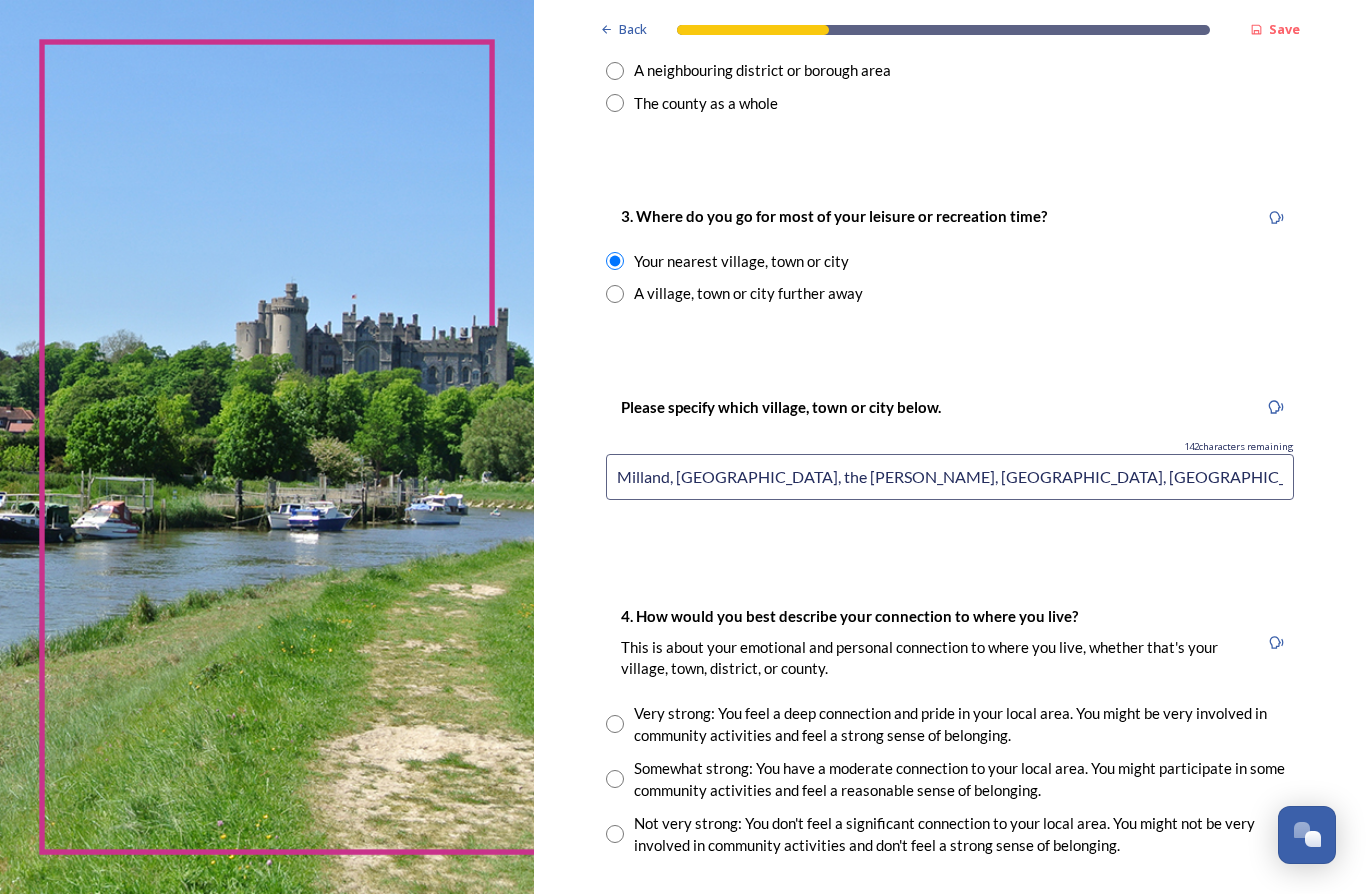 type on "Milland, [GEOGRAPHIC_DATA], the [PERSON_NAME], [GEOGRAPHIC_DATA], [GEOGRAPHIC_DATA] and in terms of towns [GEOGRAPHIC_DATA], [GEOGRAPHIC_DATA] and [GEOGRAPHIC_DATA]" 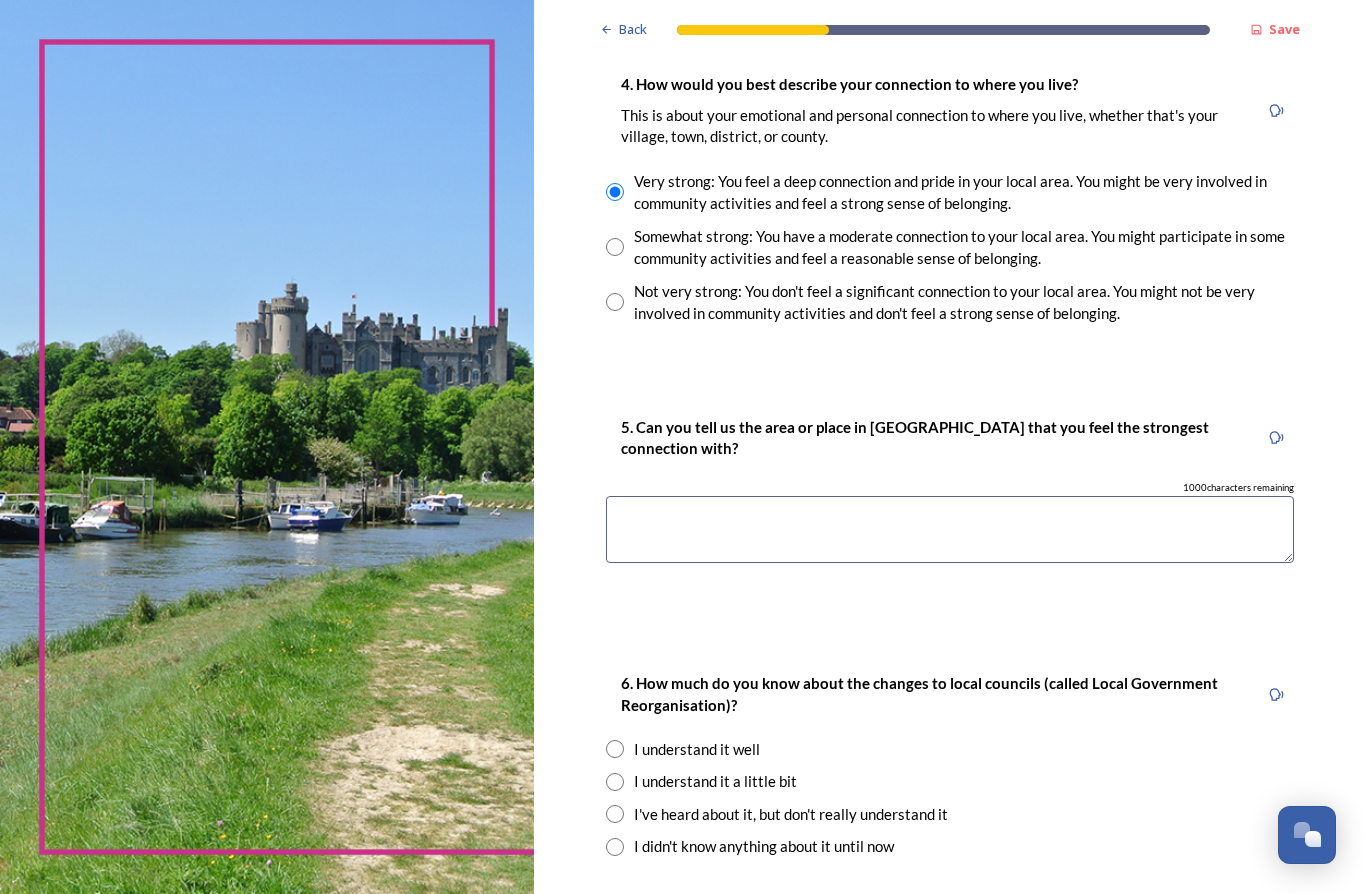 scroll, scrollTop: 1472, scrollLeft: 0, axis: vertical 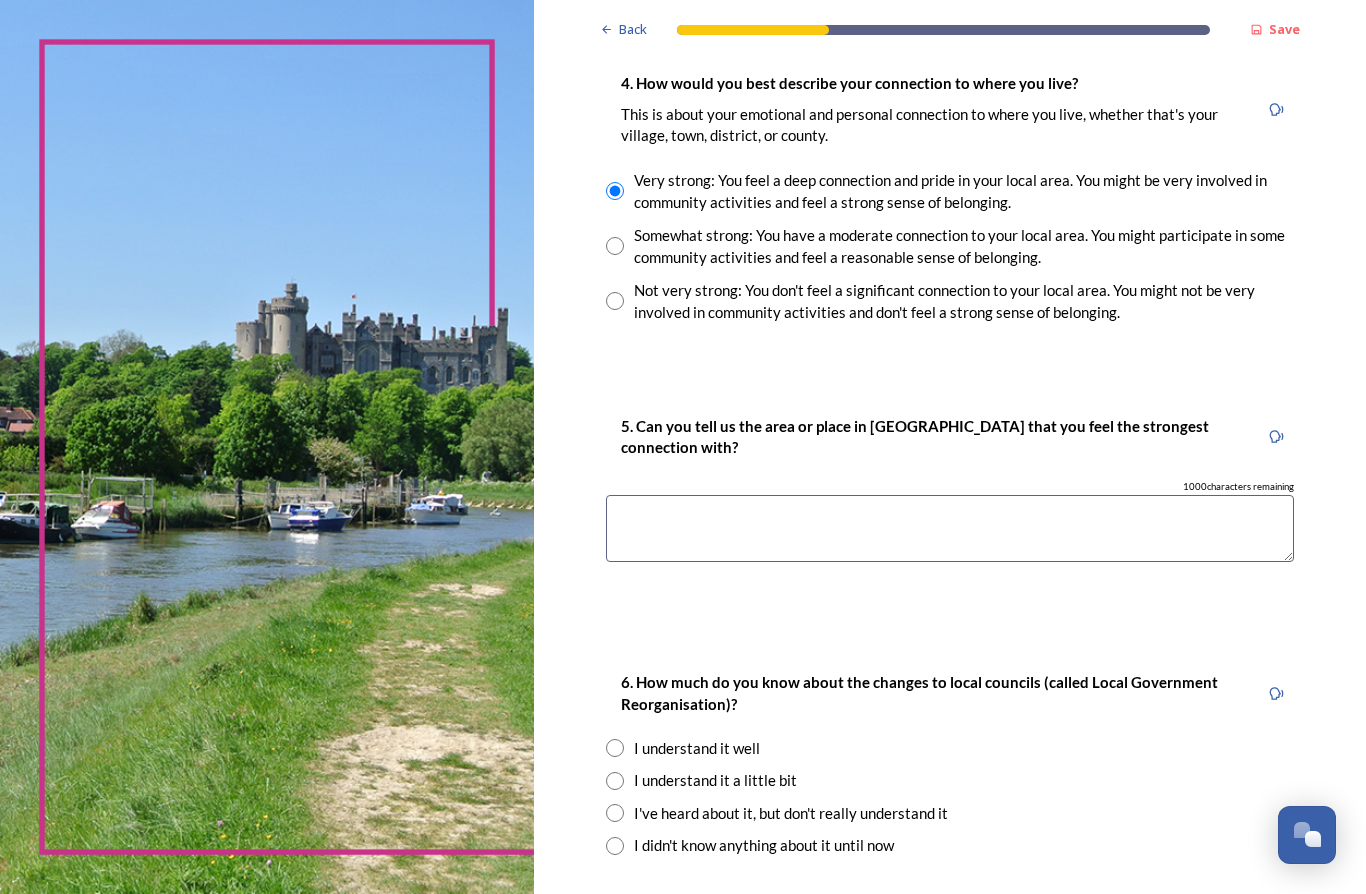 click at bounding box center [950, 528] 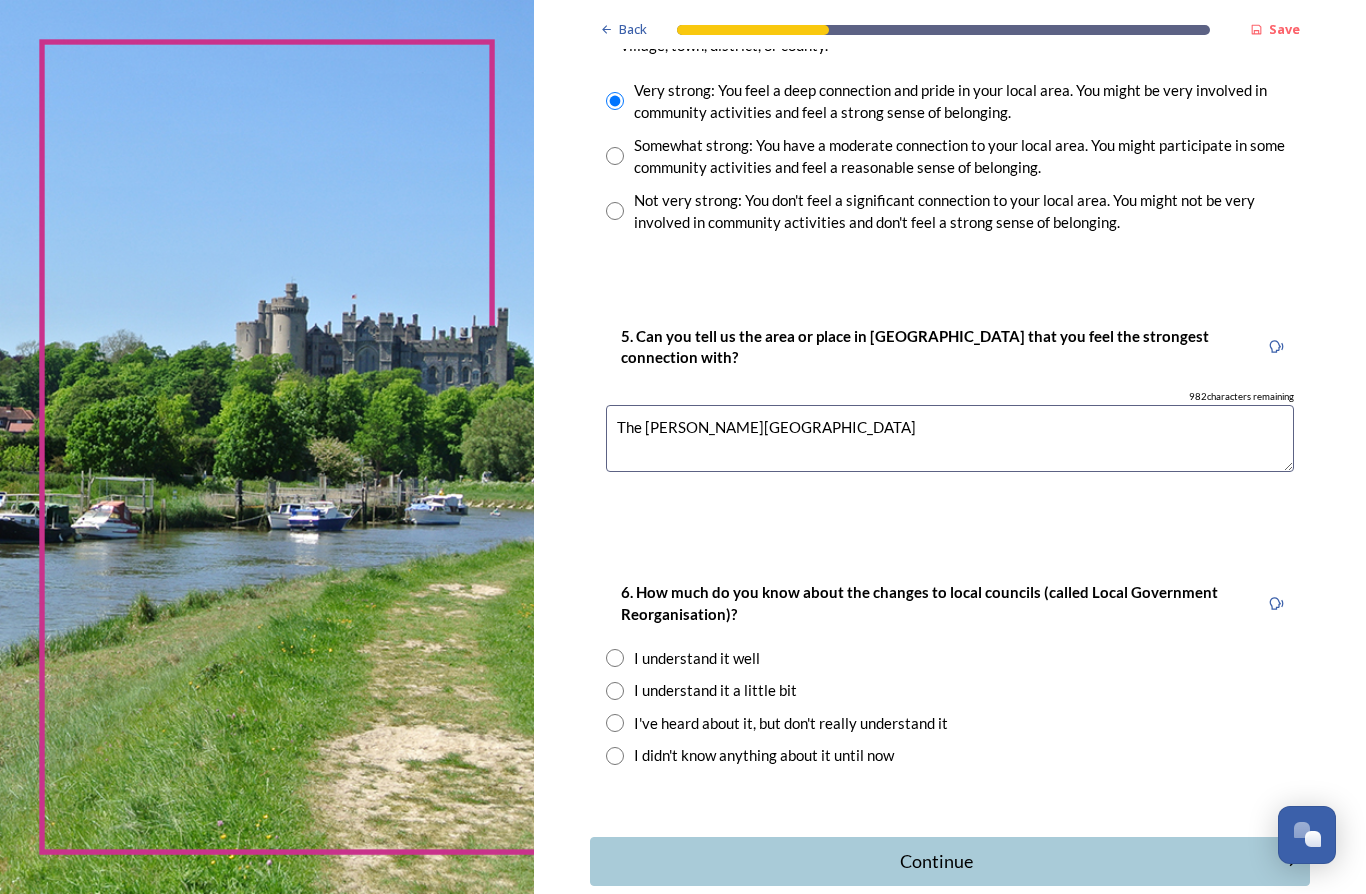 scroll, scrollTop: 1561, scrollLeft: 0, axis: vertical 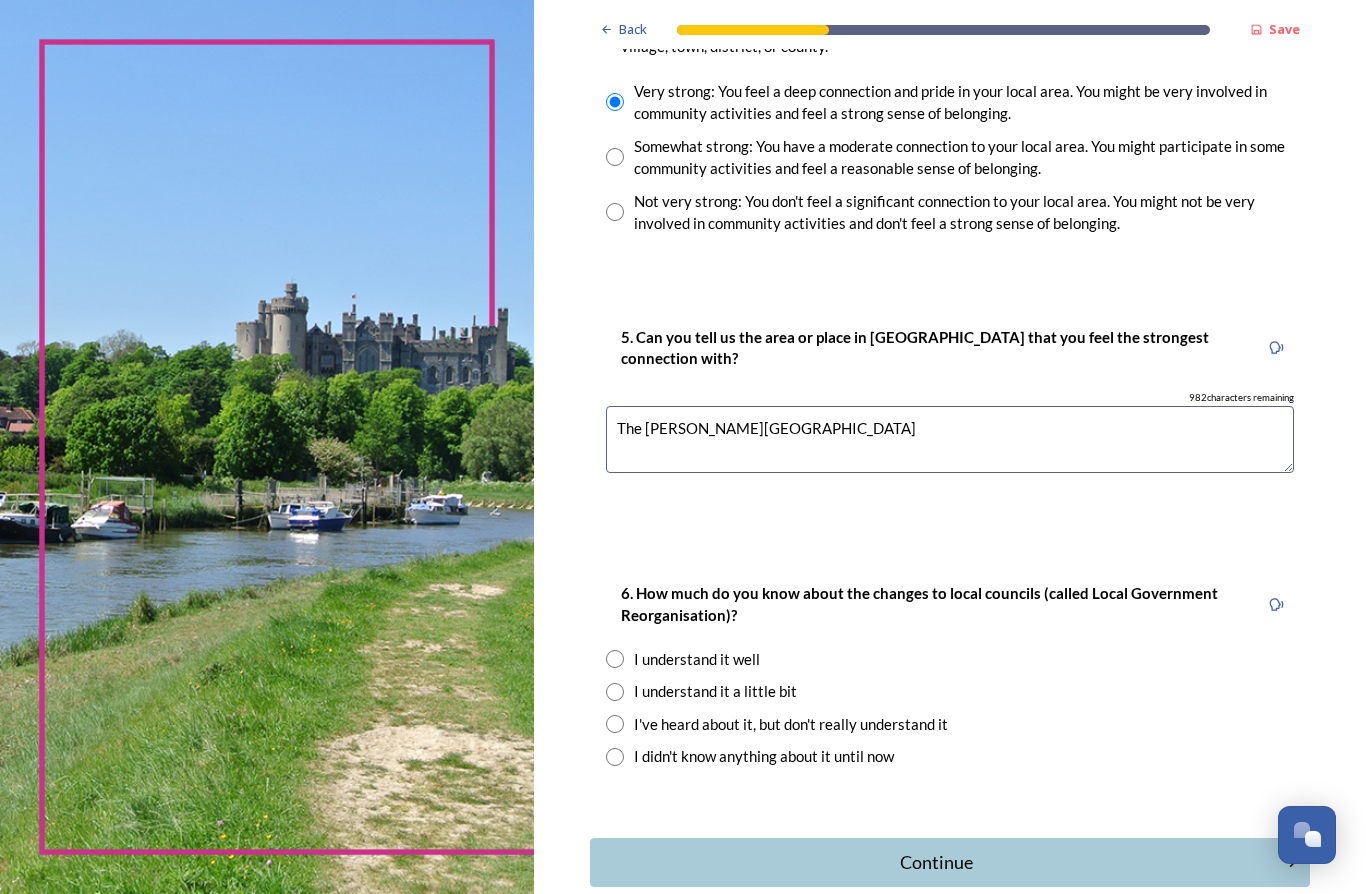 type on "The [PERSON_NAME][GEOGRAPHIC_DATA]" 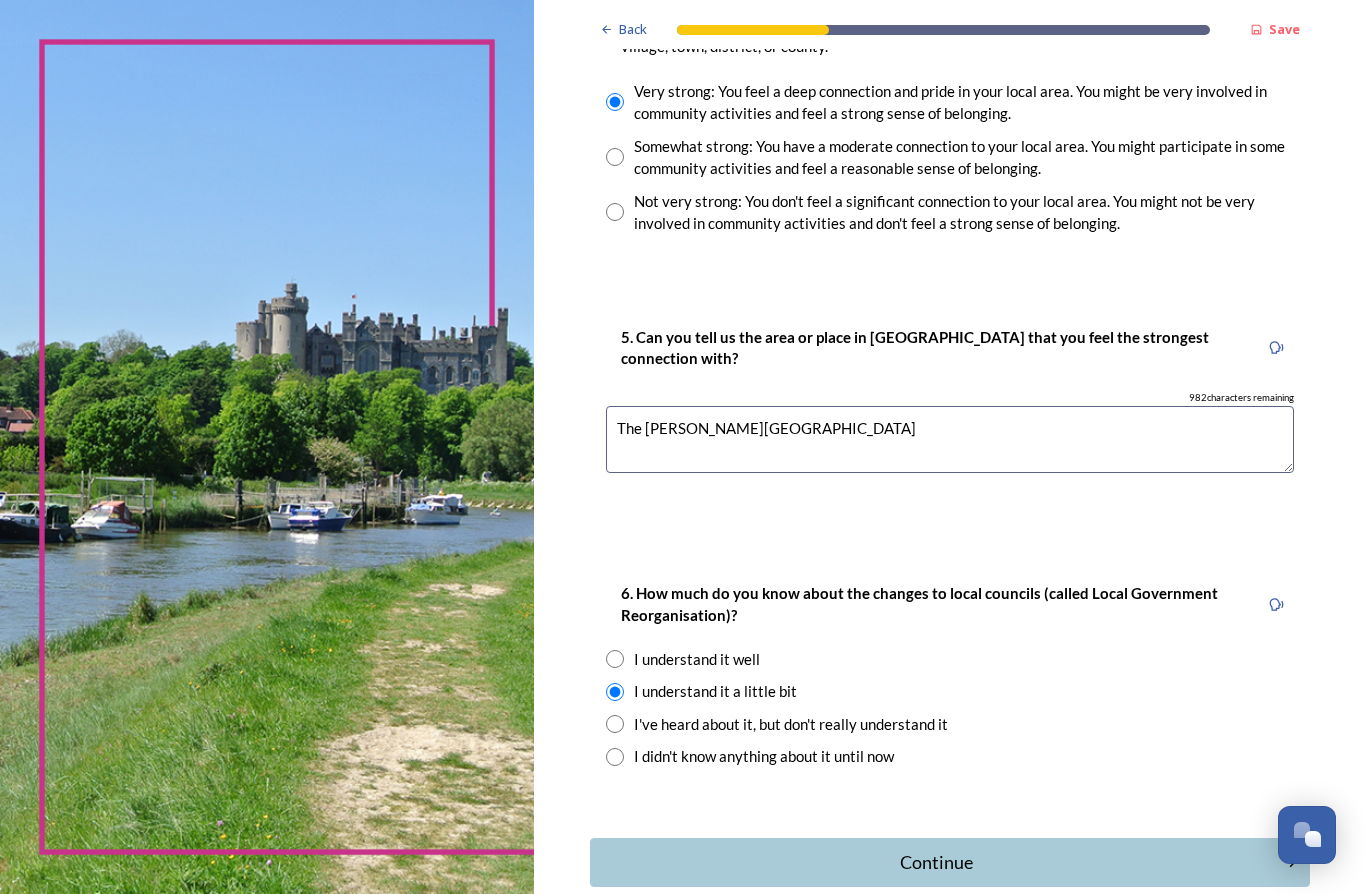 click on "Continue" at bounding box center [936, 862] 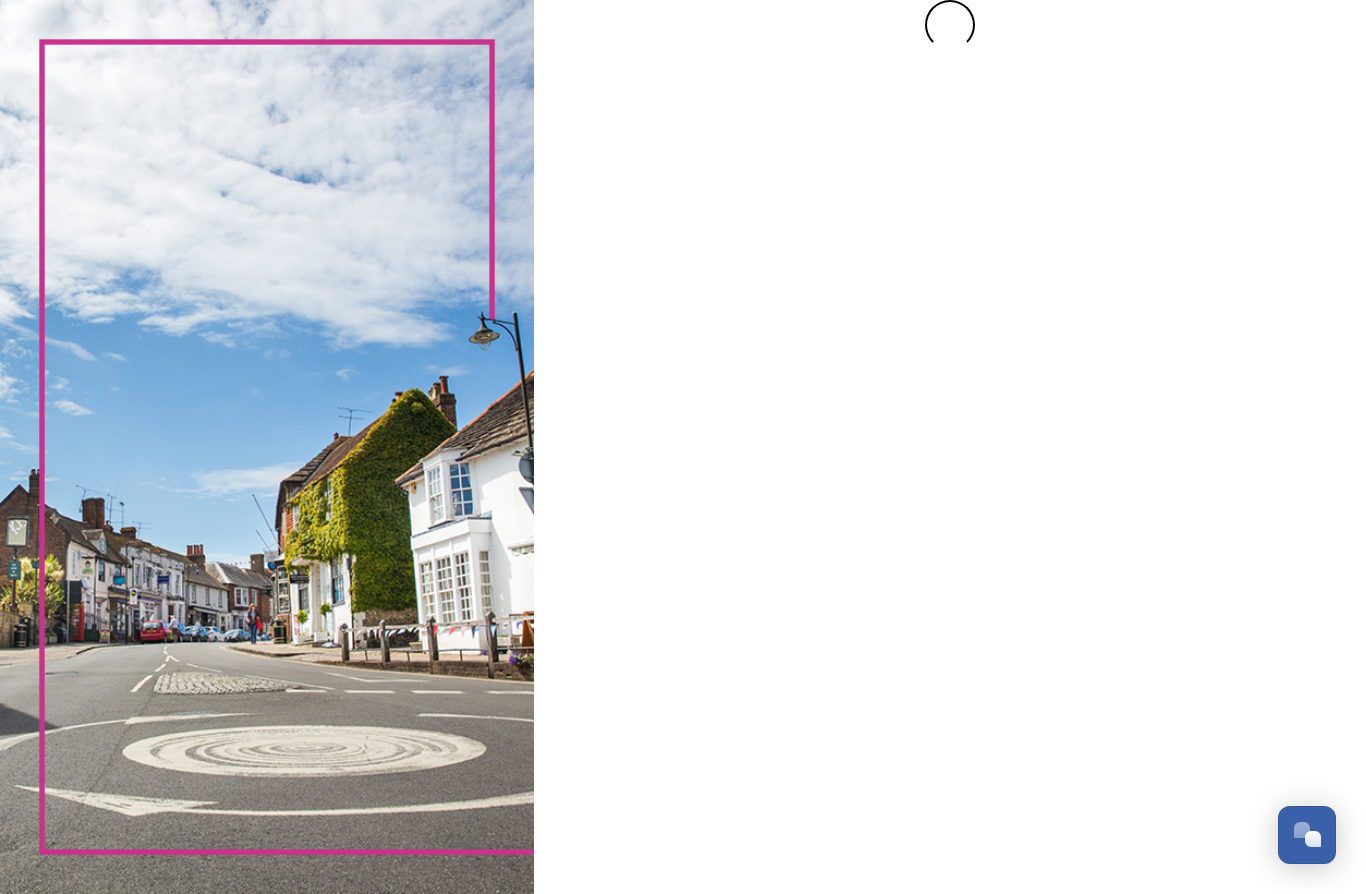 scroll, scrollTop: 0, scrollLeft: 0, axis: both 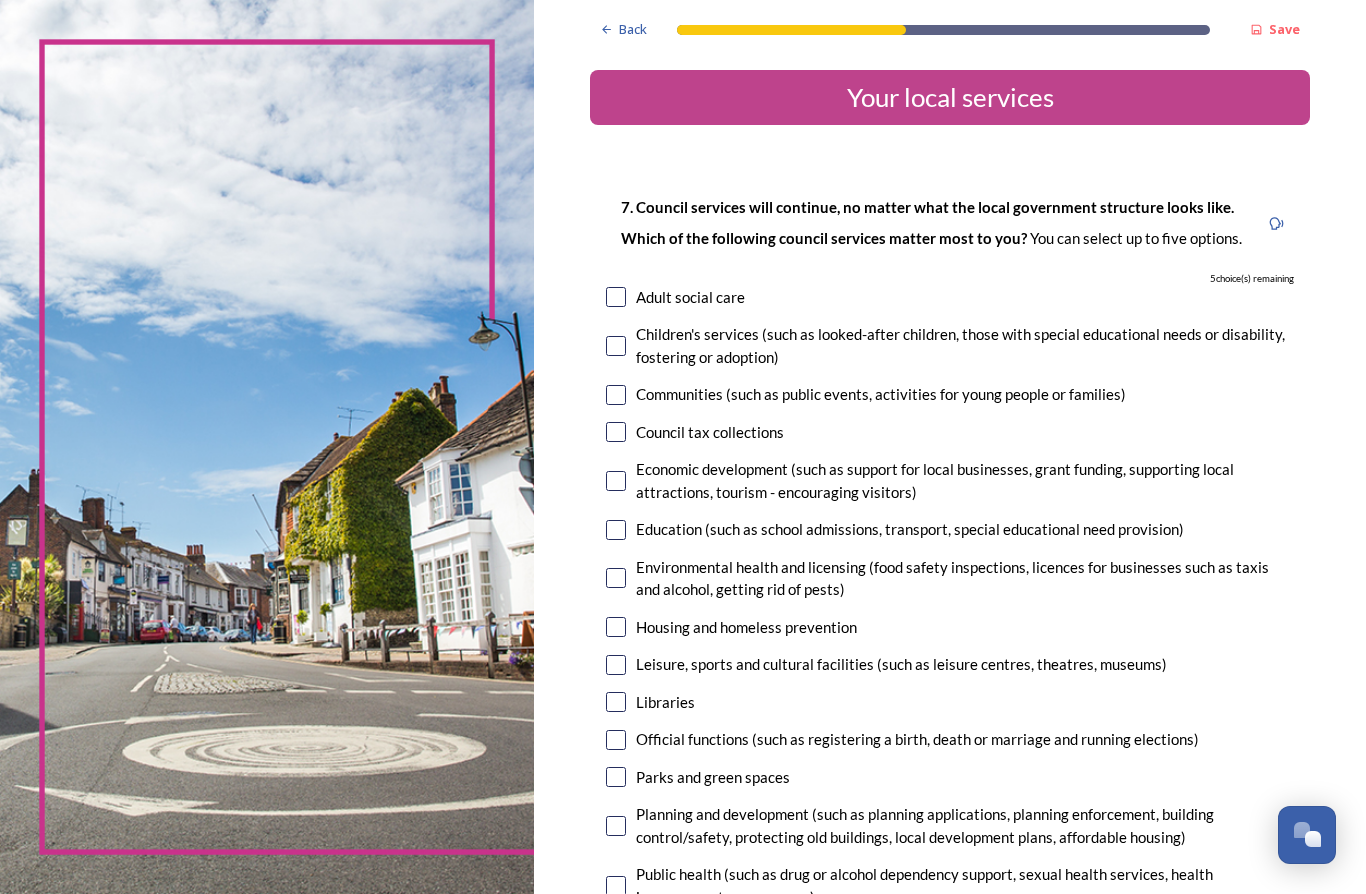 click on "Education (such as school admissions, transport, special educational need provision)" at bounding box center [910, 529] 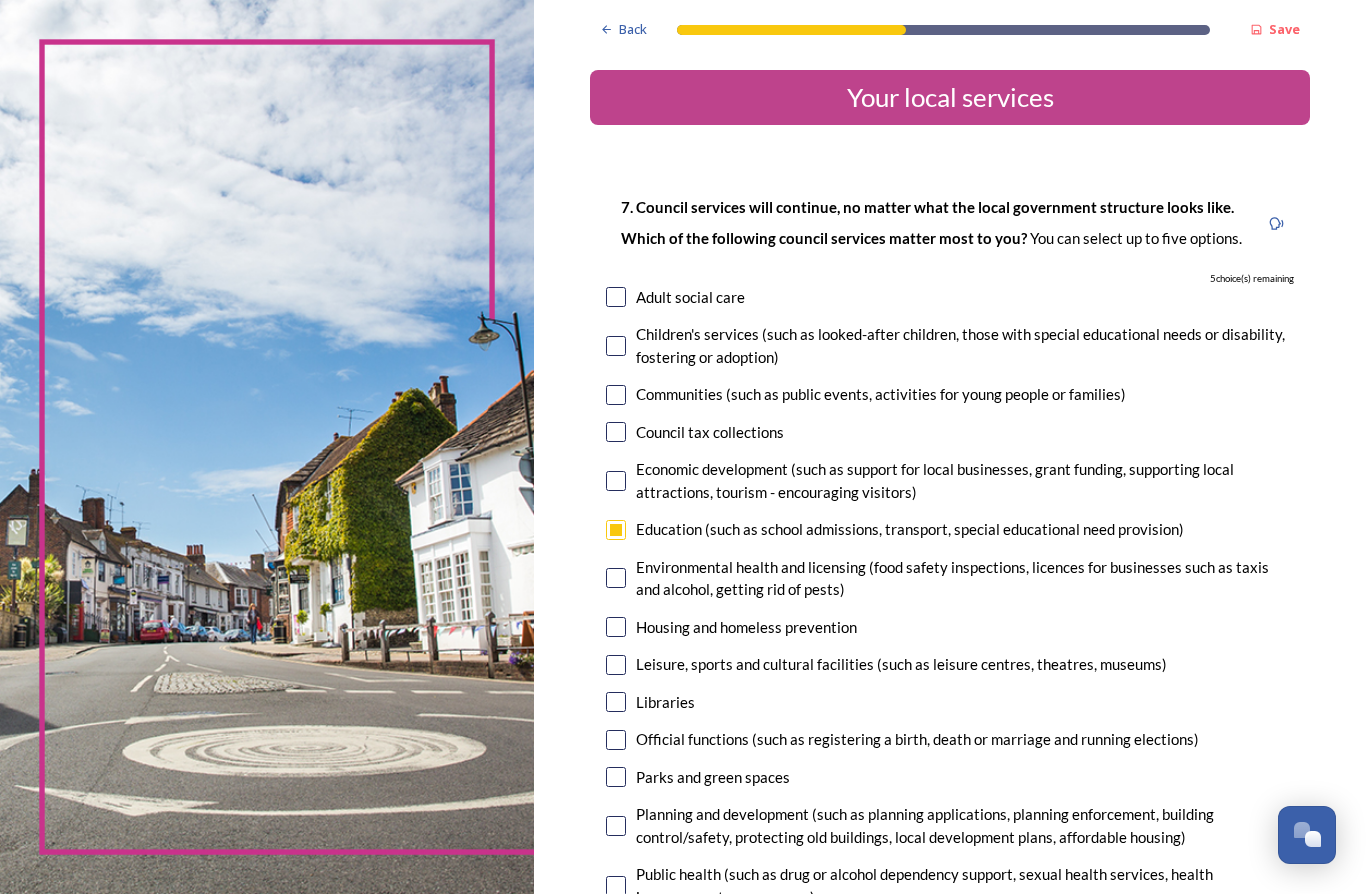 checkbox on "true" 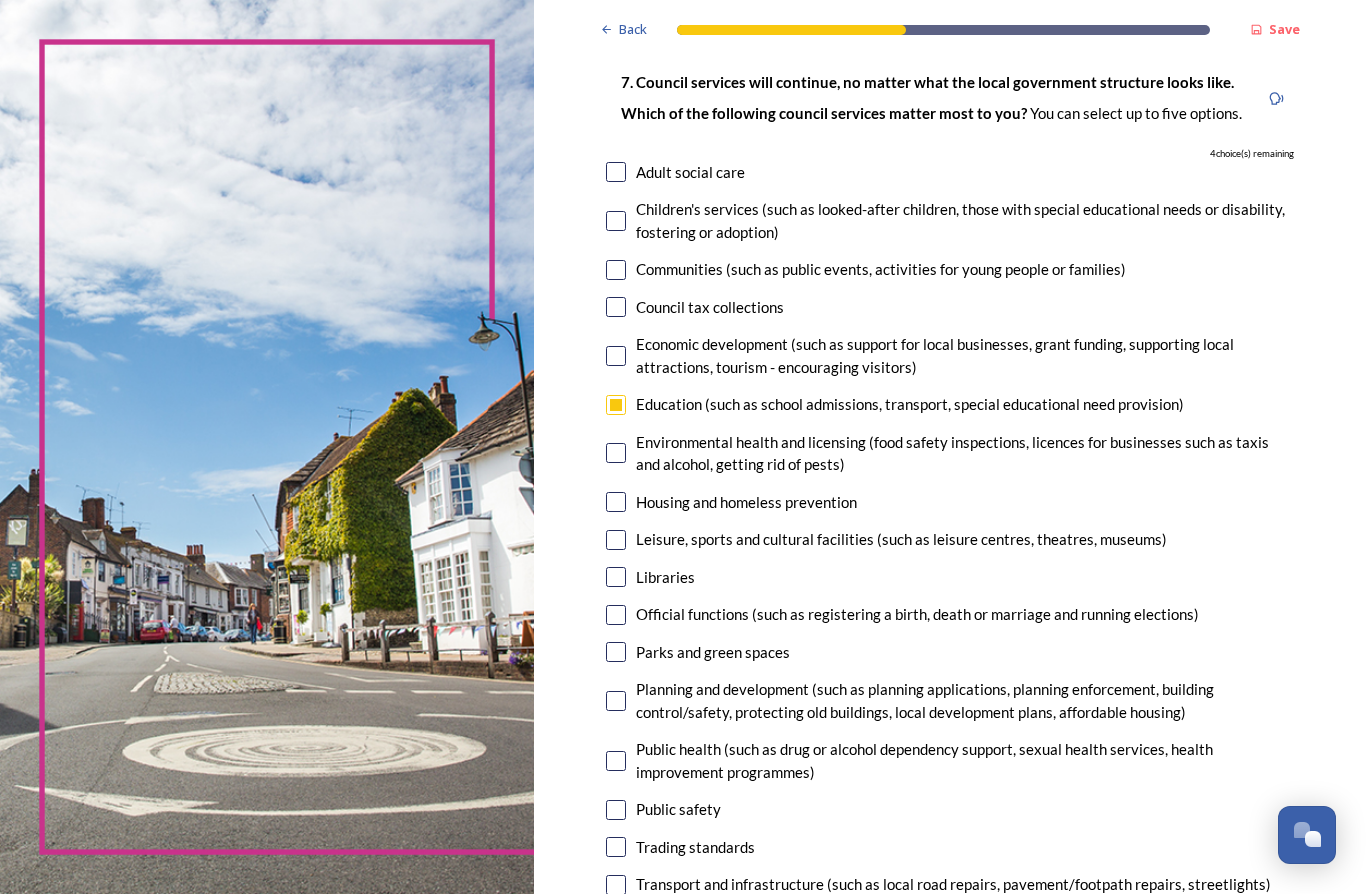 scroll, scrollTop: 128, scrollLeft: 0, axis: vertical 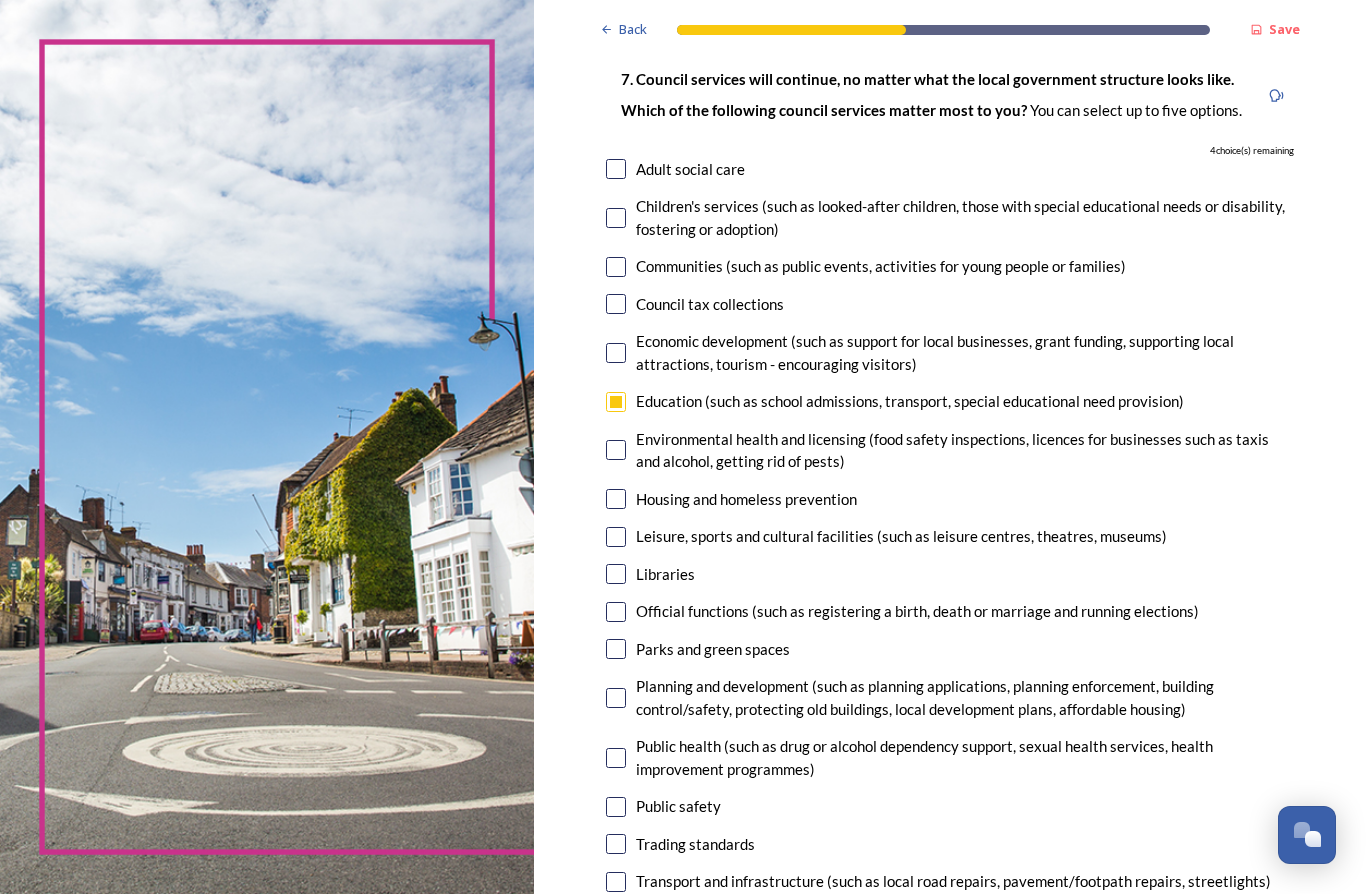 click at bounding box center (616, 537) 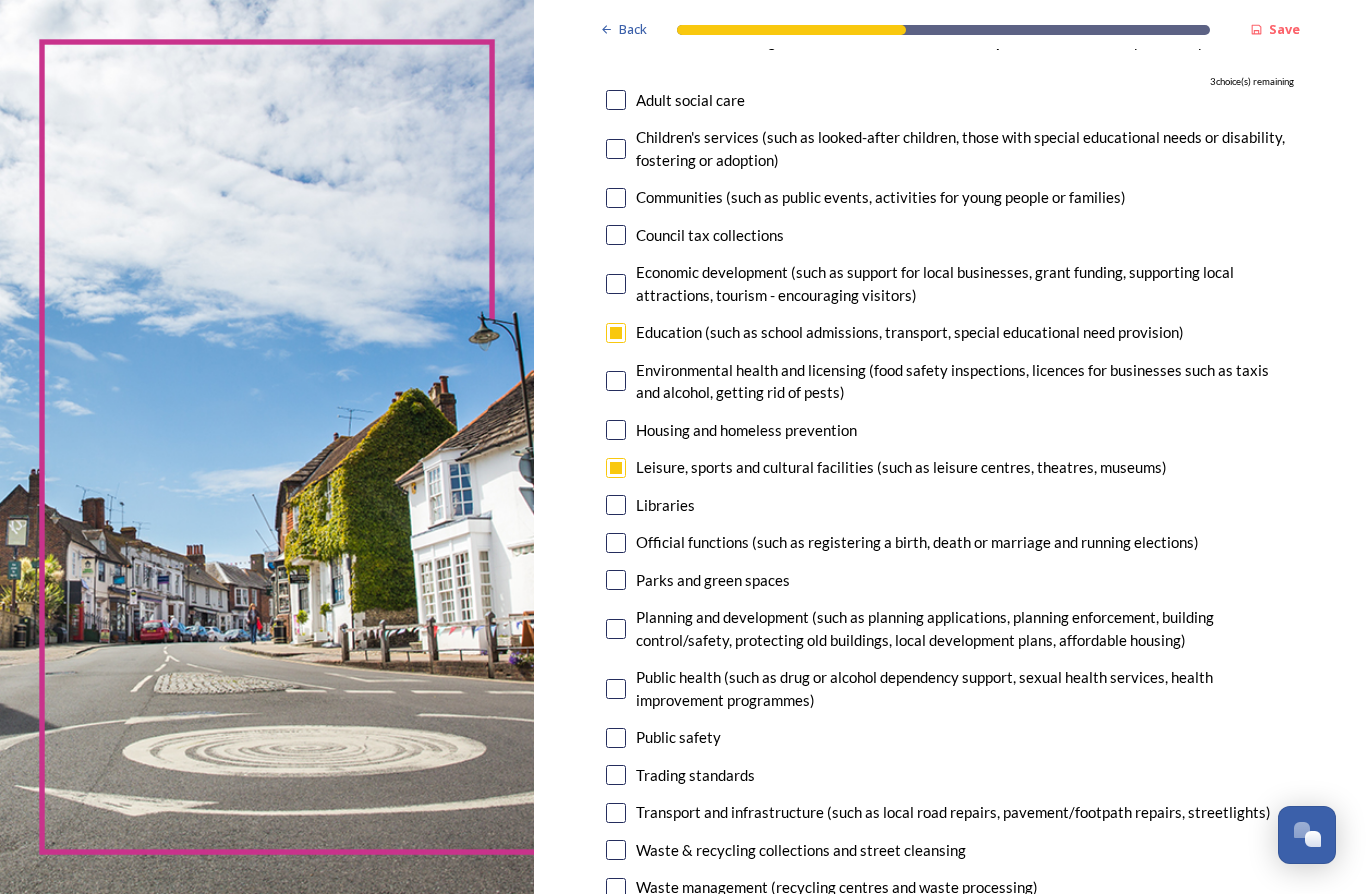 scroll, scrollTop: 197, scrollLeft: 0, axis: vertical 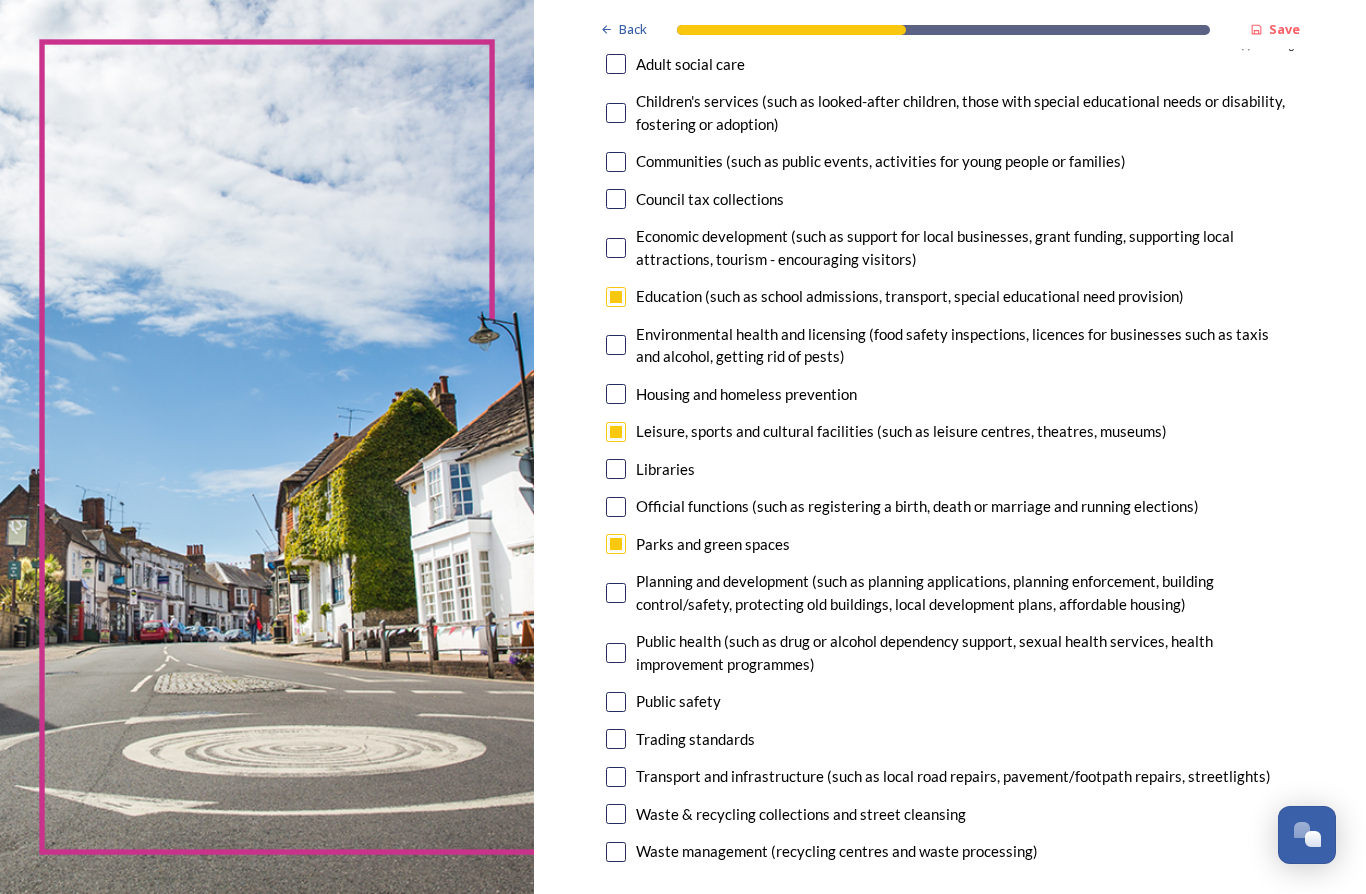 click at bounding box center [616, 593] 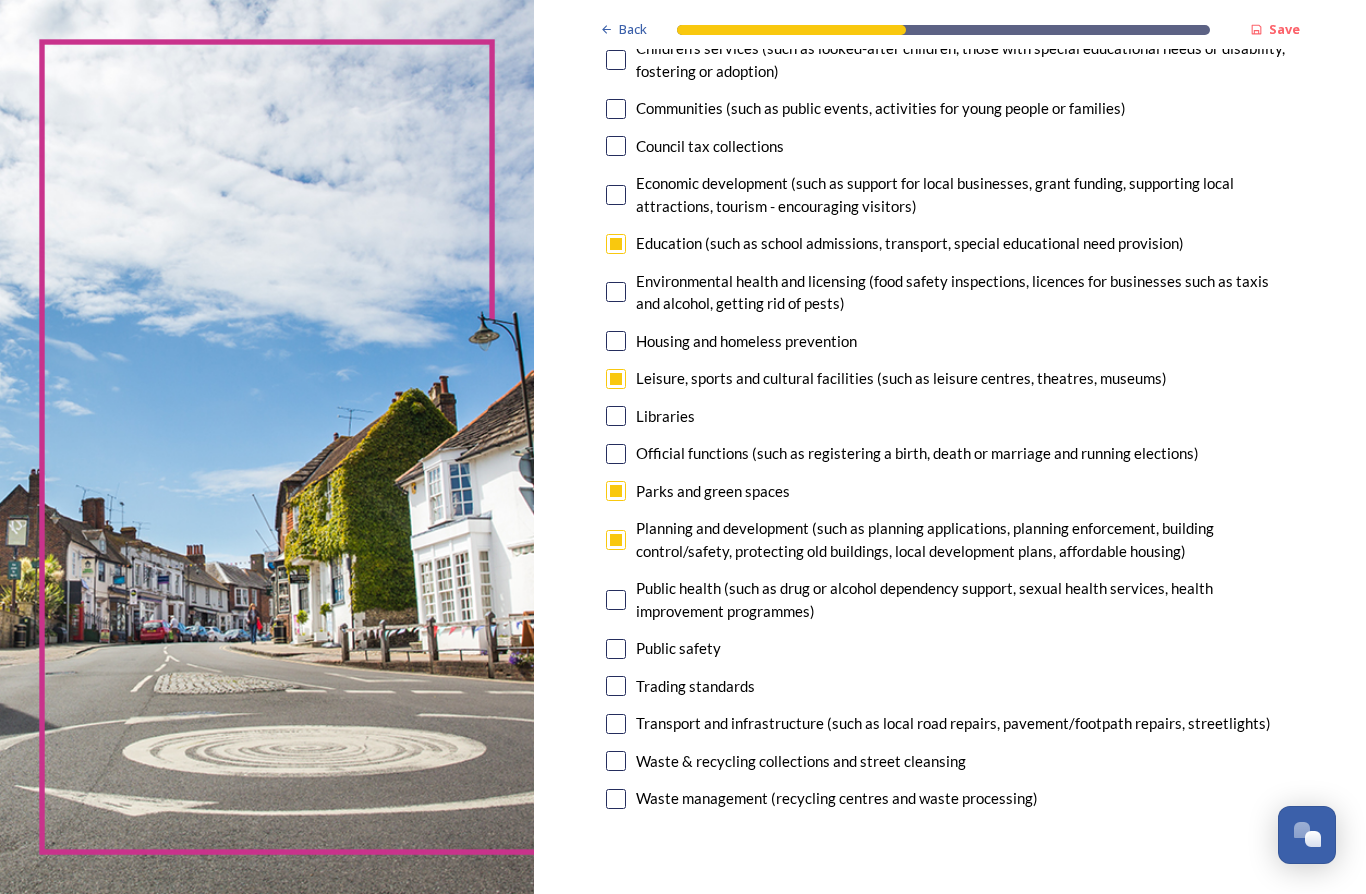 scroll, scrollTop: 286, scrollLeft: 0, axis: vertical 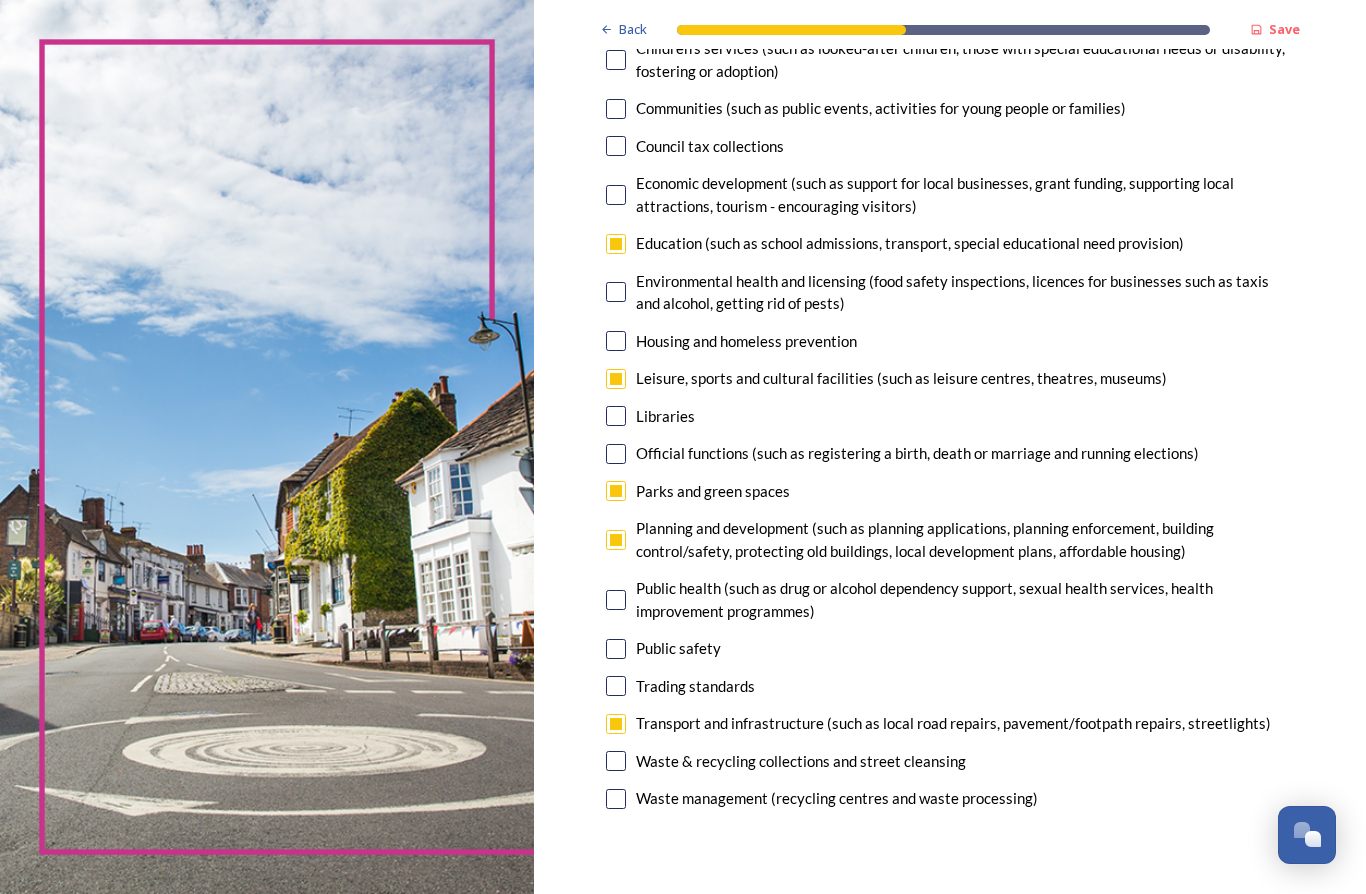click at bounding box center [616, 649] 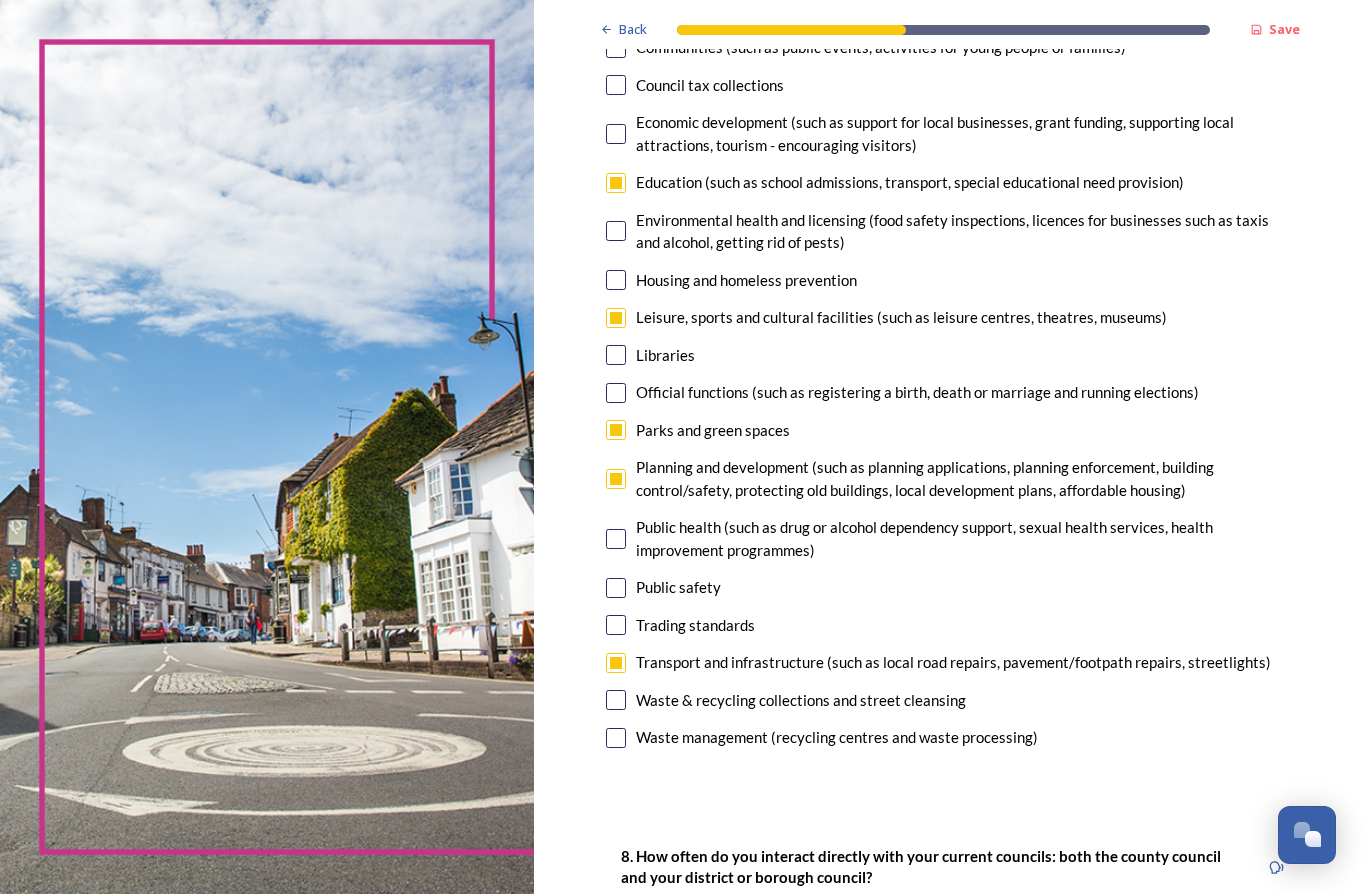 scroll, scrollTop: 348, scrollLeft: 0, axis: vertical 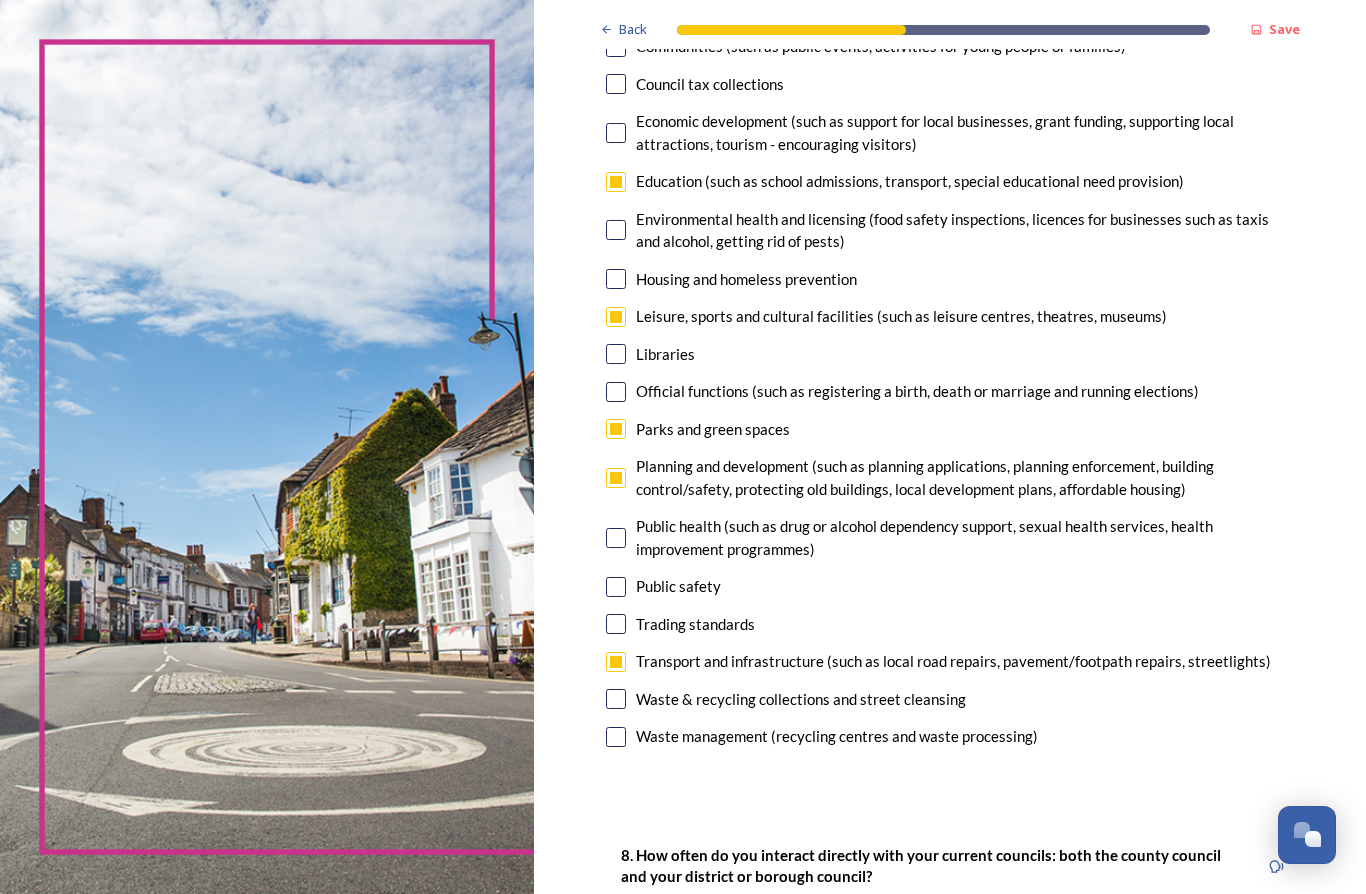 click at bounding box center (616, 699) 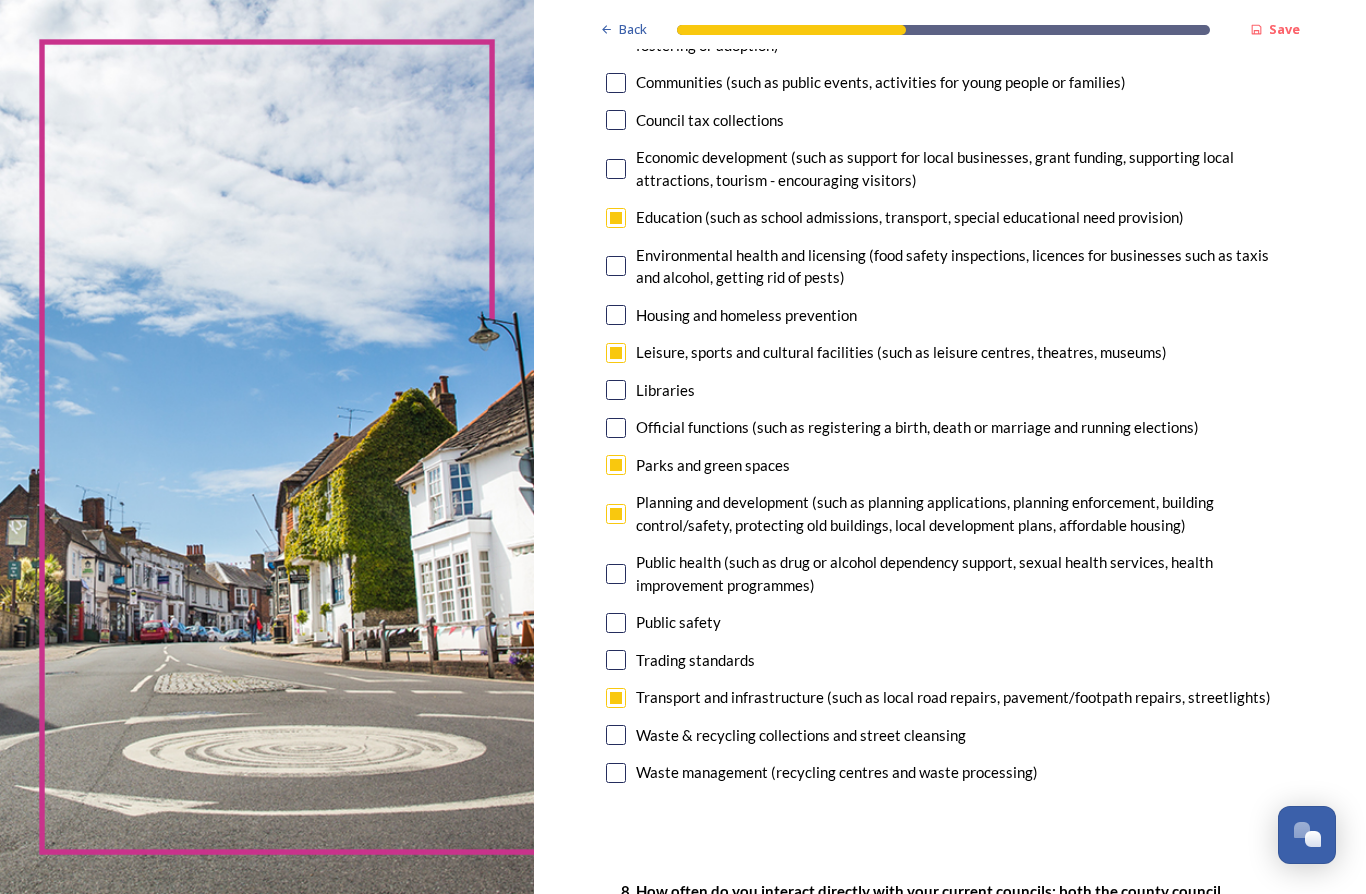 scroll, scrollTop: 311, scrollLeft: 0, axis: vertical 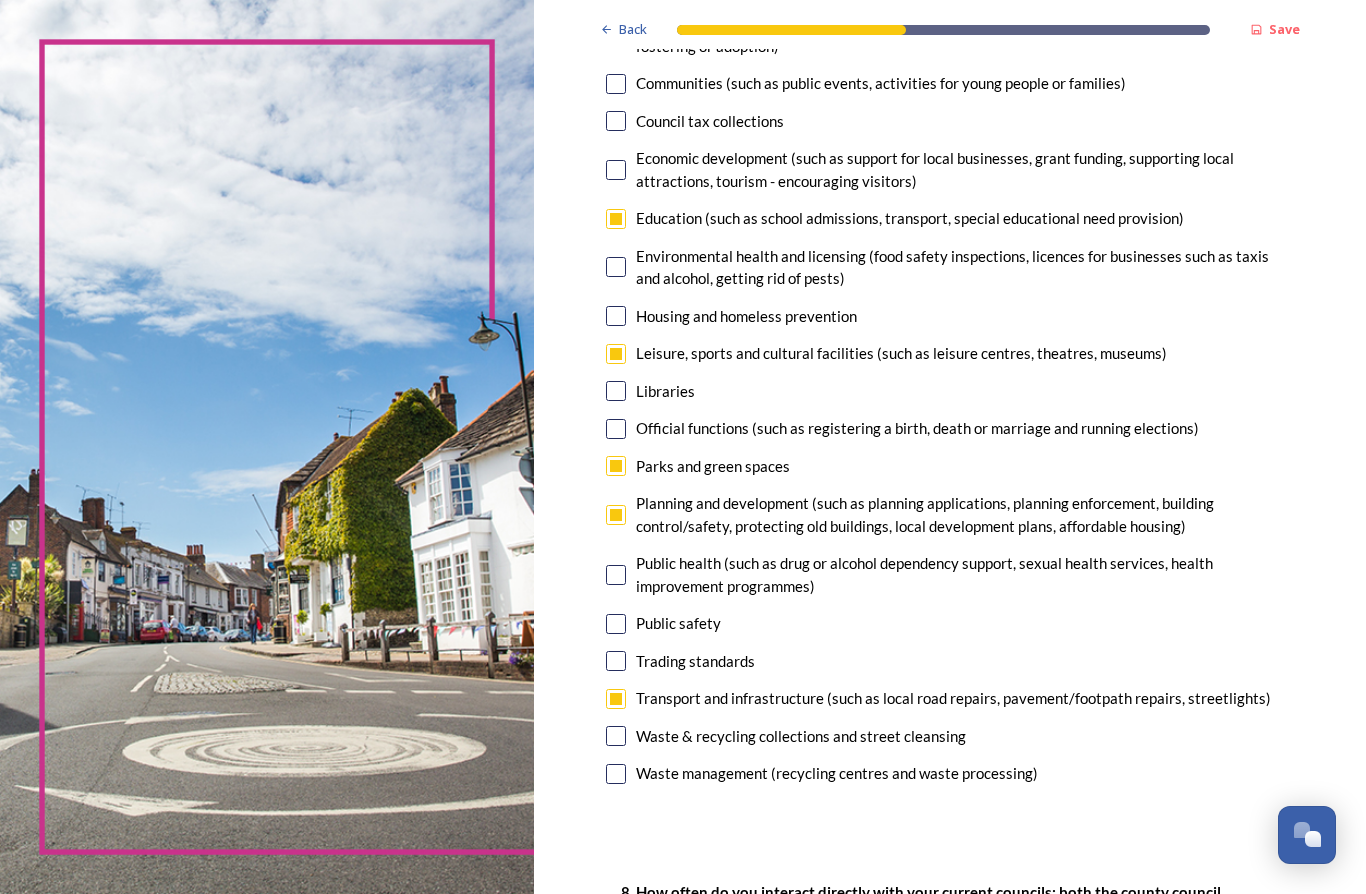 click at bounding box center [616, 736] 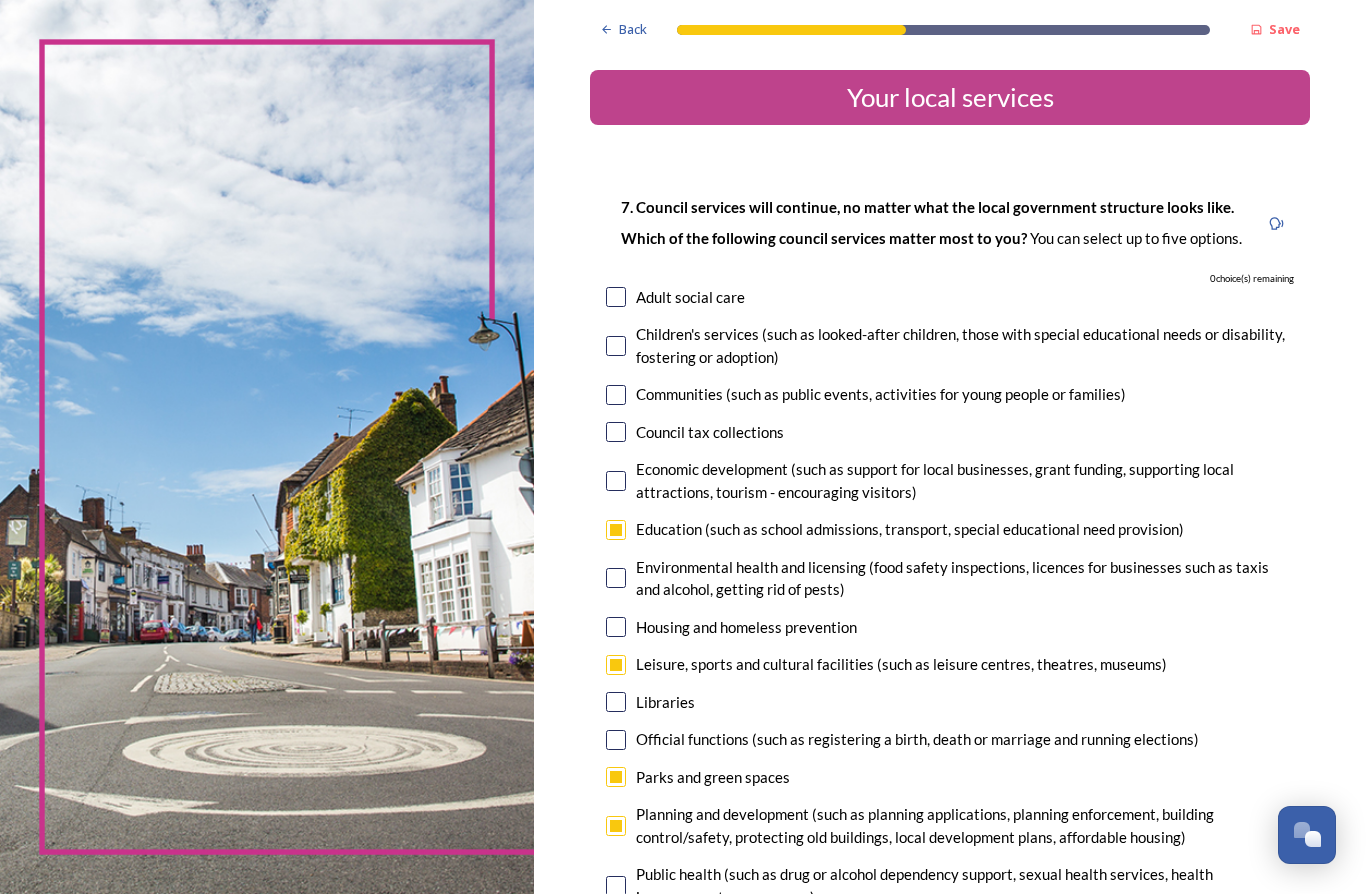 scroll, scrollTop: 0, scrollLeft: 0, axis: both 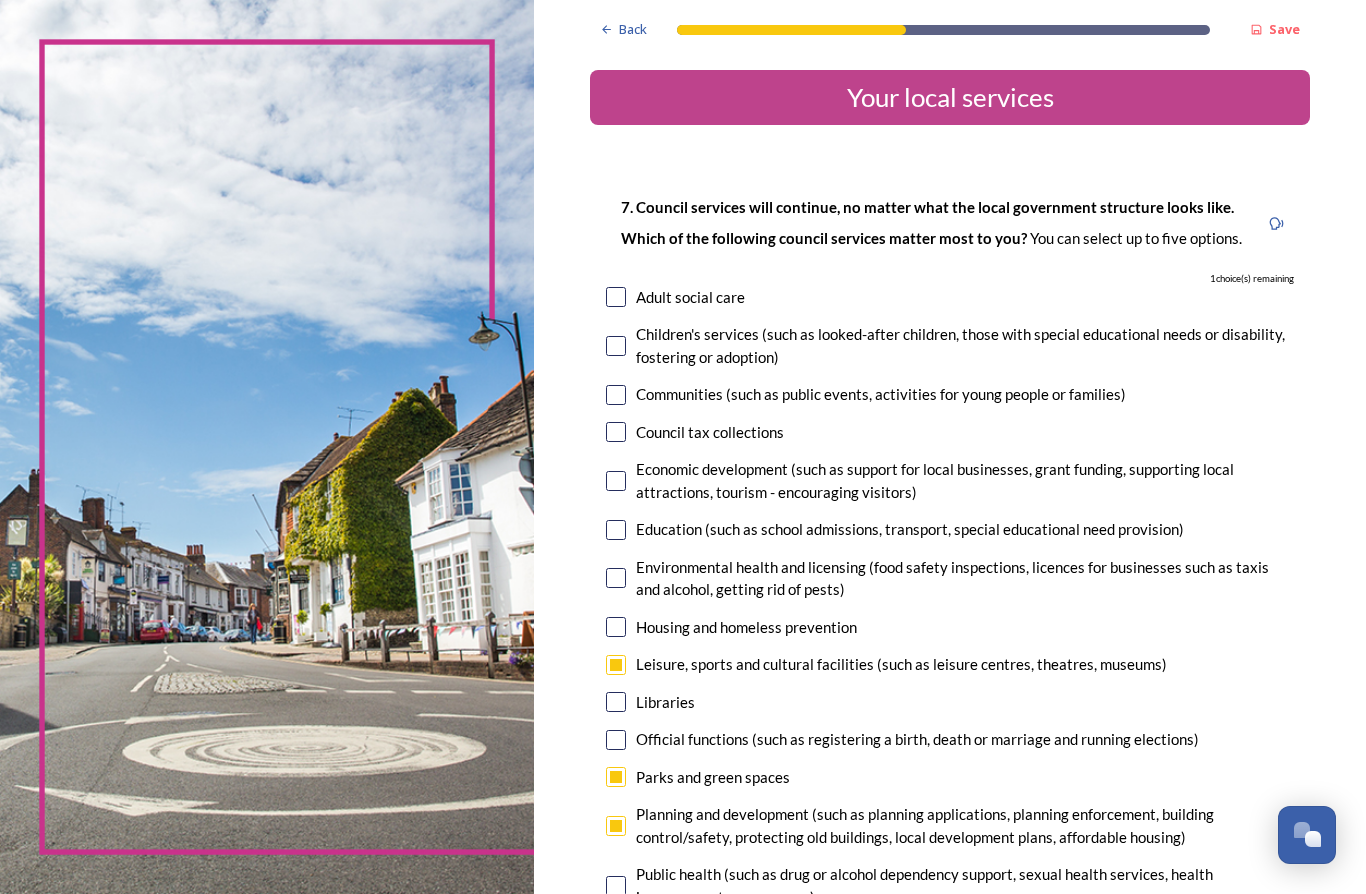 click at bounding box center (616, 665) 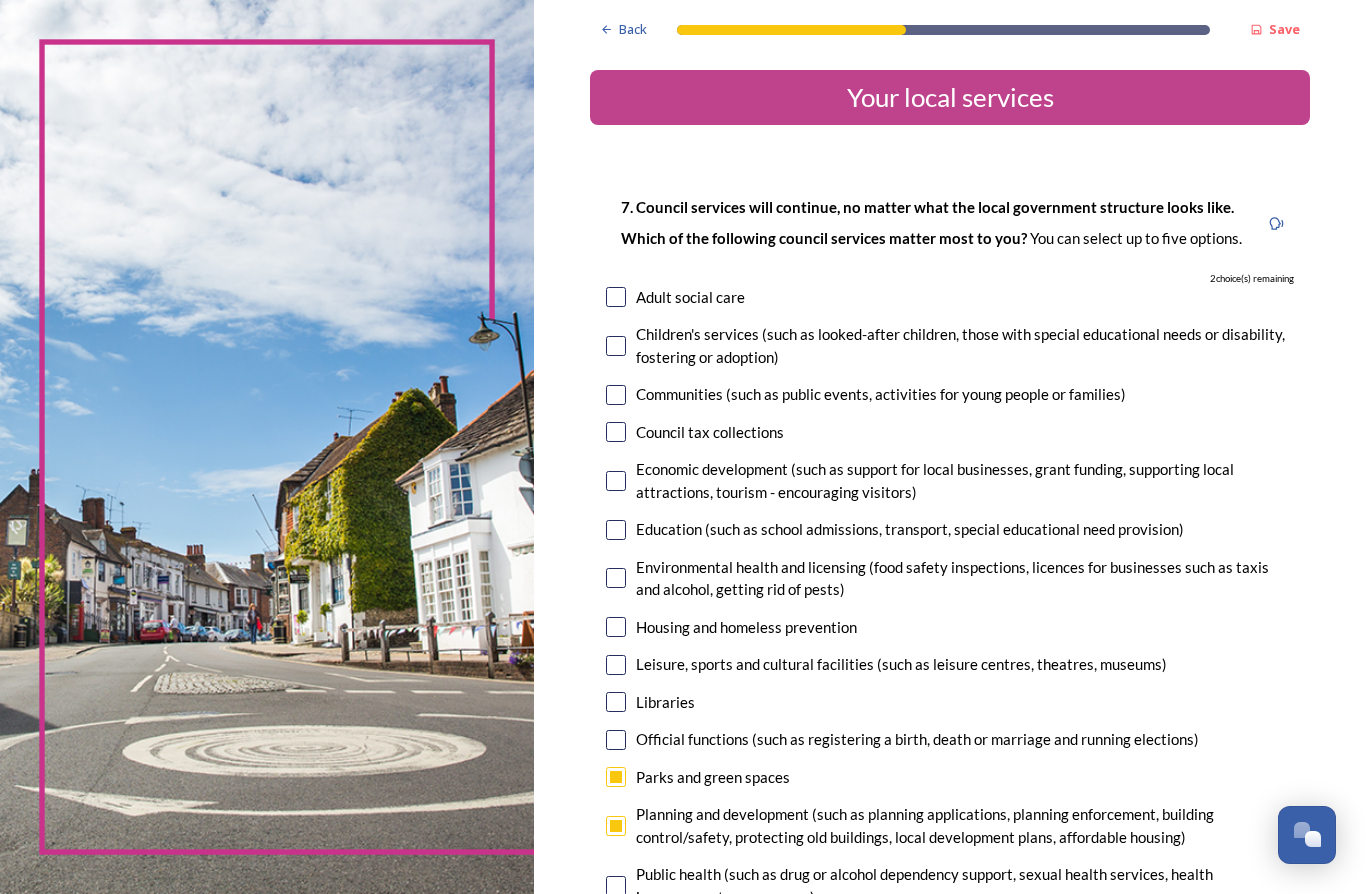 click at bounding box center (616, 777) 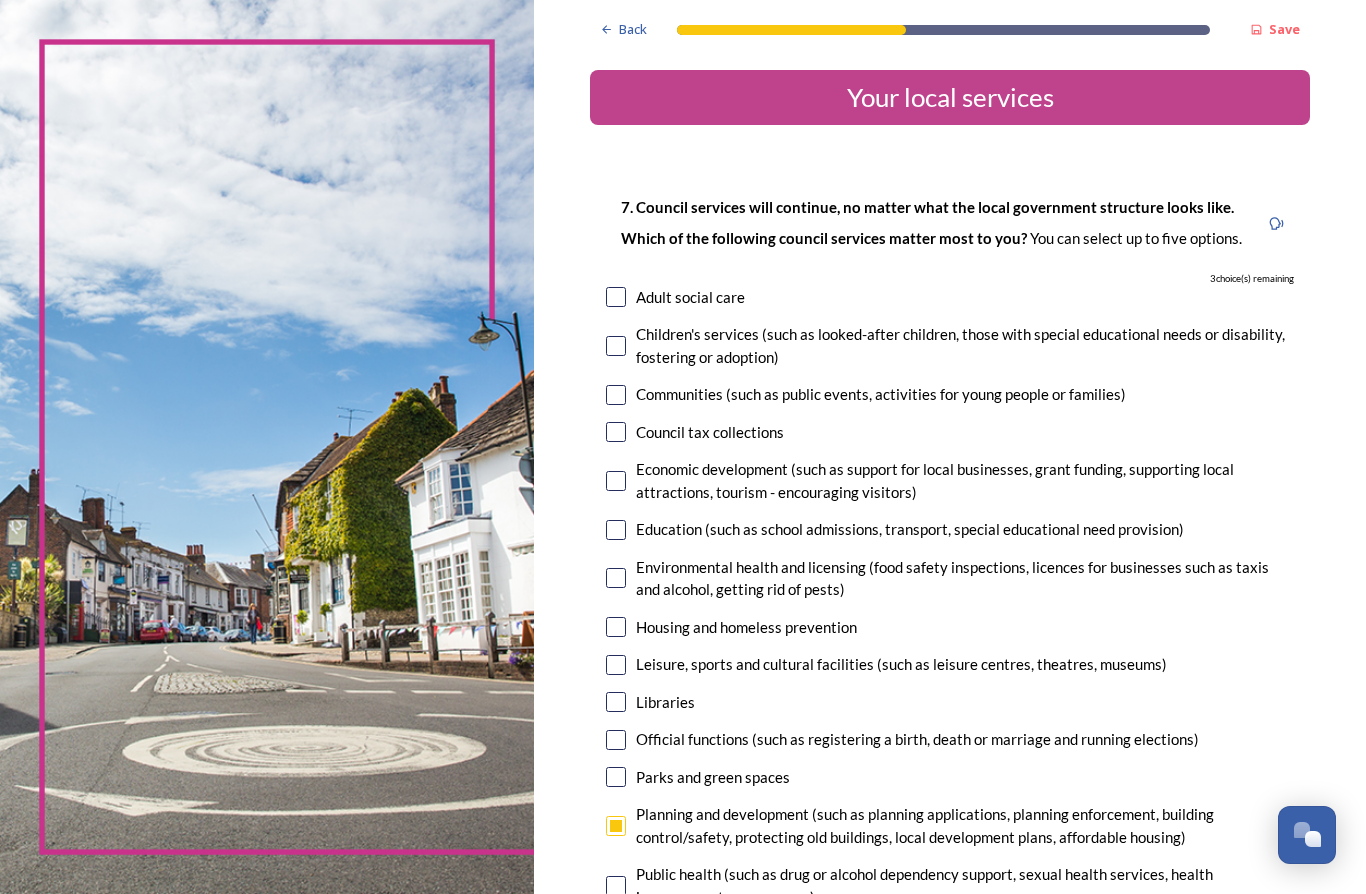 click on "Planning and development (such as planning applications, planning enforcement, building control/safety, protecting old buildings, local development plans, affordable housing)" at bounding box center (950, 825) 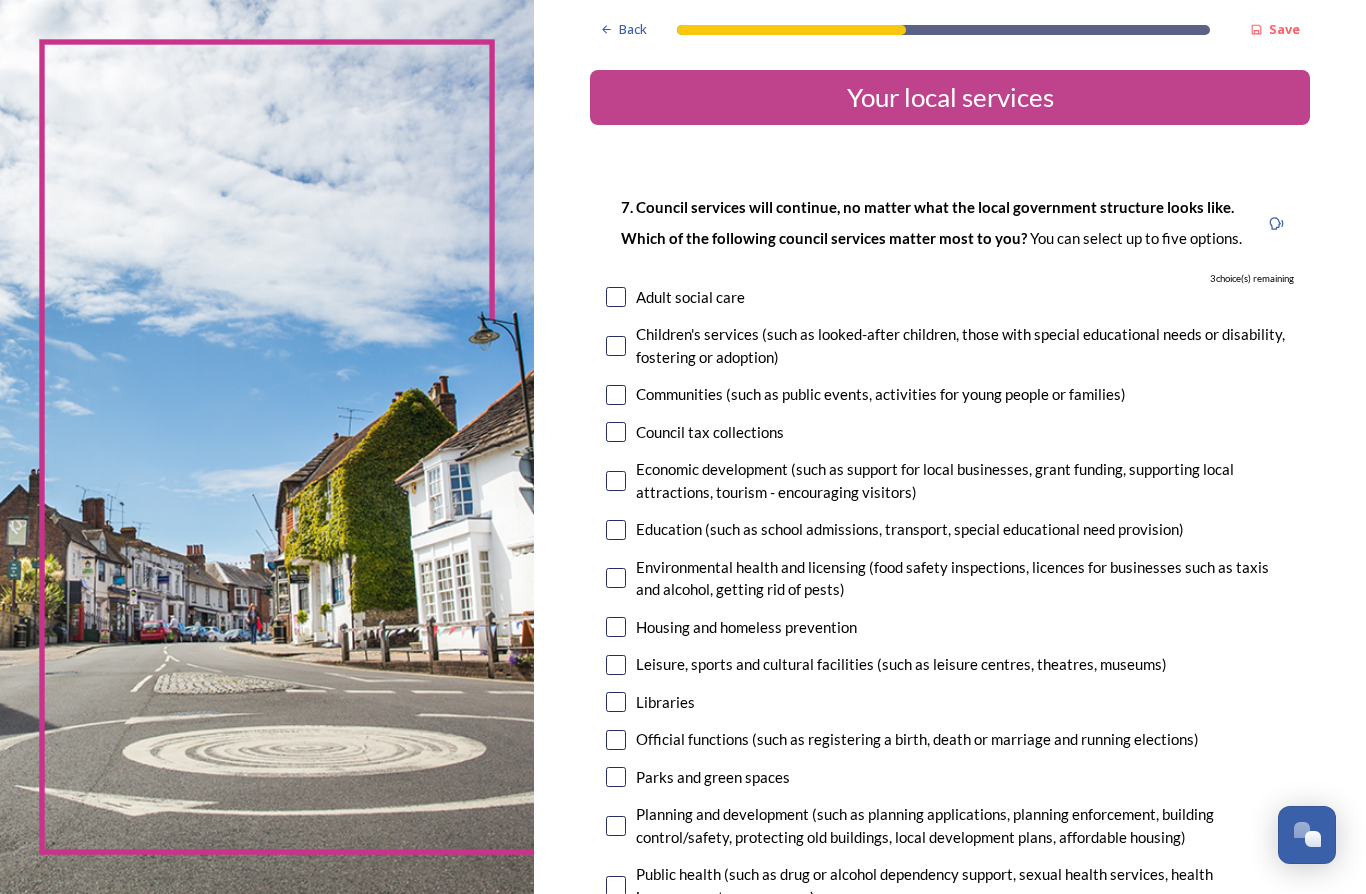 checkbox on "false" 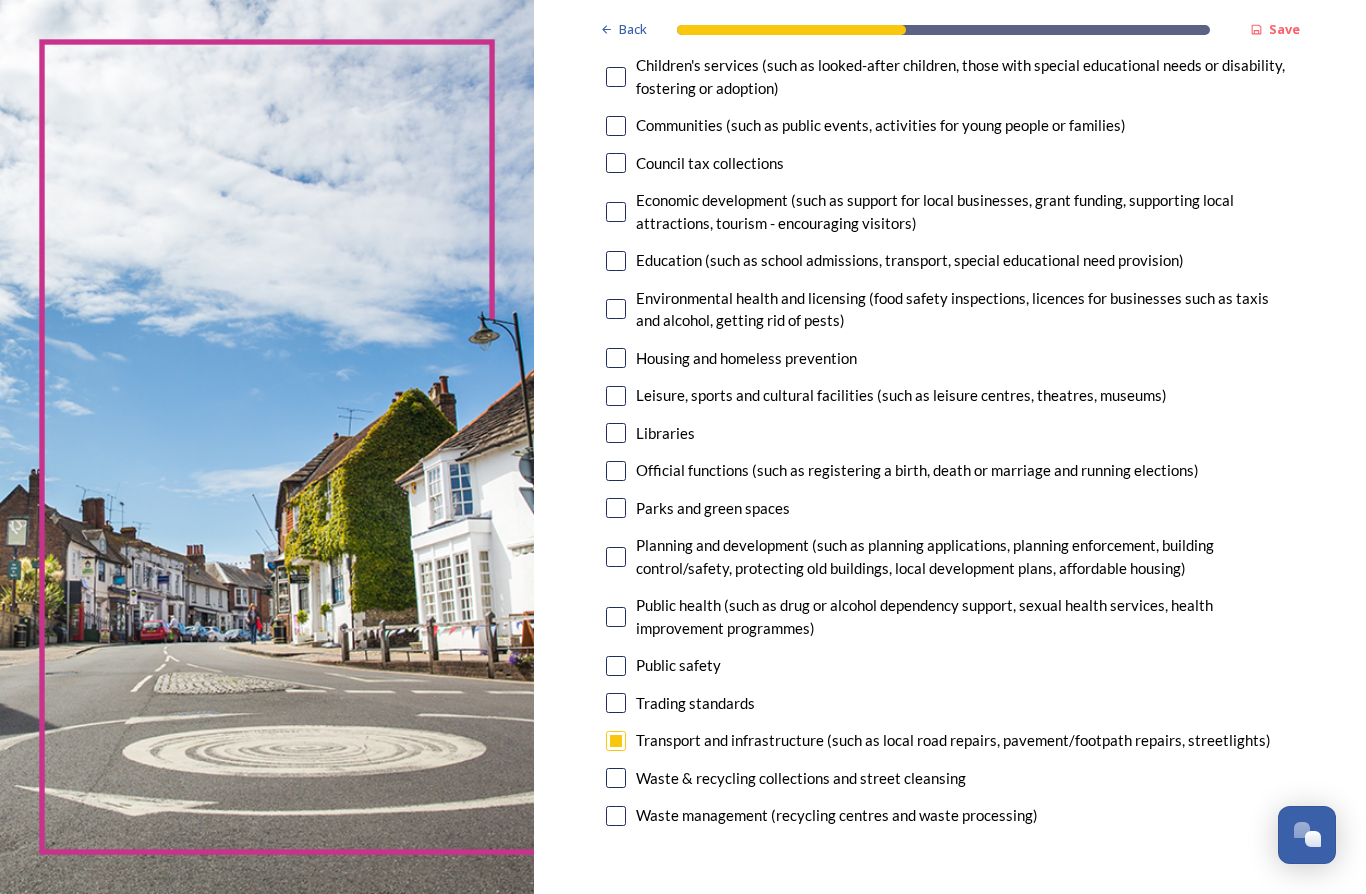 scroll, scrollTop: 269, scrollLeft: 0, axis: vertical 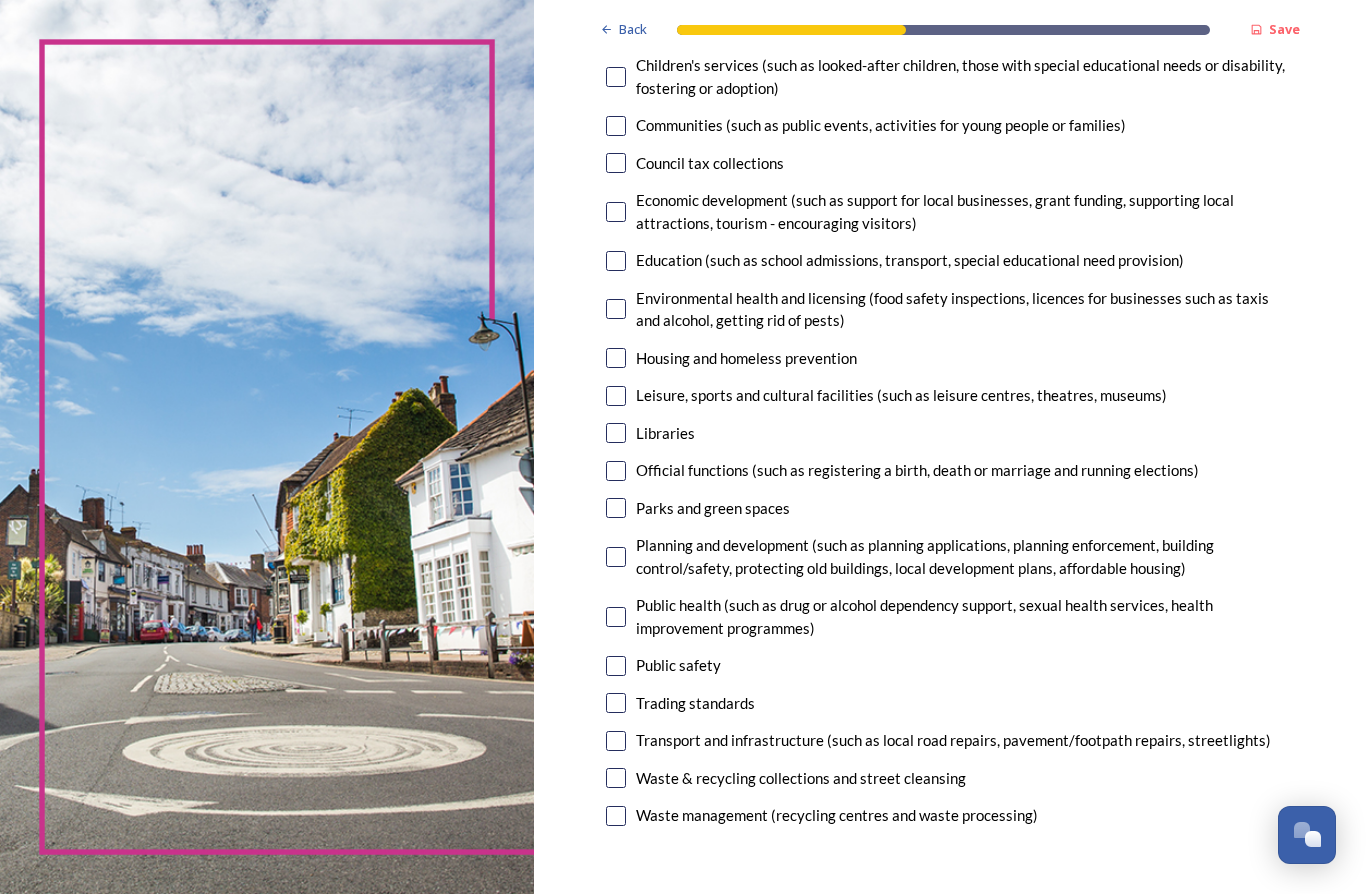 checkbox on "false" 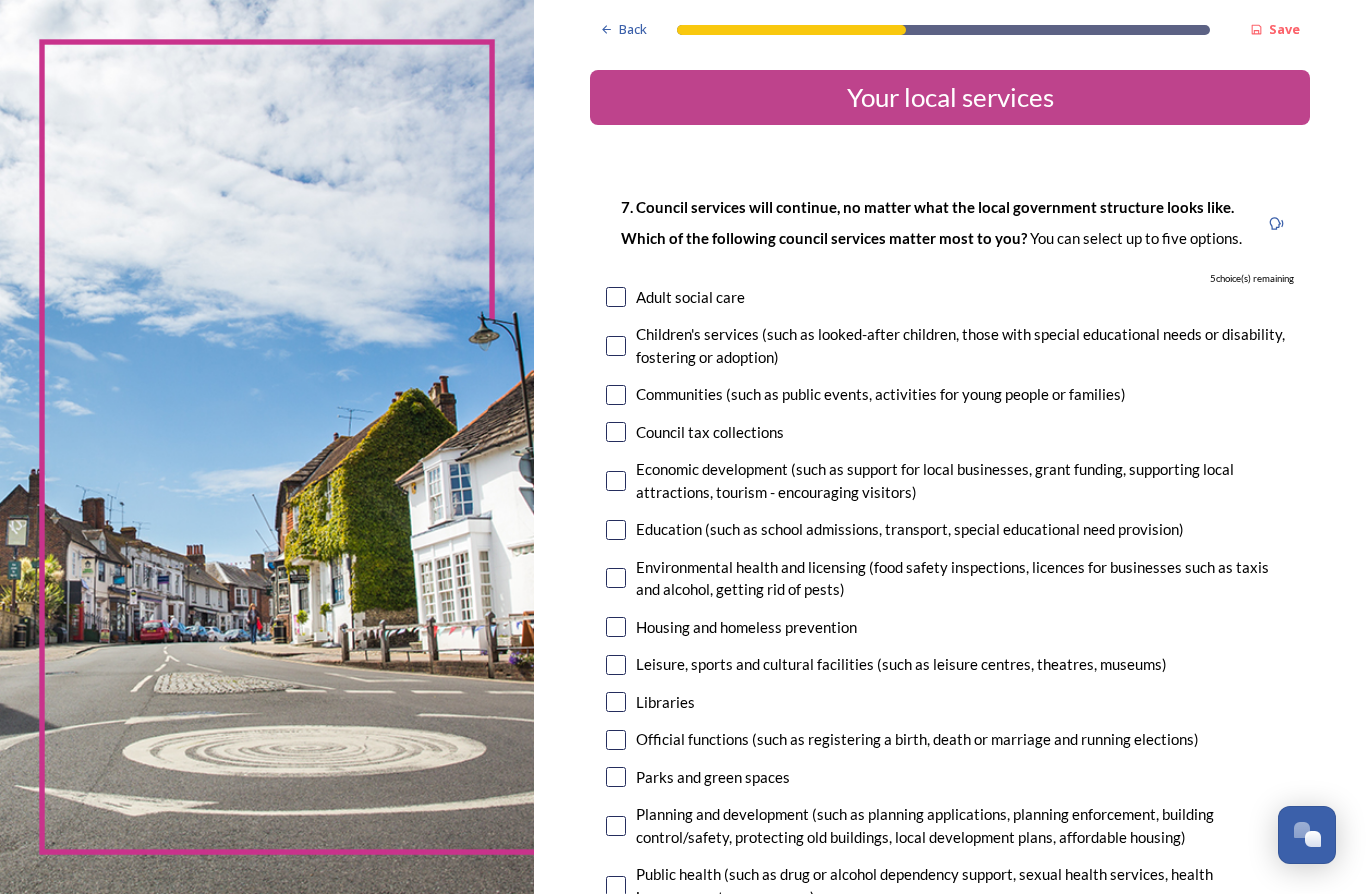scroll, scrollTop: 0, scrollLeft: 0, axis: both 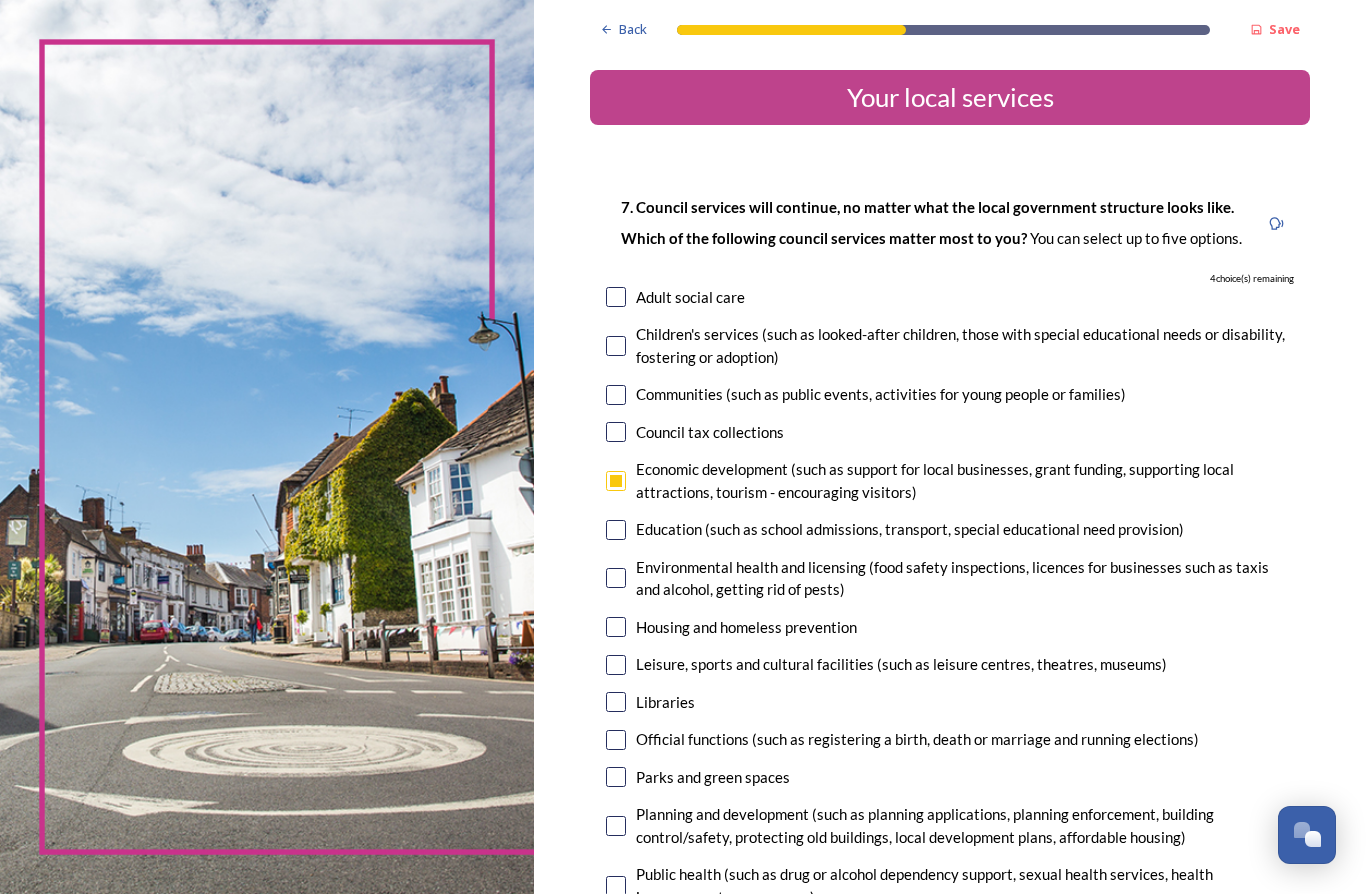 click at bounding box center [616, 530] 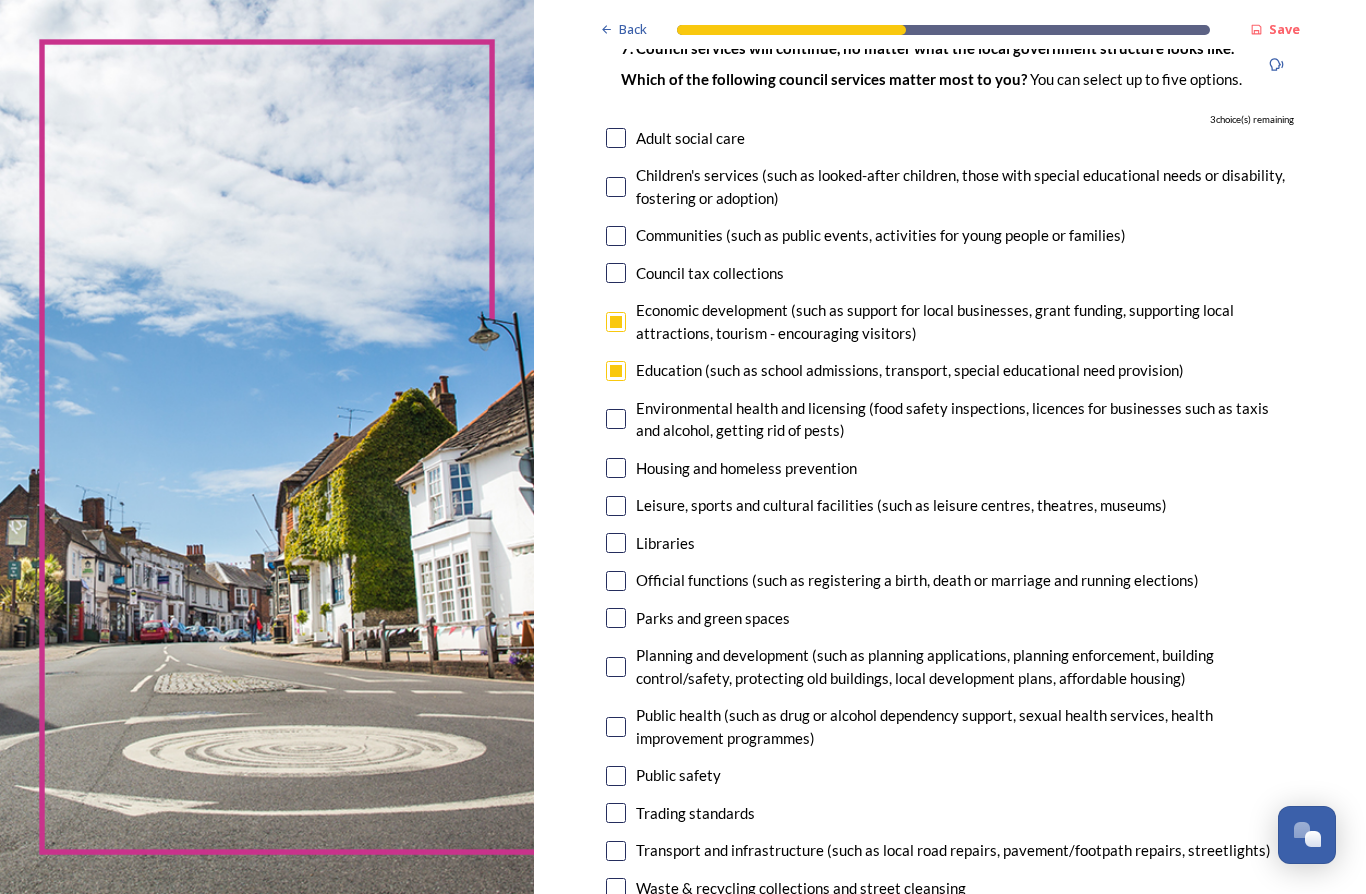 scroll, scrollTop: 170, scrollLeft: 0, axis: vertical 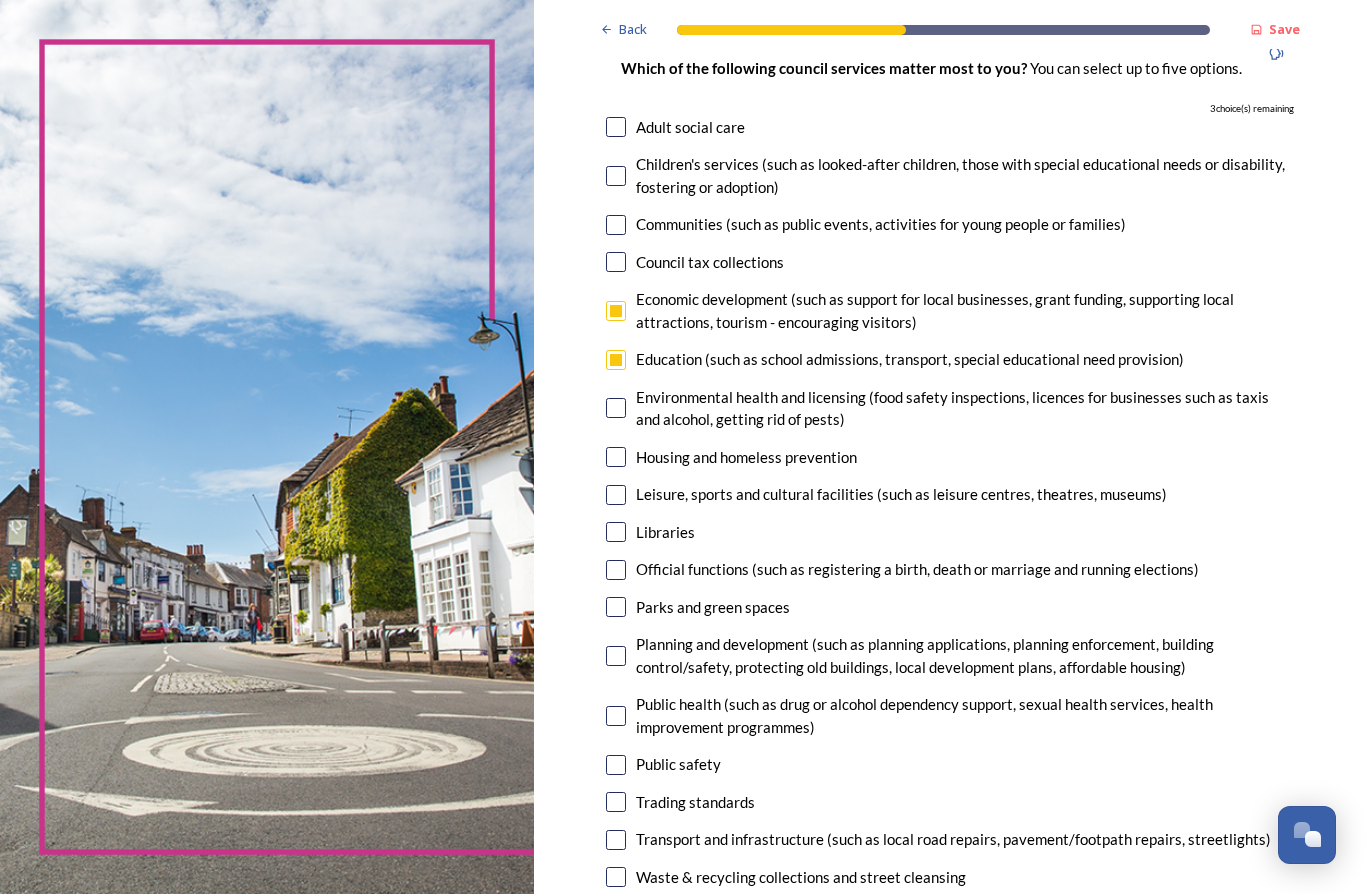 click at bounding box center [616, 495] 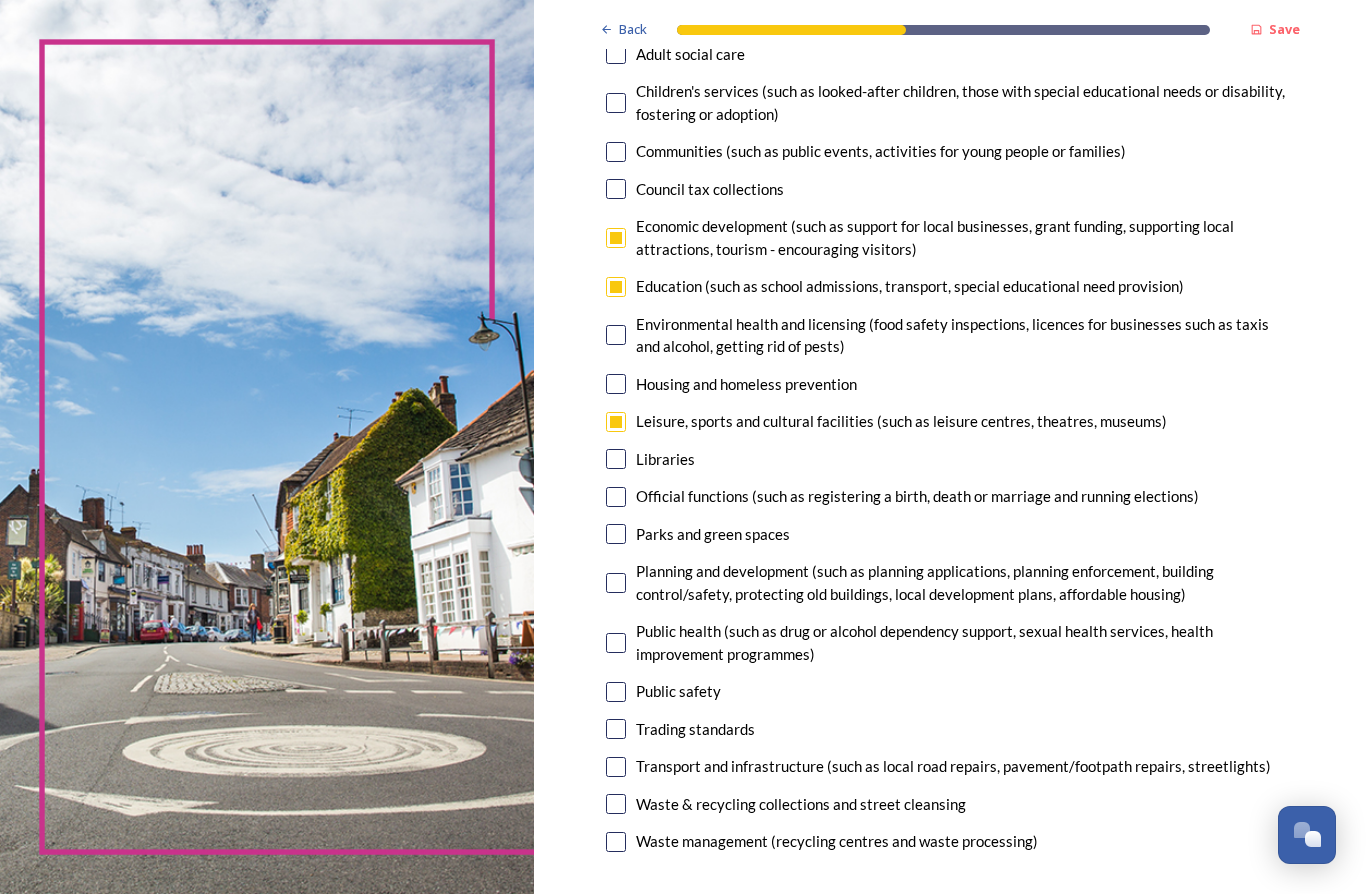 scroll, scrollTop: 243, scrollLeft: 0, axis: vertical 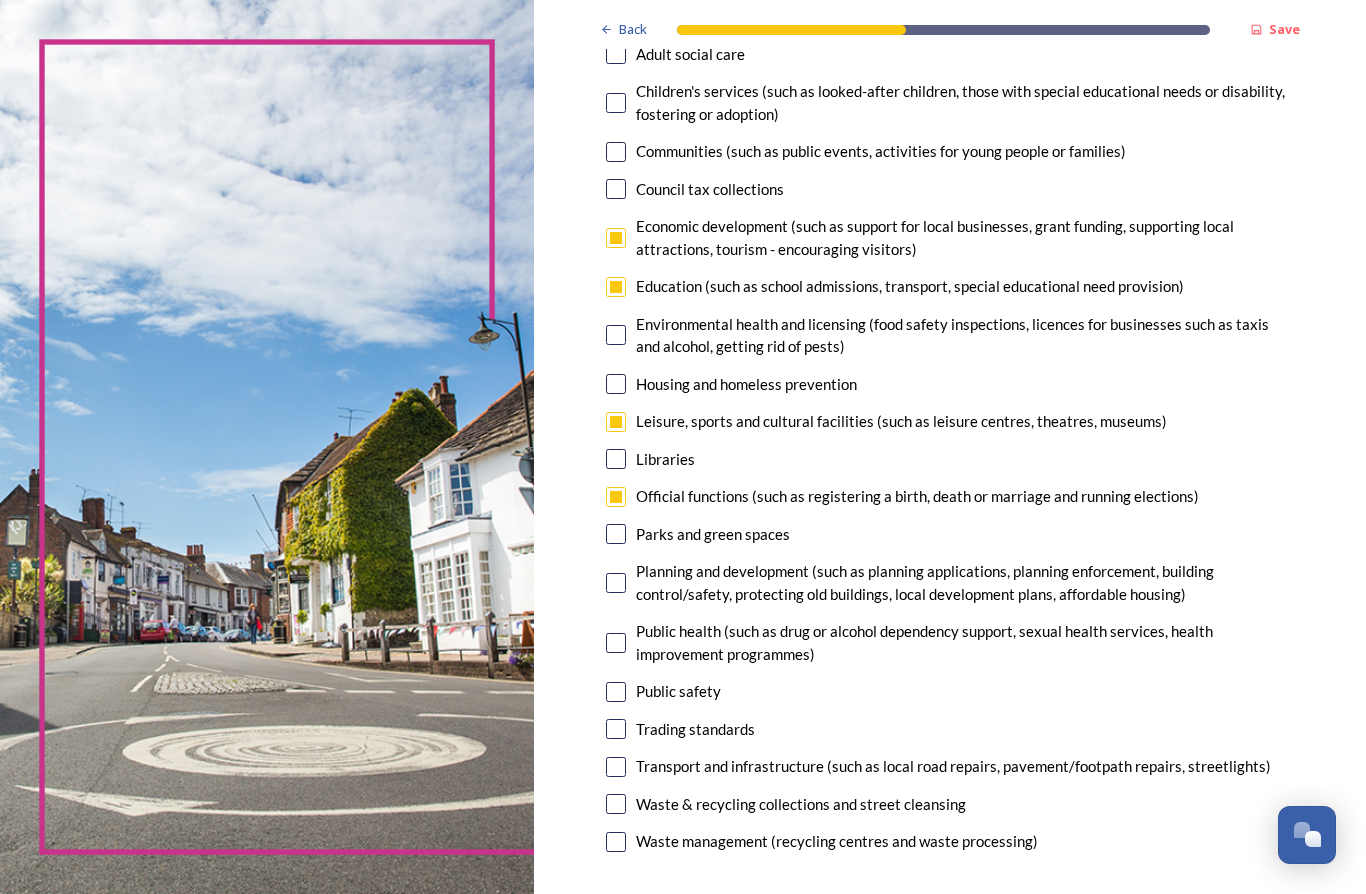 click at bounding box center (616, 534) 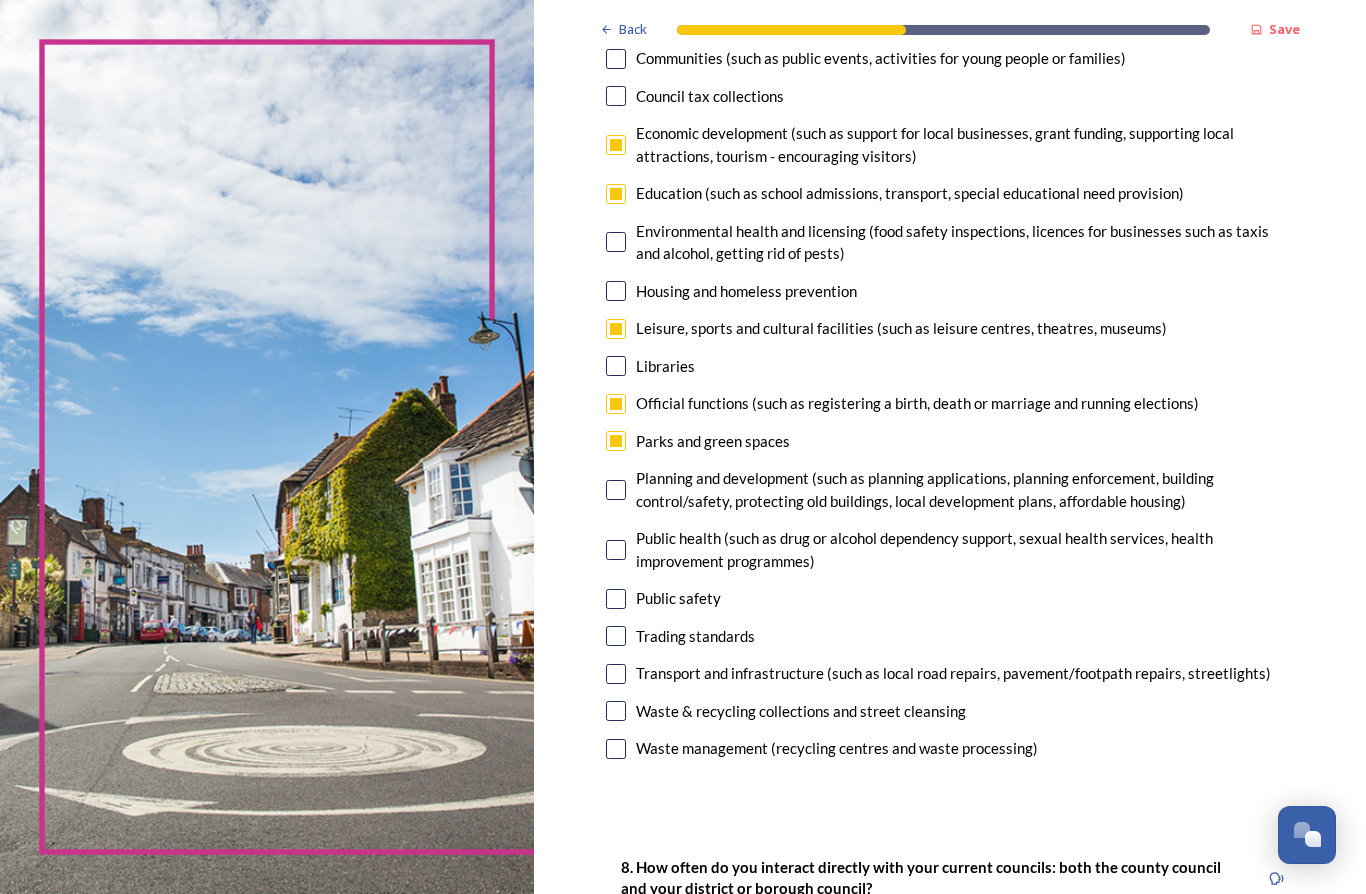 scroll, scrollTop: 337, scrollLeft: 0, axis: vertical 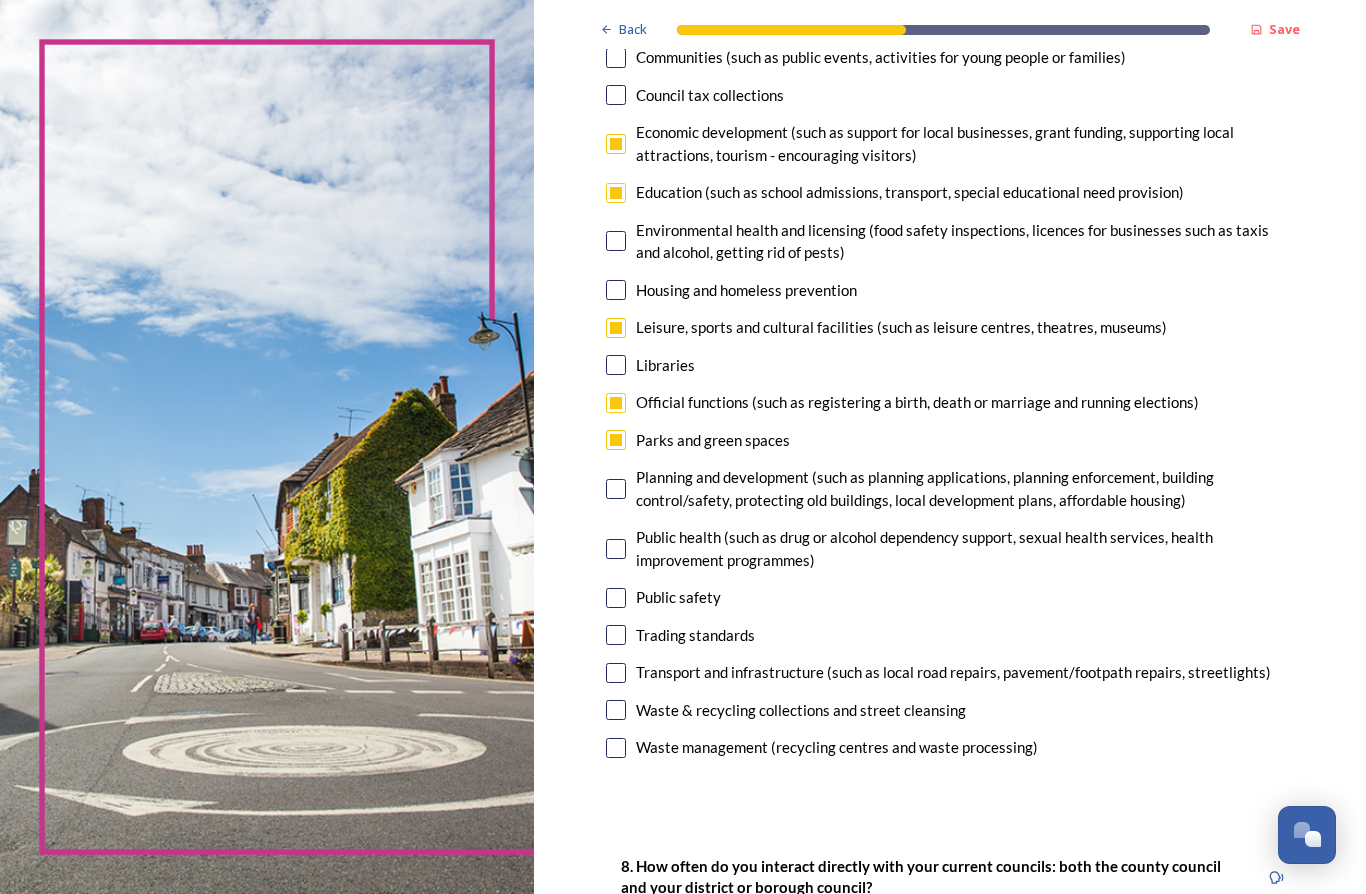 click on "Planning and development (such as planning applications, planning enforcement, building control/safety, protecting old buildings, local development plans, affordable housing)" at bounding box center (950, 488) 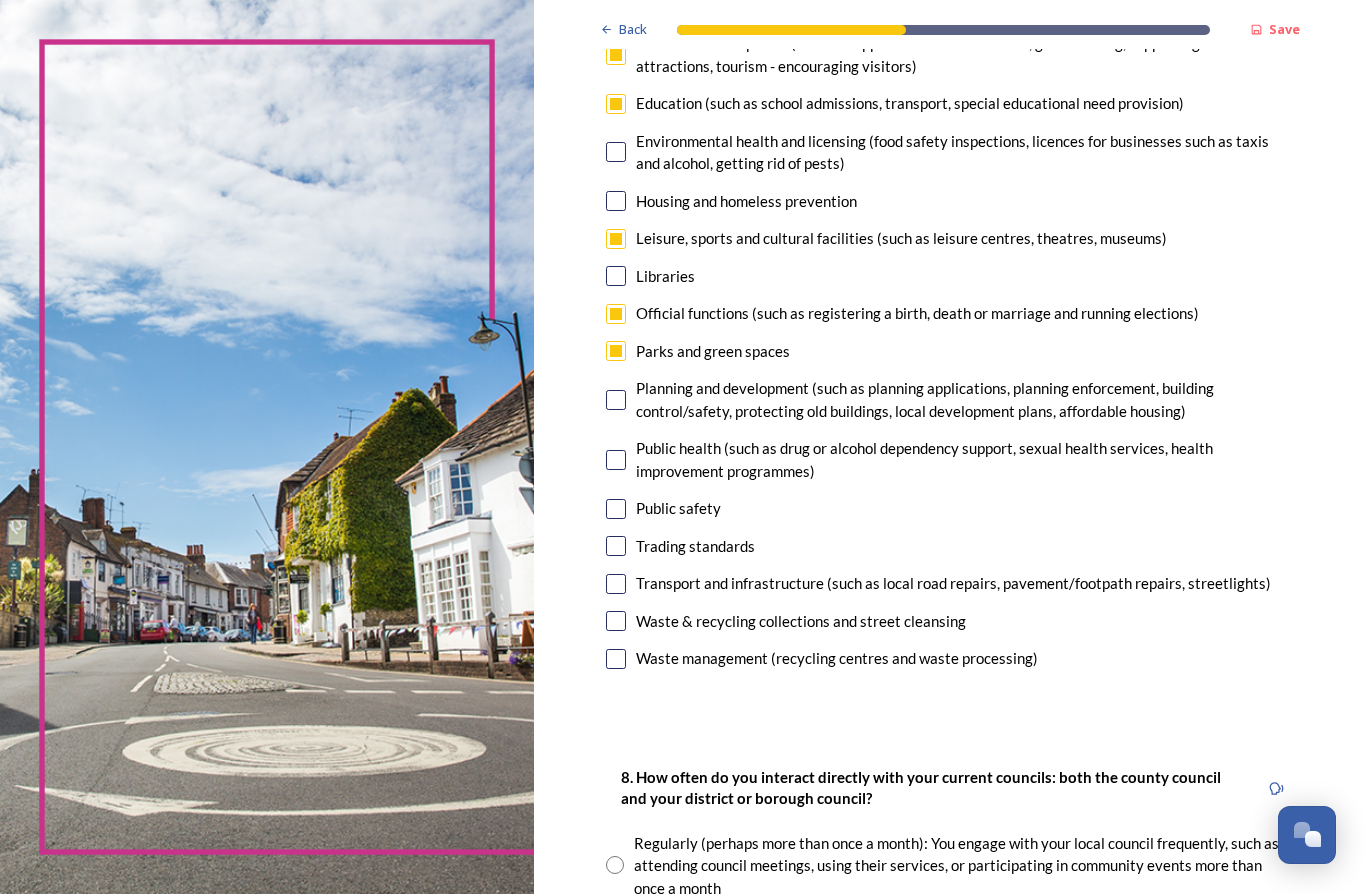 scroll, scrollTop: 435, scrollLeft: 0, axis: vertical 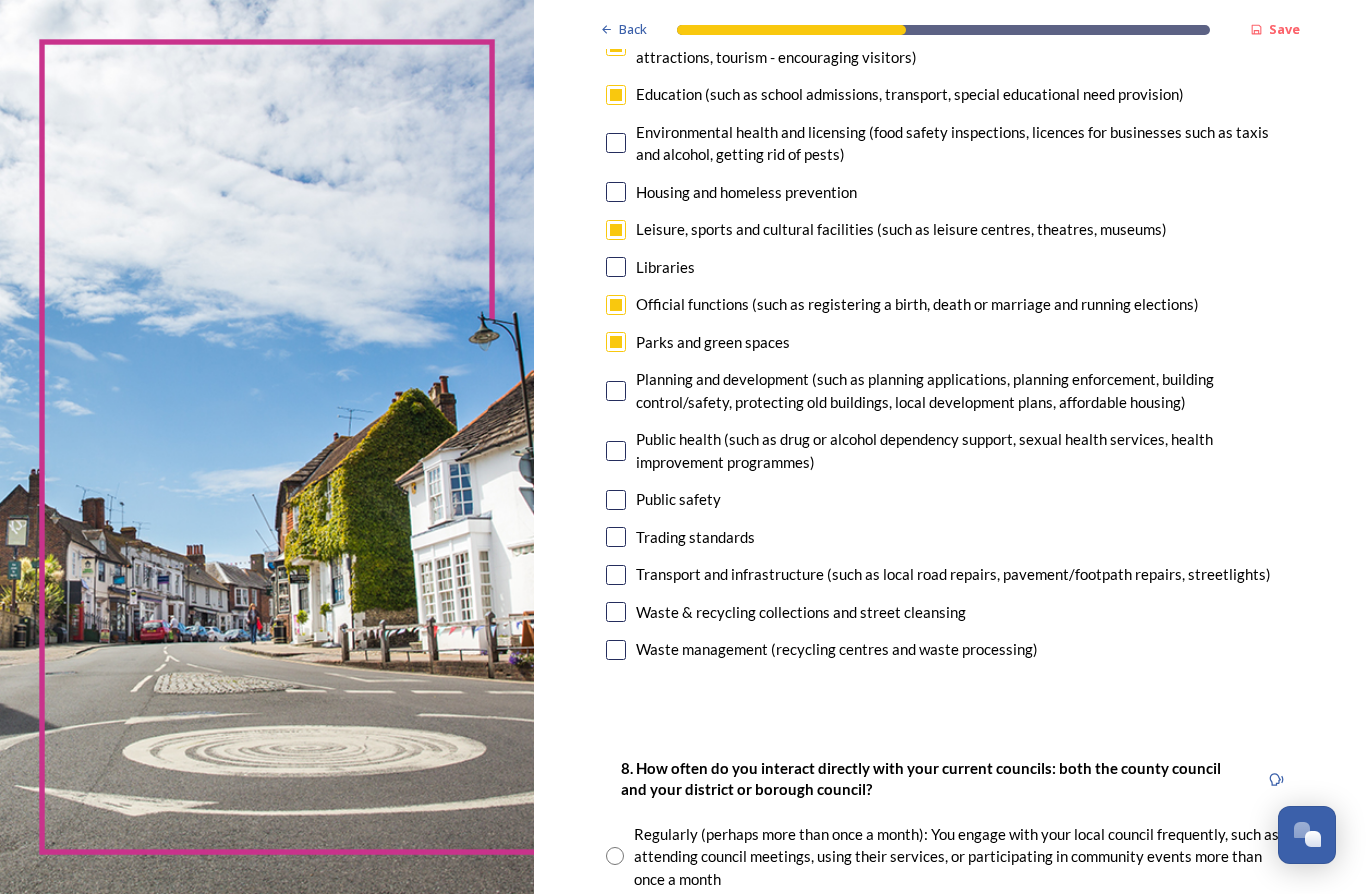 click at bounding box center (616, 391) 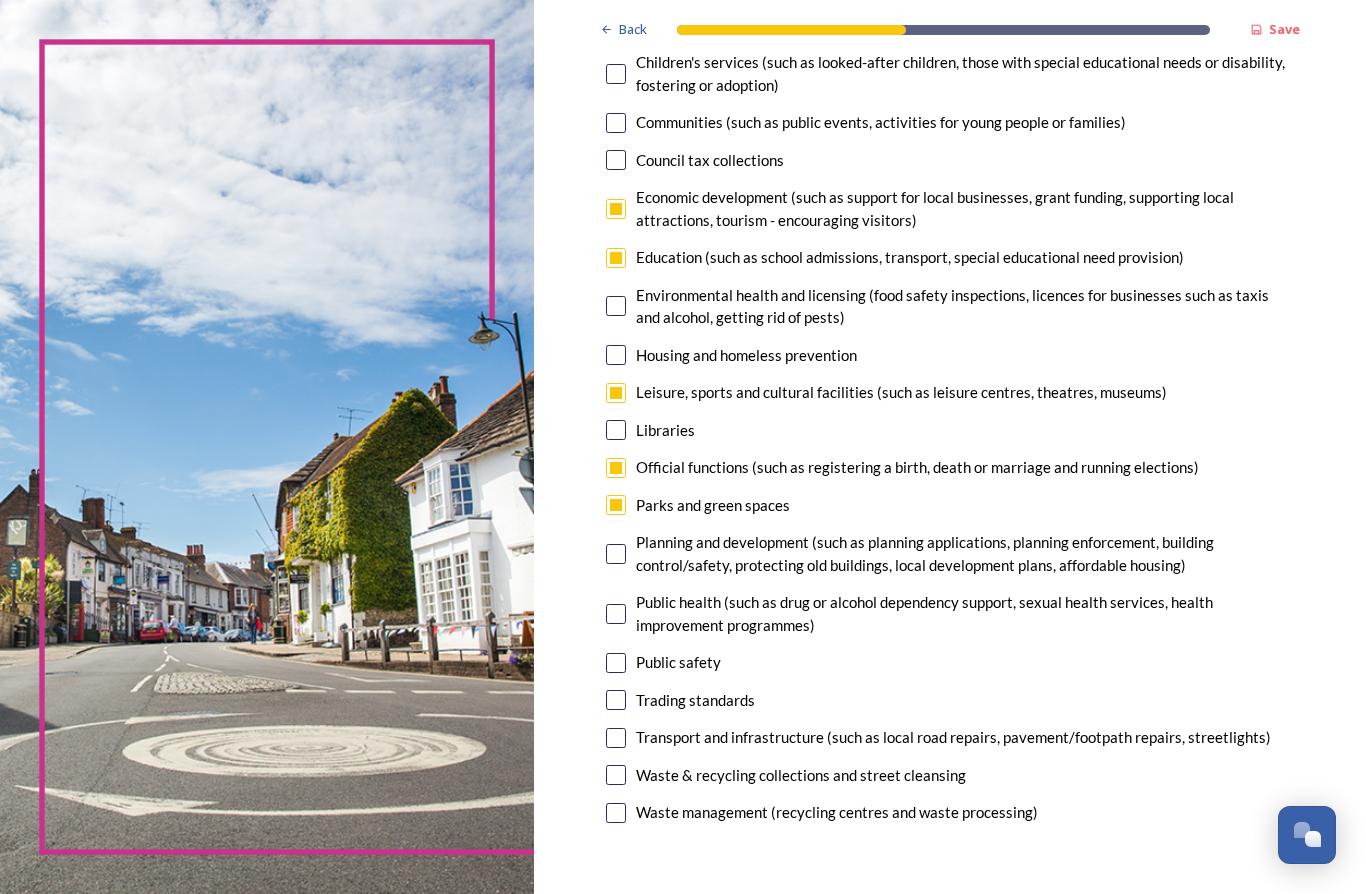 scroll, scrollTop: 272, scrollLeft: 0, axis: vertical 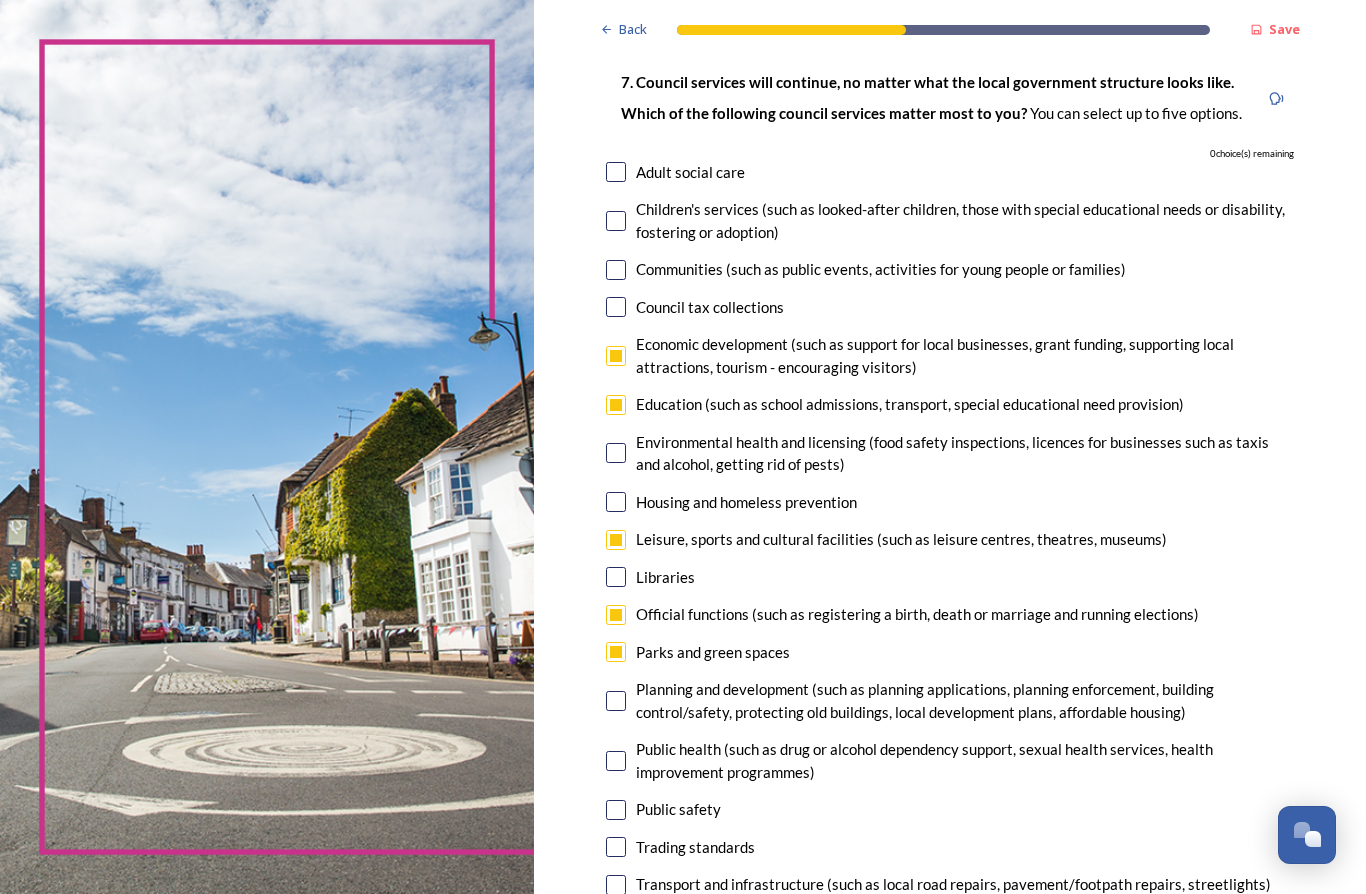 click at bounding box center (616, 652) 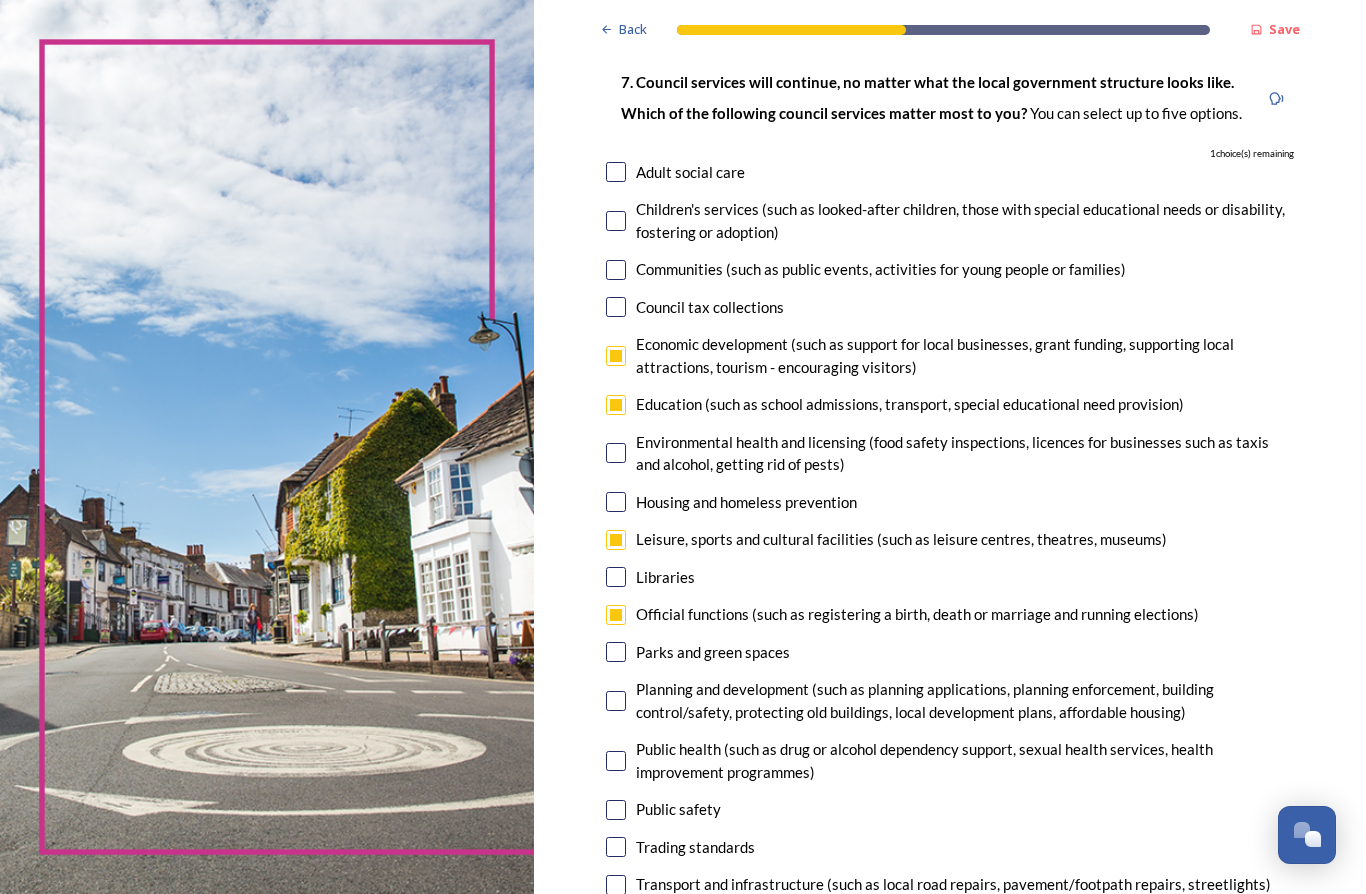click at bounding box center (616, 701) 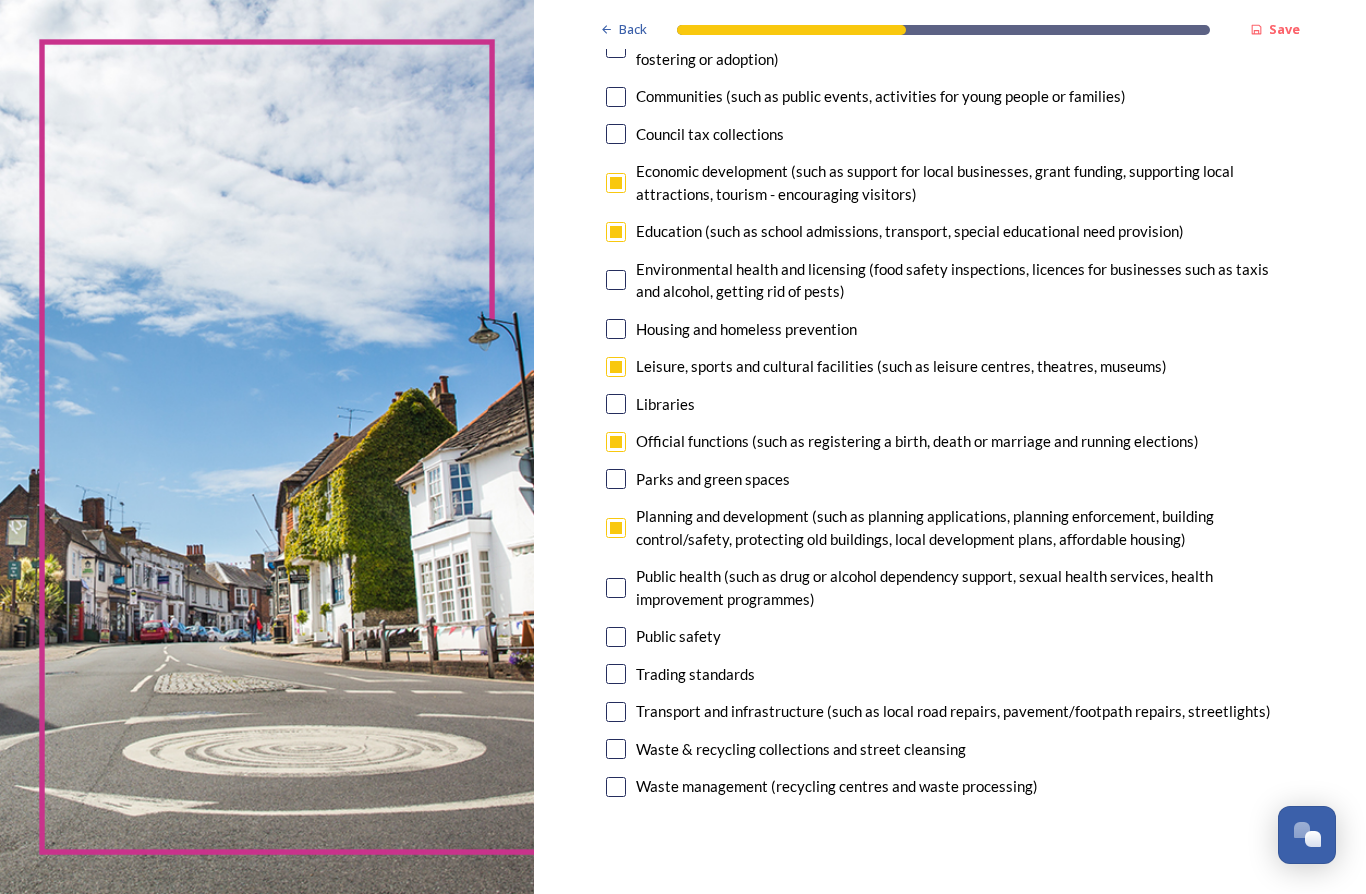 scroll, scrollTop: 298, scrollLeft: 0, axis: vertical 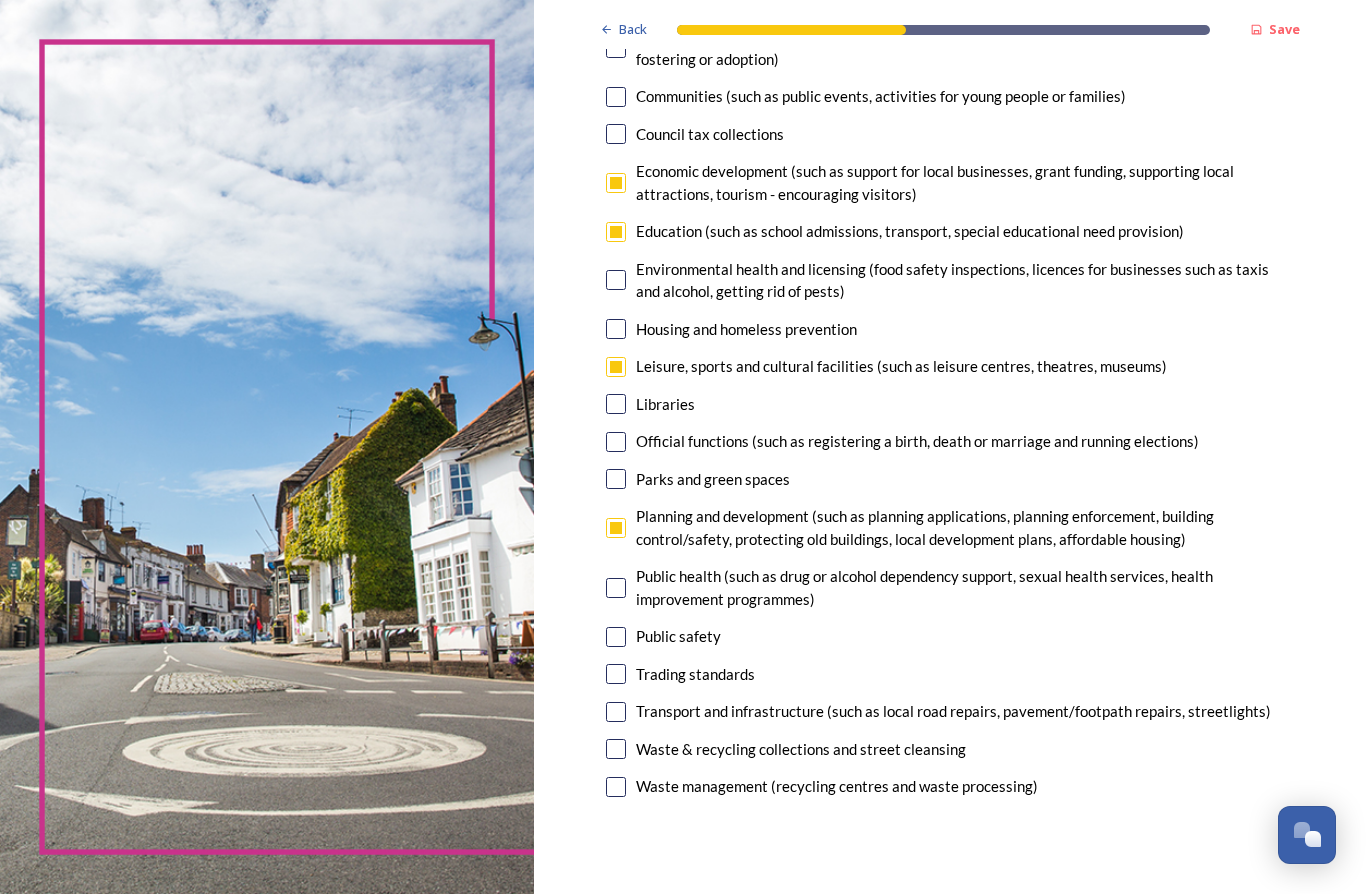 click at bounding box center (616, 712) 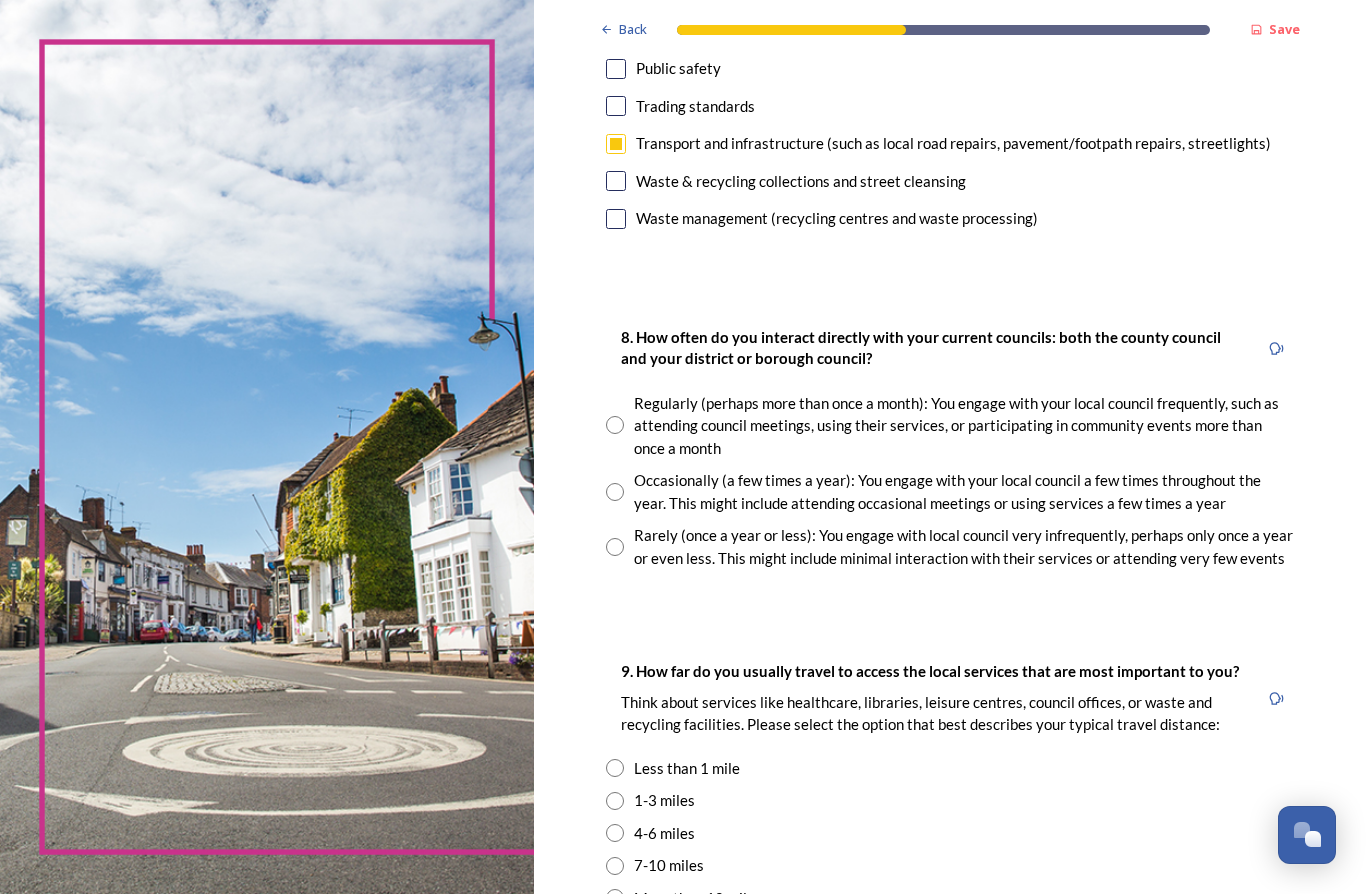 scroll, scrollTop: 863, scrollLeft: 0, axis: vertical 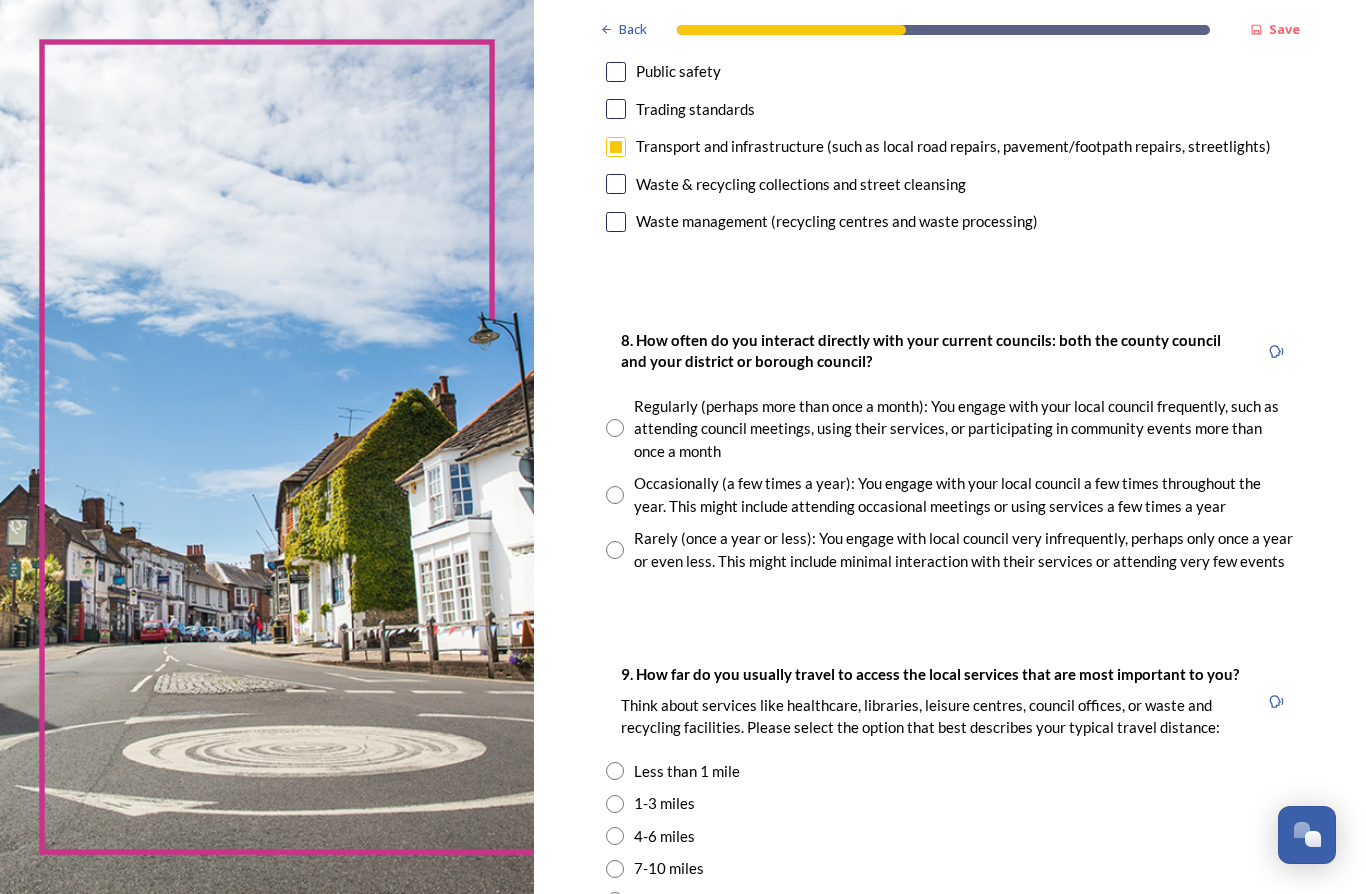 click at bounding box center [615, 495] 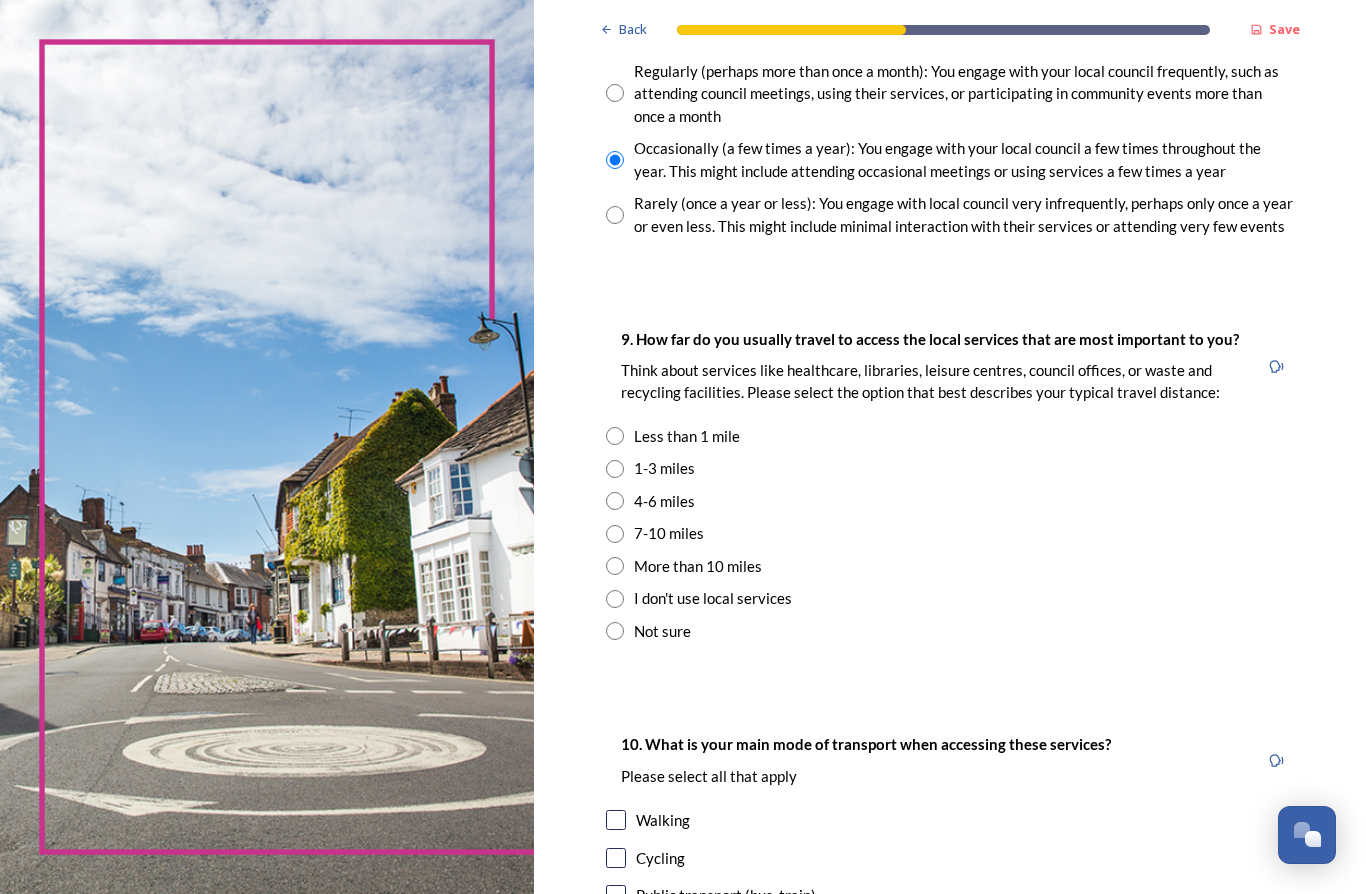 scroll, scrollTop: 1198, scrollLeft: 0, axis: vertical 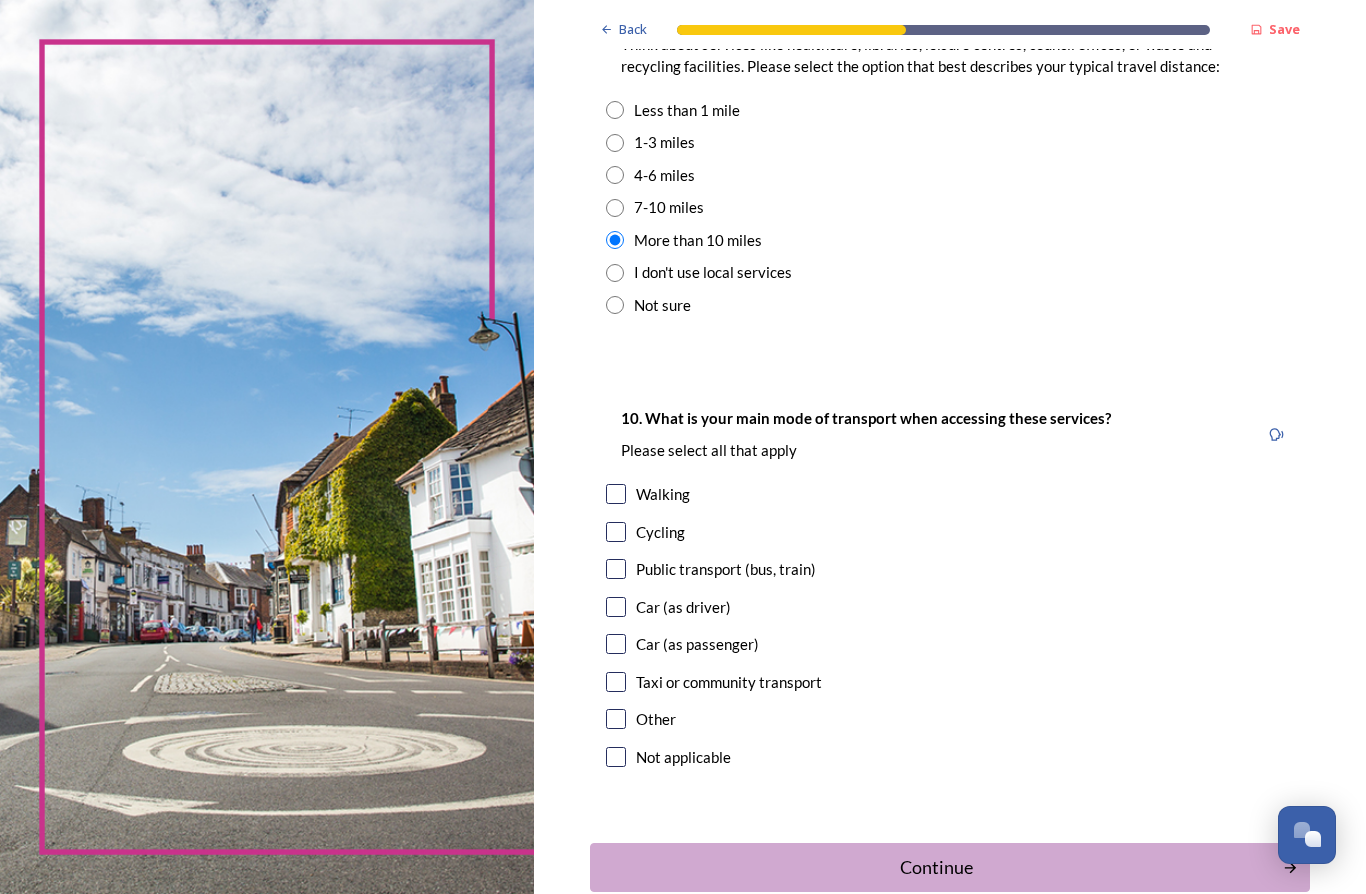 click at bounding box center (616, 607) 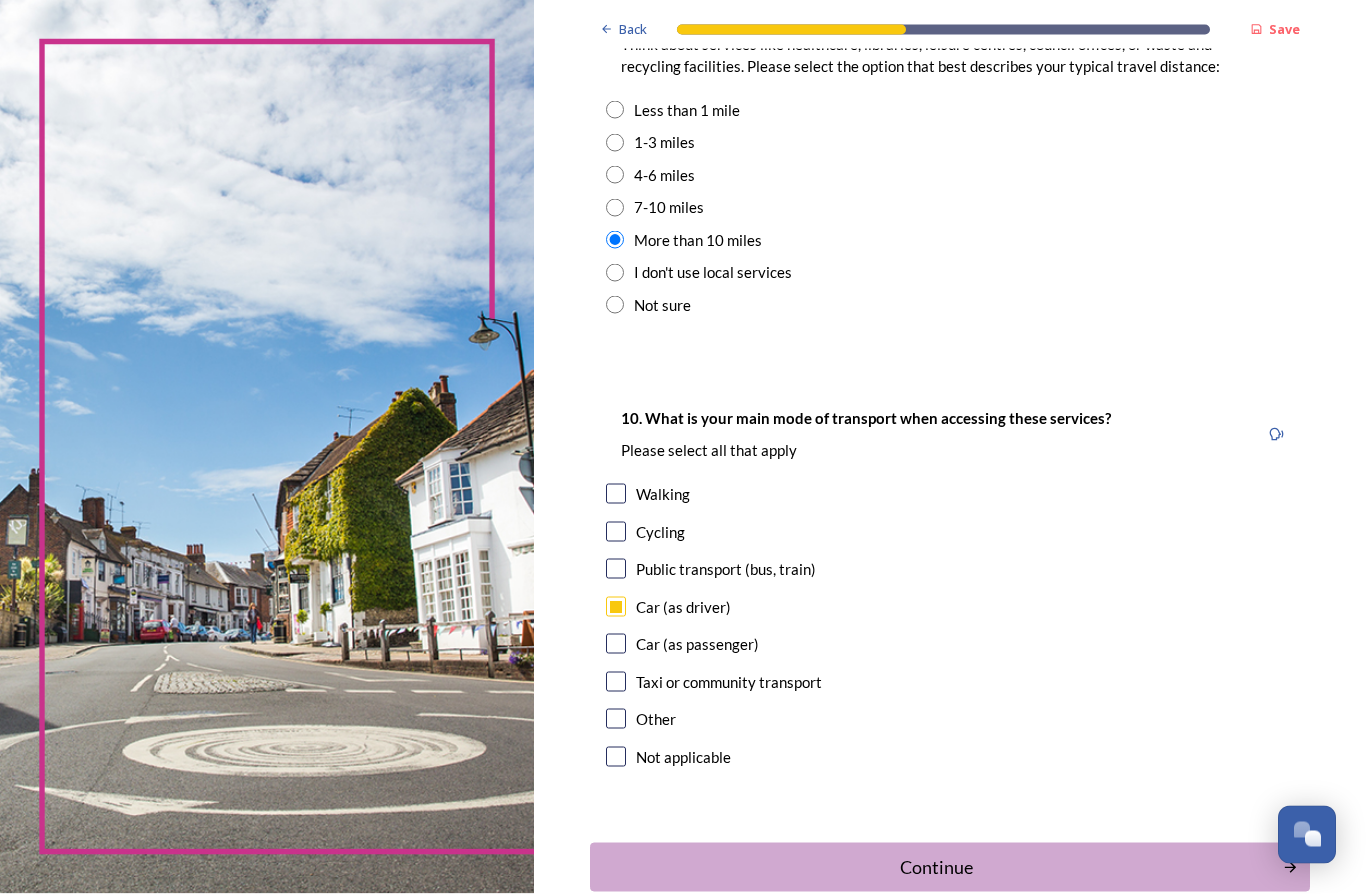 scroll, scrollTop: 87, scrollLeft: 0, axis: vertical 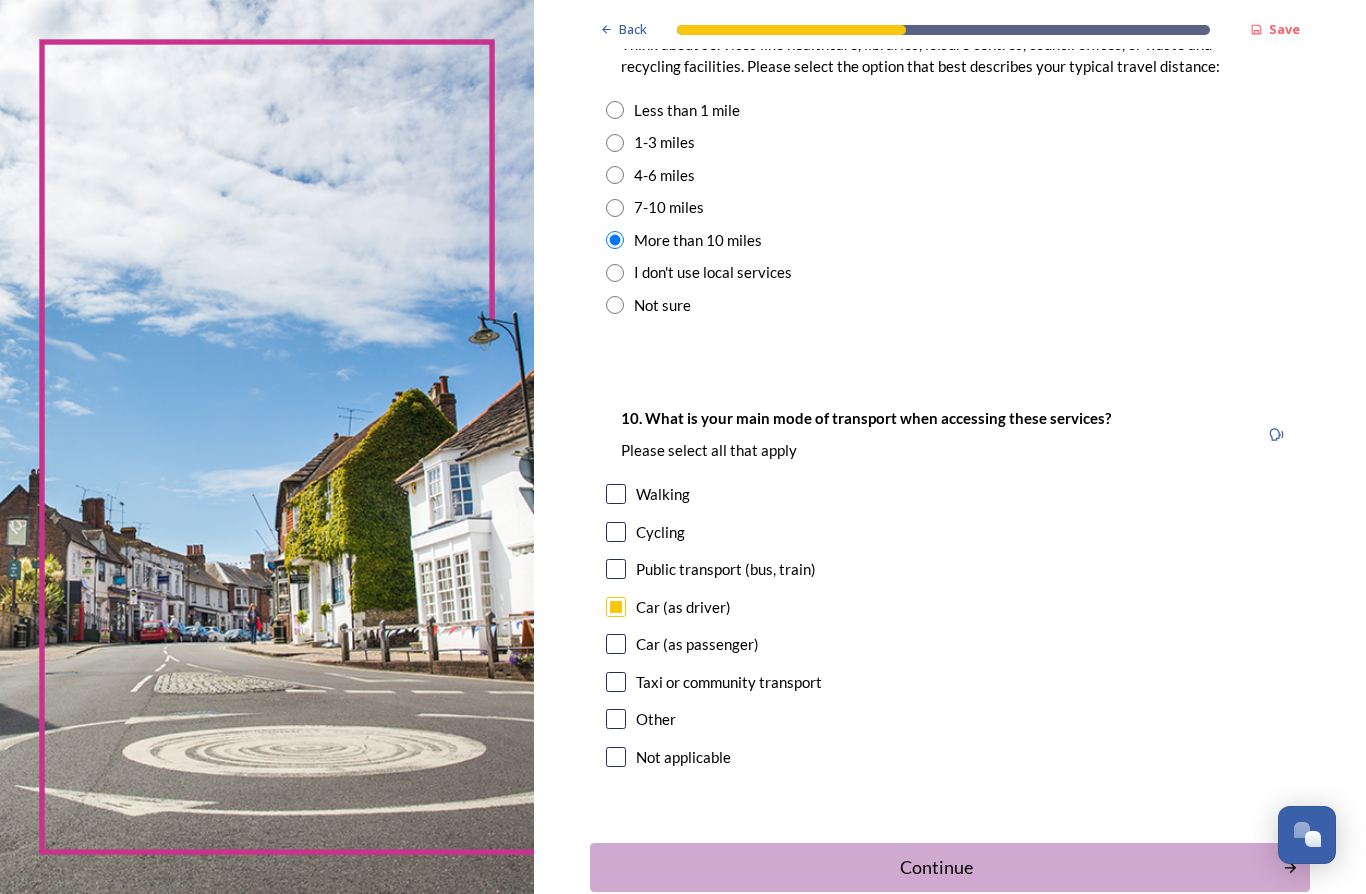 click on "Continue" at bounding box center [936, 867] 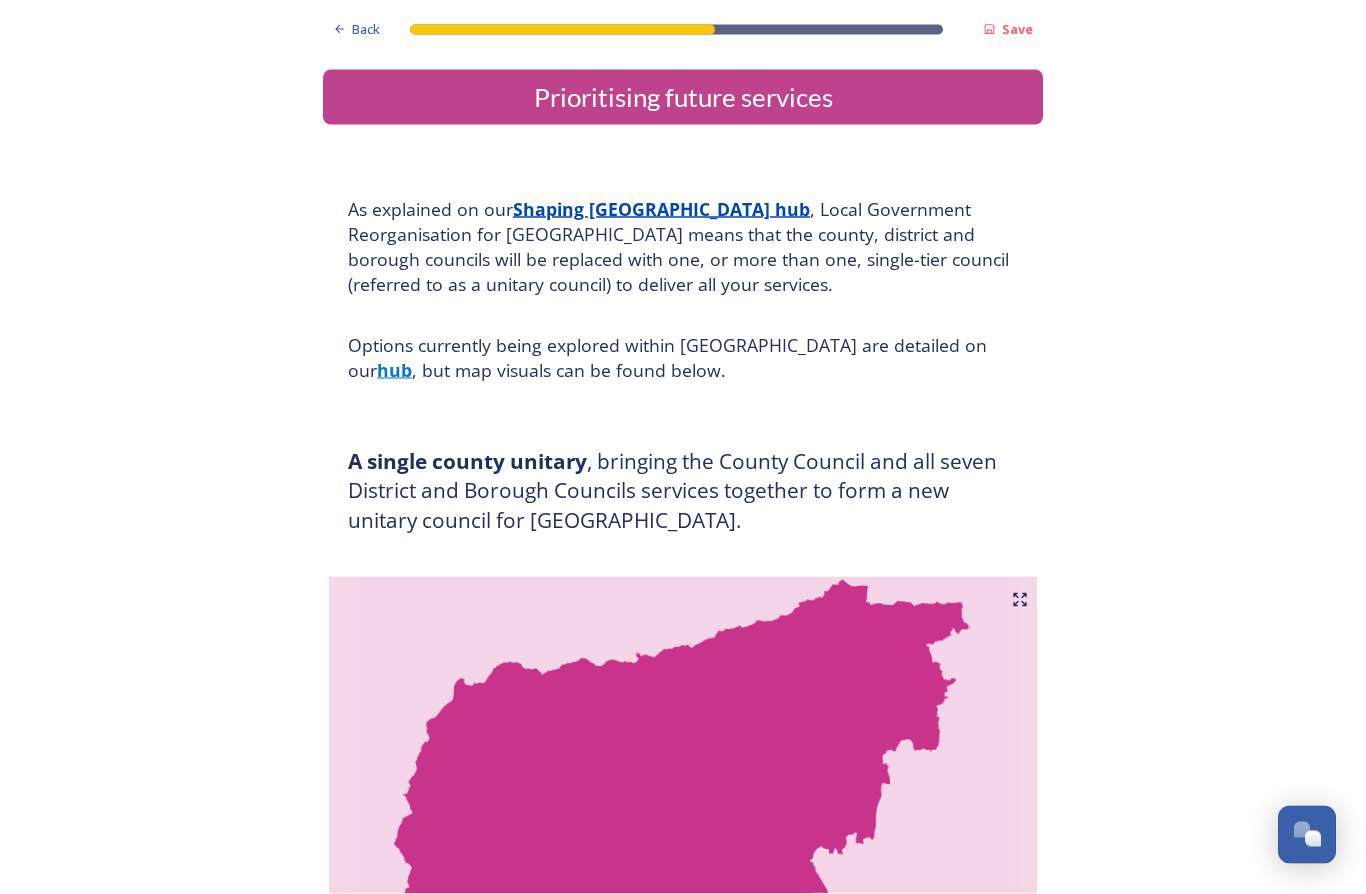 scroll, scrollTop: 16, scrollLeft: 0, axis: vertical 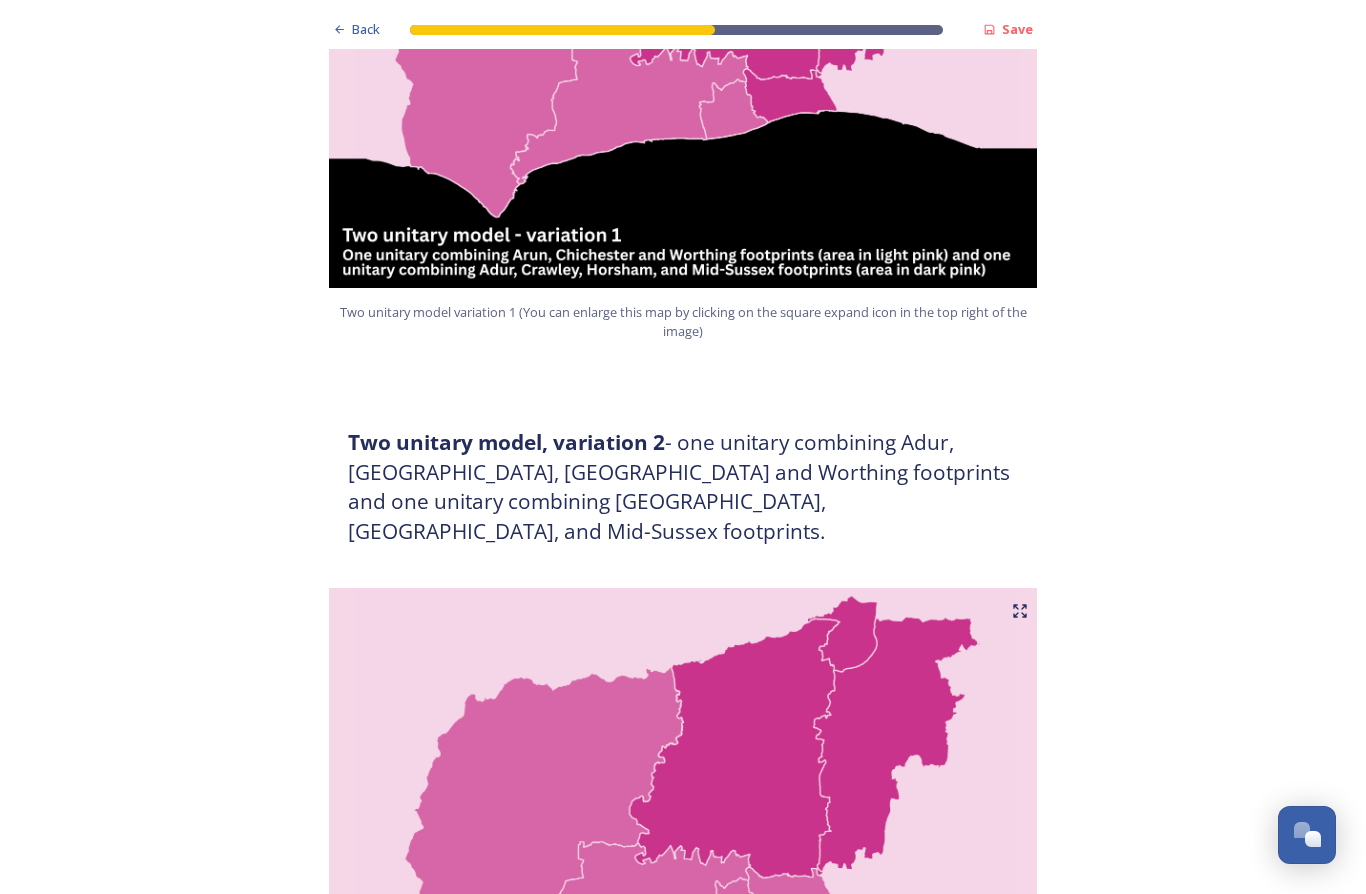 click at bounding box center [683, 838] 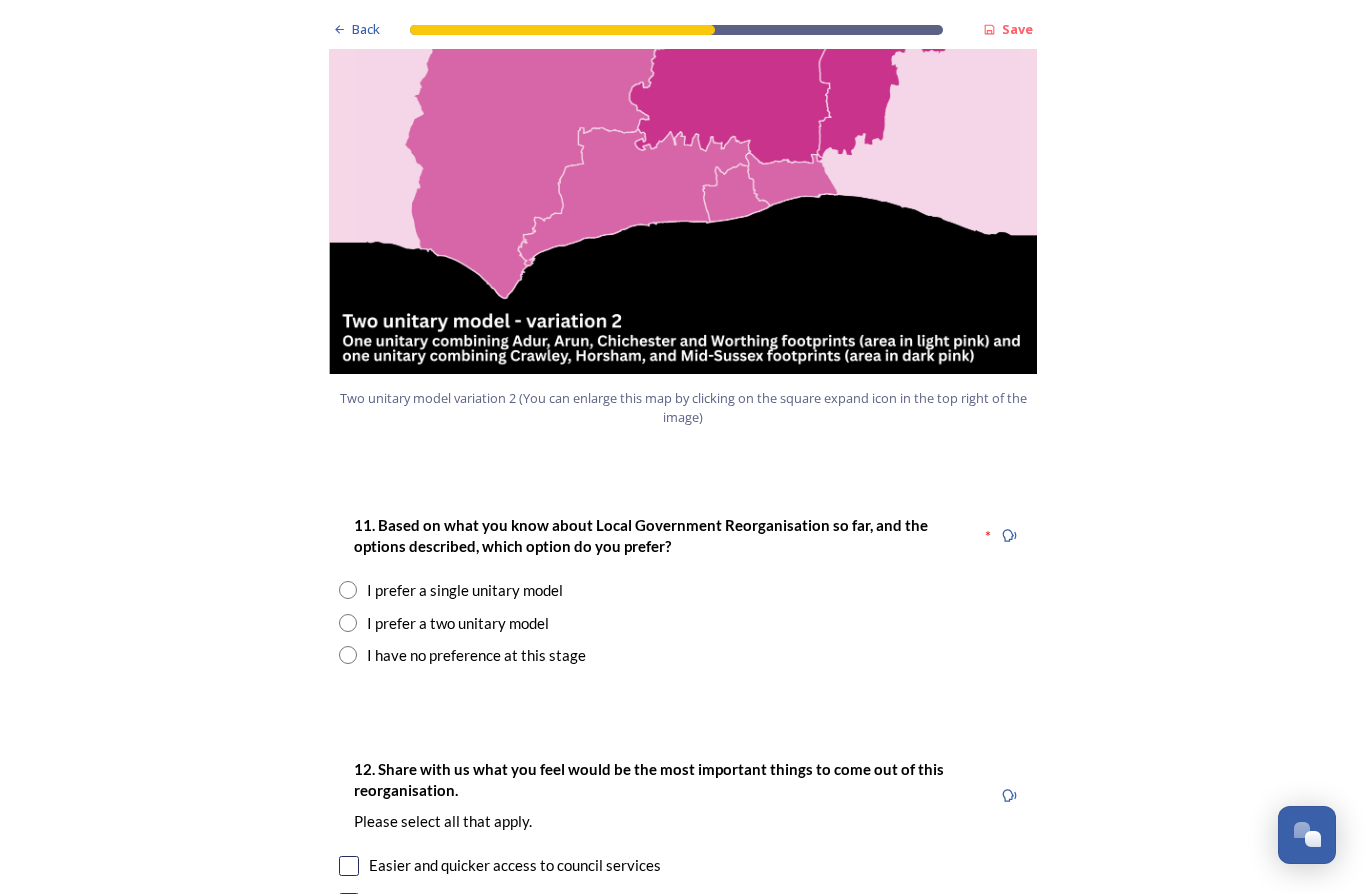scroll, scrollTop: 2286, scrollLeft: 0, axis: vertical 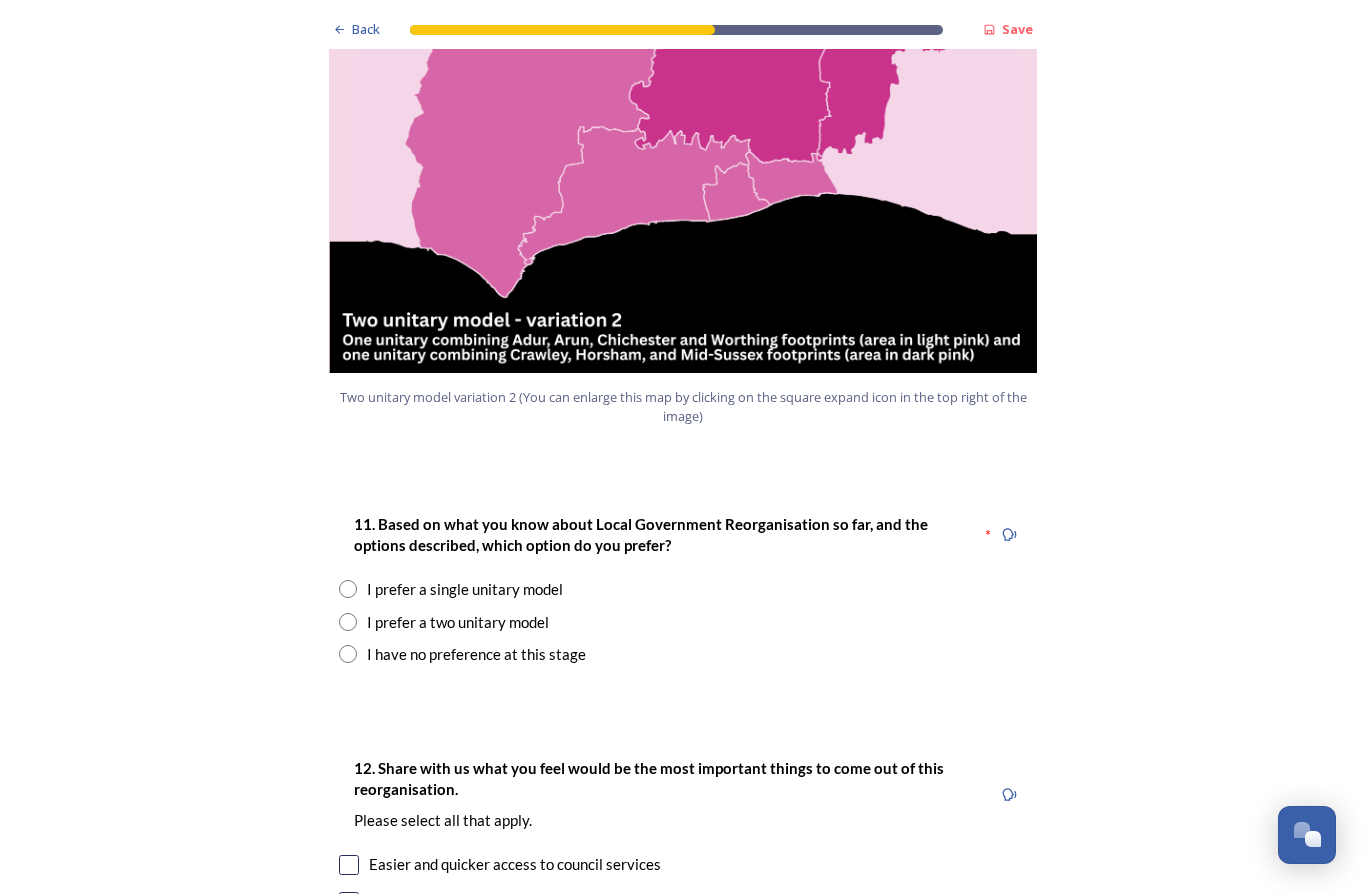 click at bounding box center (348, 622) 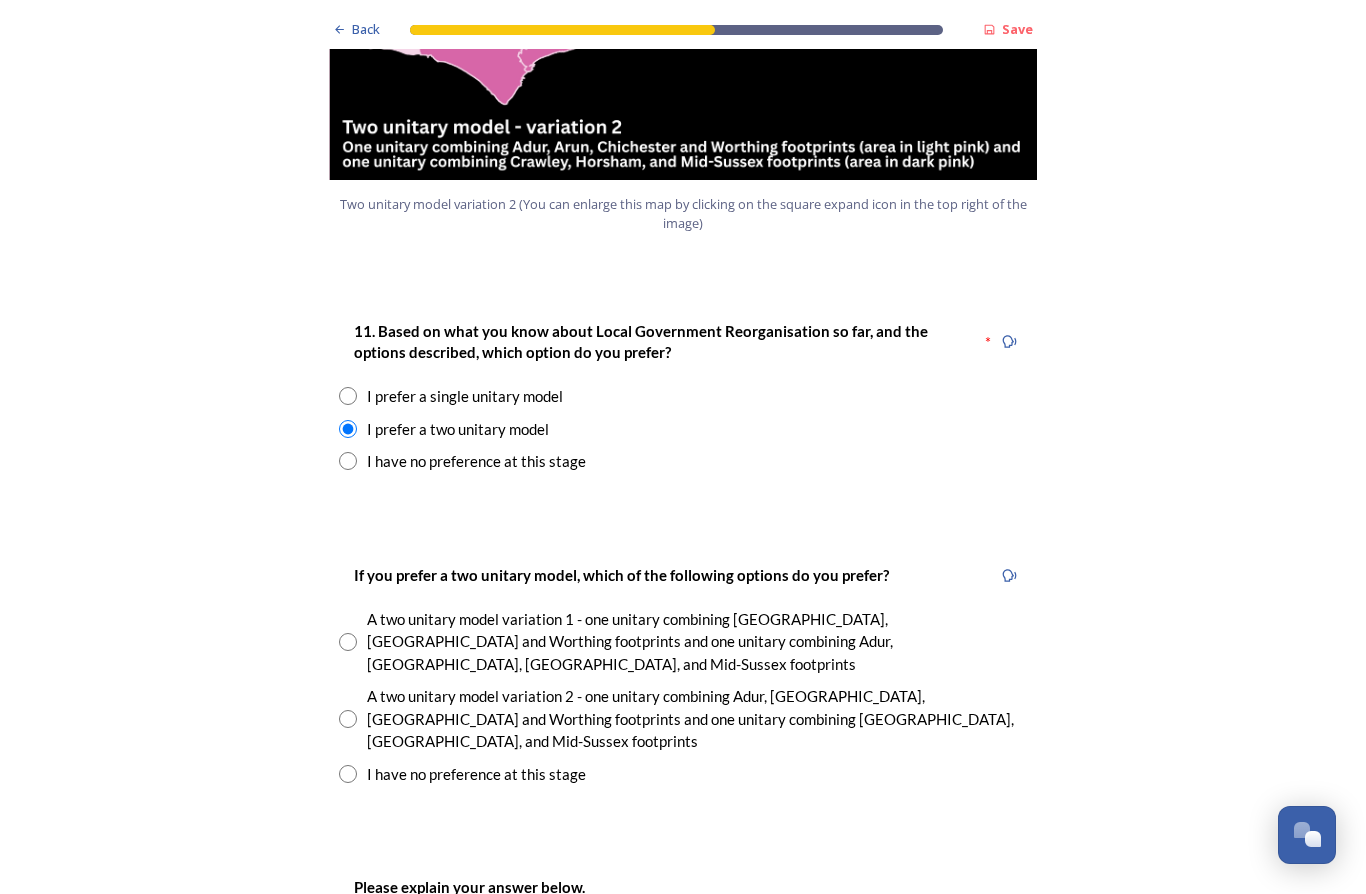 scroll, scrollTop: 2479, scrollLeft: 0, axis: vertical 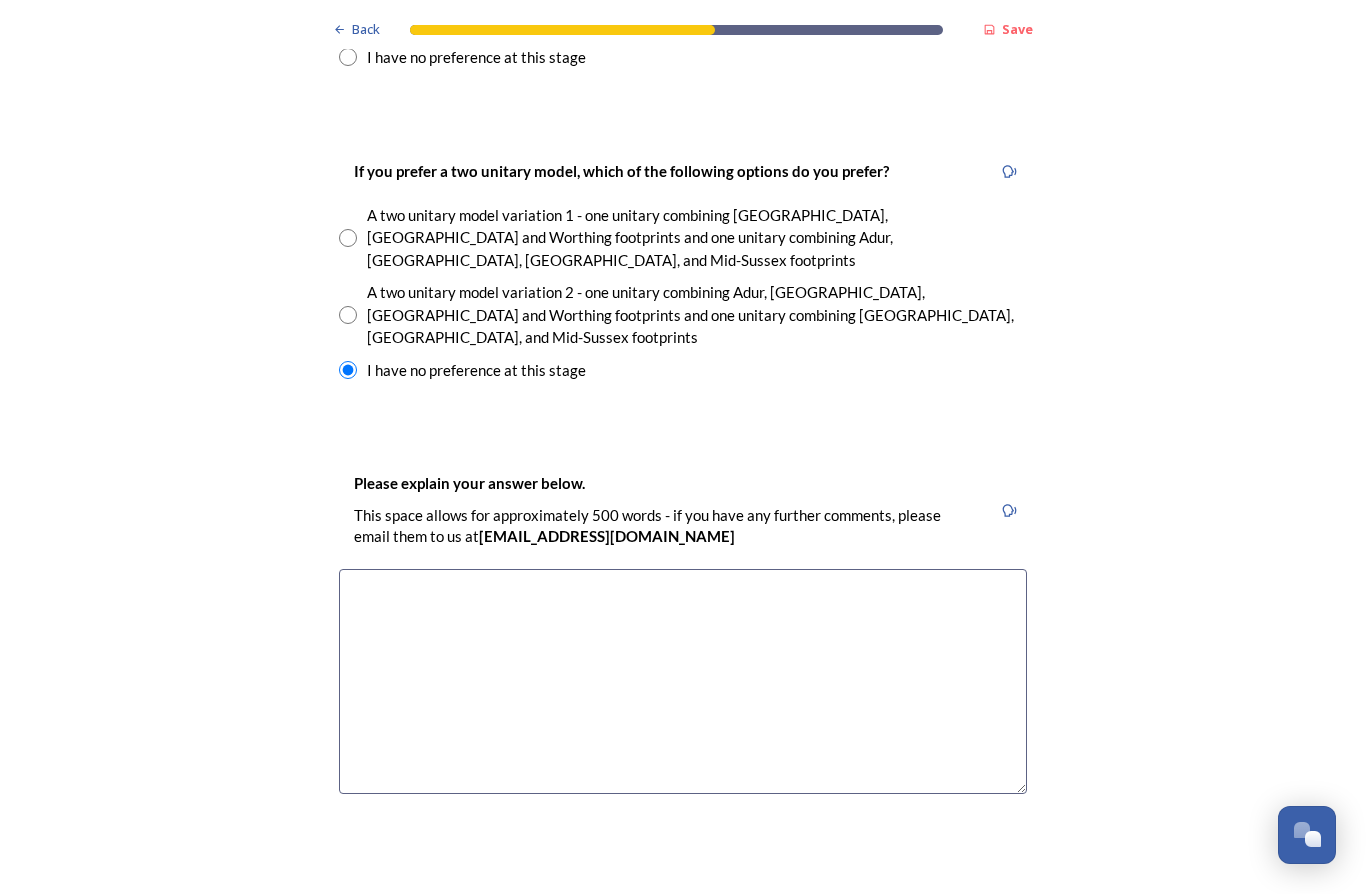 click at bounding box center [683, 681] 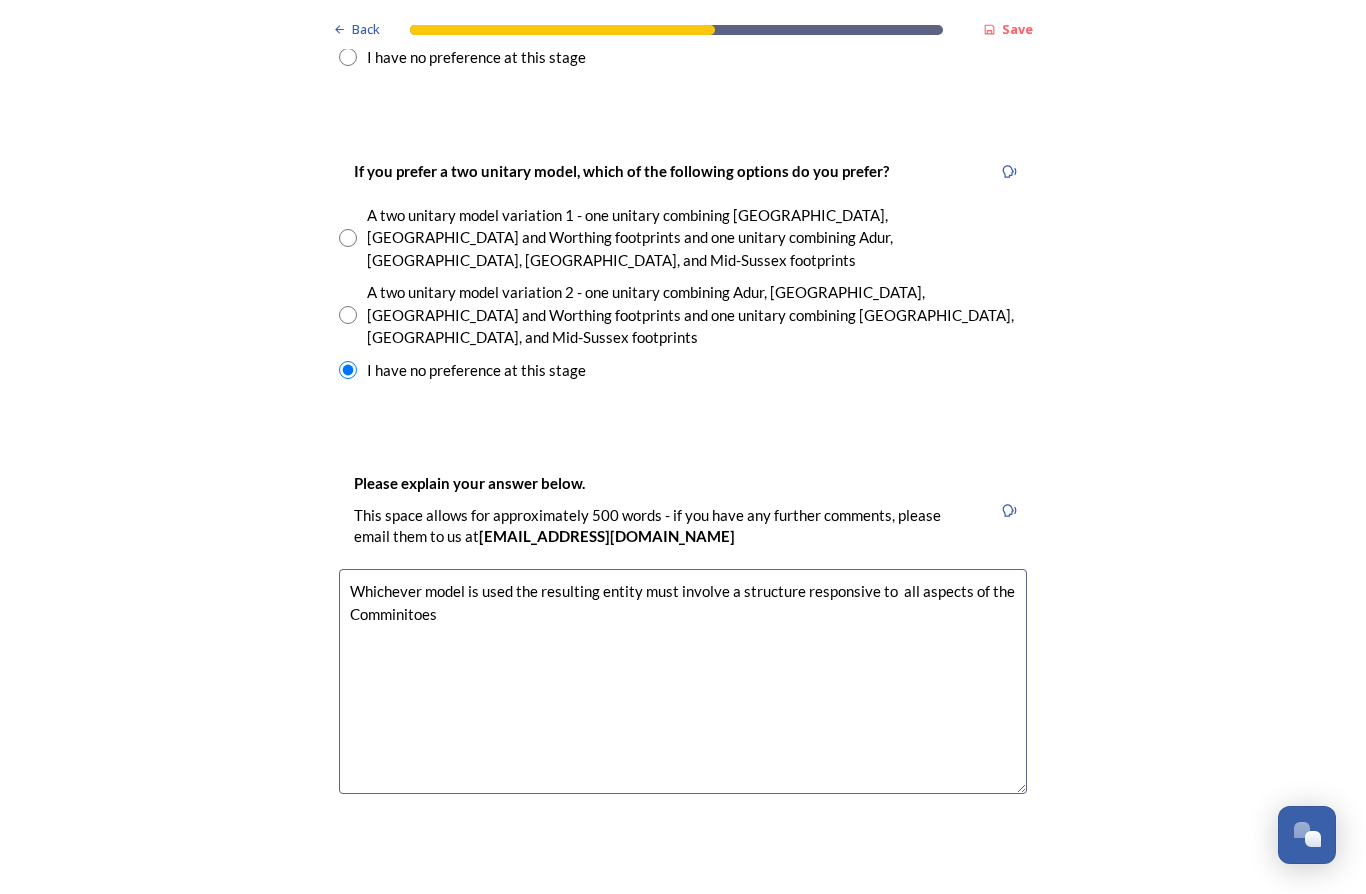 click on "Back Save Prioritising future services As explained on our  Shaping [GEOGRAPHIC_DATA] hub , Local Government Reorganisation for [GEOGRAPHIC_DATA] means that the county, district and borough councils will be replaced with one, or more than one, single-tier council (referred to as a unitary council) to deliver all your services.  Options currently being explored within [GEOGRAPHIC_DATA] are detailed on our  hub , but map visuals can be found below. A single county unitary , bringing the County Council and all seven District and Borough Councils services together to form a new unitary council for [GEOGRAPHIC_DATA]. Single unitary model (You can enlarge this map by clicking on the square expand icon in the top right of the image) Two unitary option, variation 1  -   one unitary combining Arun, [GEOGRAPHIC_DATA] and Worthing footprints and one unitary combining Adur, [GEOGRAPHIC_DATA], [GEOGRAPHIC_DATA], and Mid-Sussex footprints. Two unitary model variation 1 (You can enlarge this map by clicking on the square expand icon in the top right of the image) * Other 5" at bounding box center [683, 611] 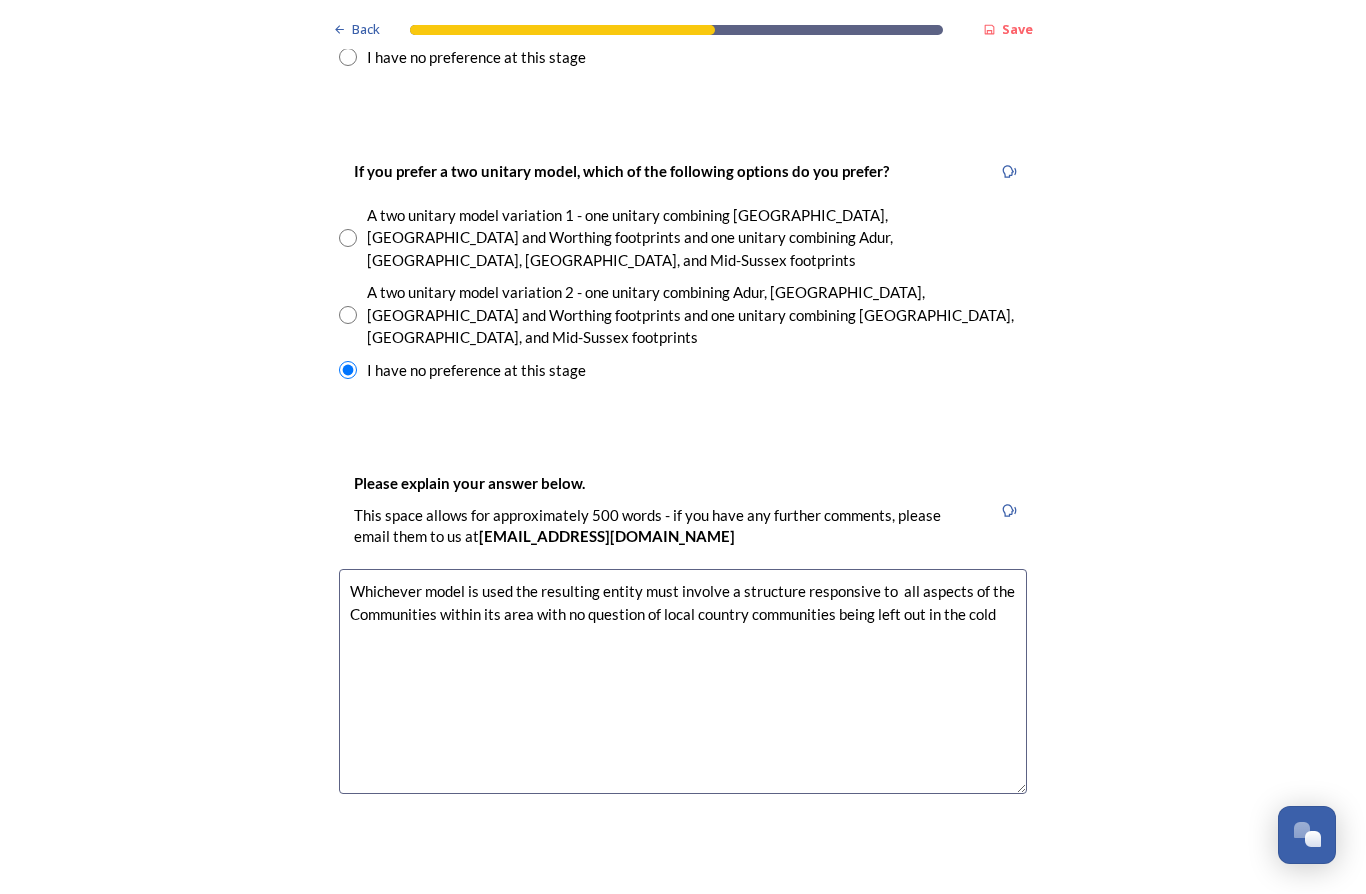 click on "Whichever model is used the resulting entity must involve a structure responsive to  all aspects of the
Communities within its area with no question of local country communities being left out in the cold" at bounding box center (683, 681) 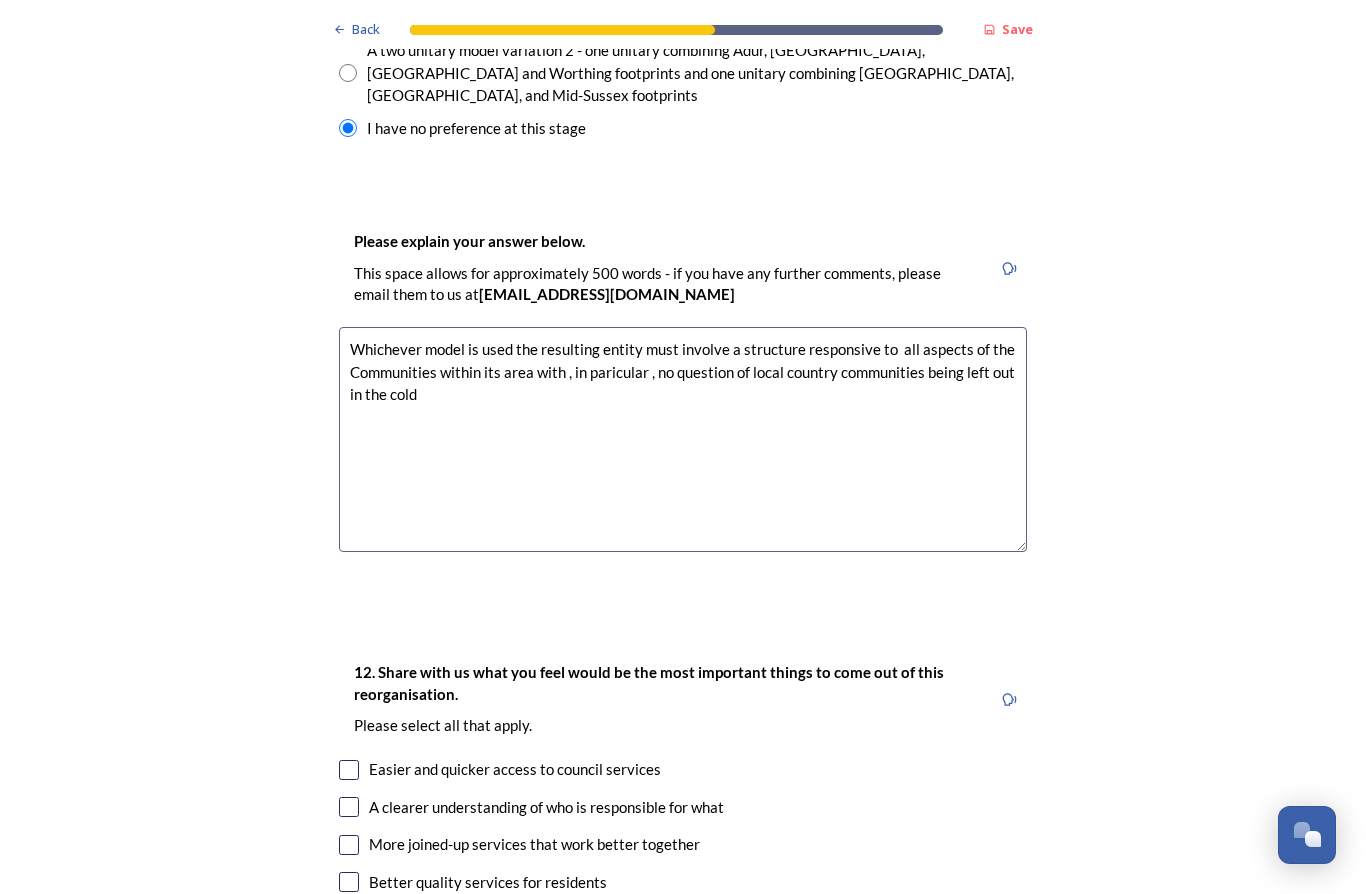 scroll, scrollTop: 3128, scrollLeft: 0, axis: vertical 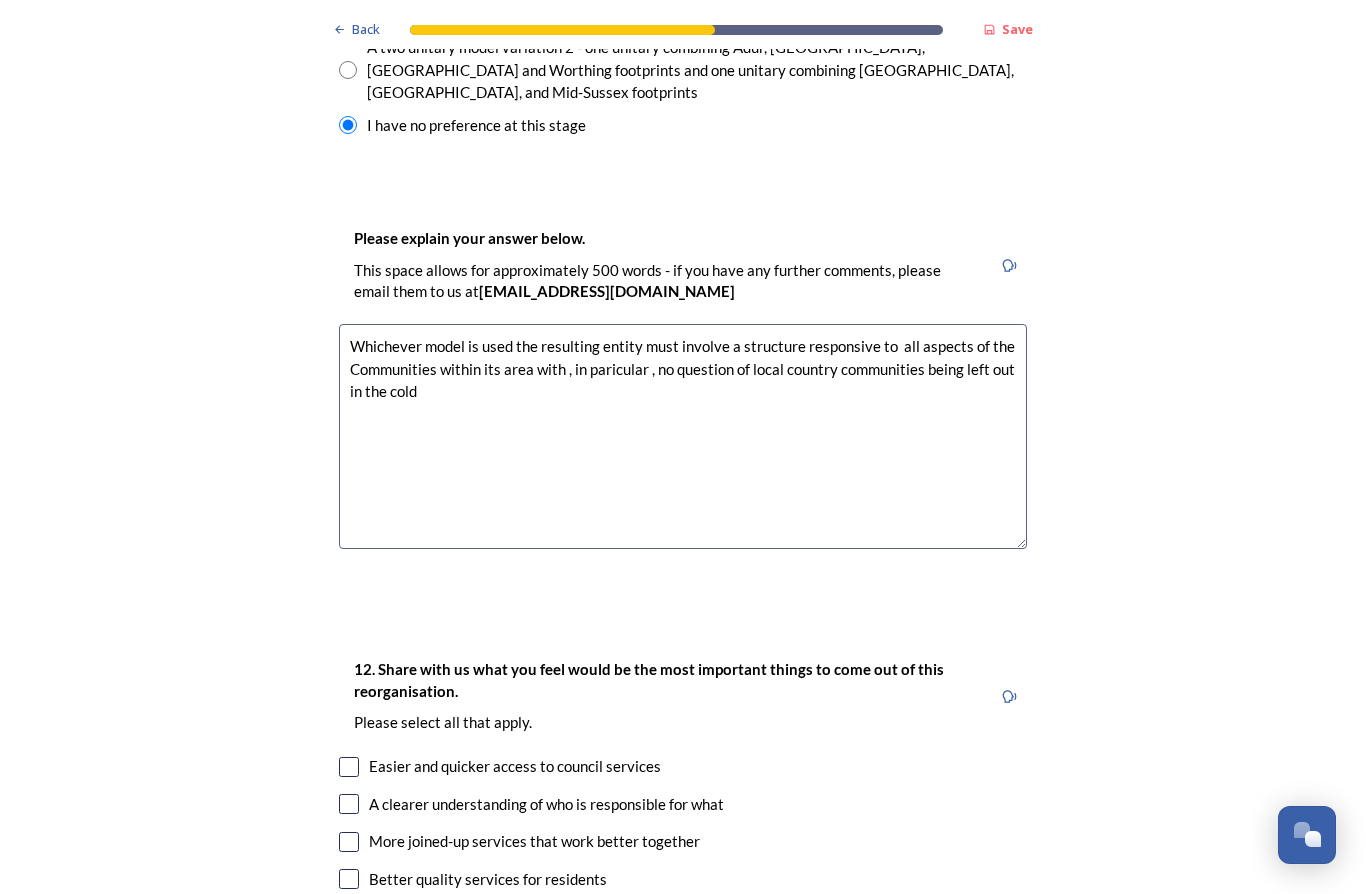 click on "Whichever model is used the resulting entity must involve a structure responsive to  all aspects of the
Communities within its area with , in paricular , no question of local country communities being left out in the cold" at bounding box center (683, 436) 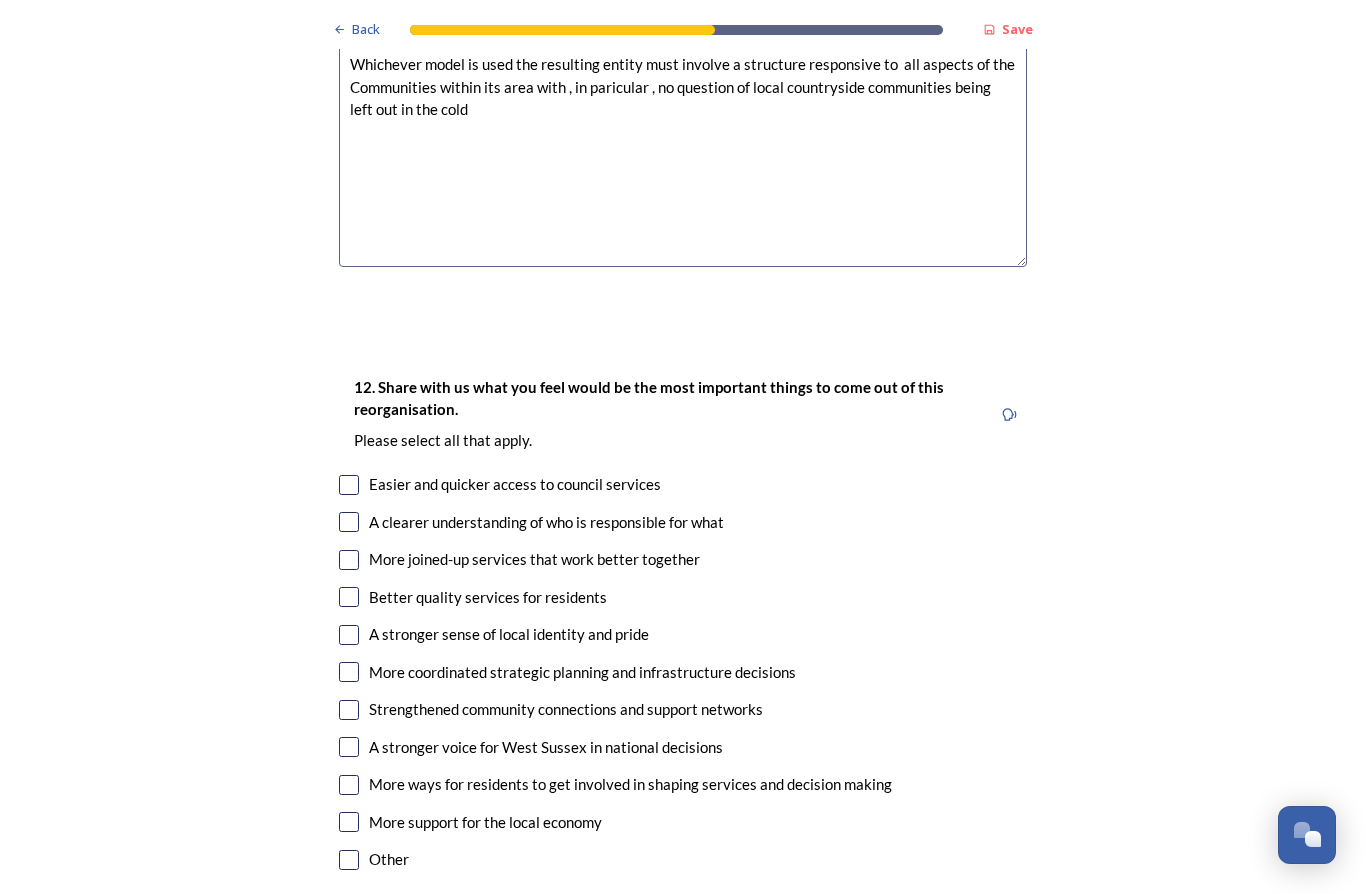 scroll, scrollTop: 3412, scrollLeft: 0, axis: vertical 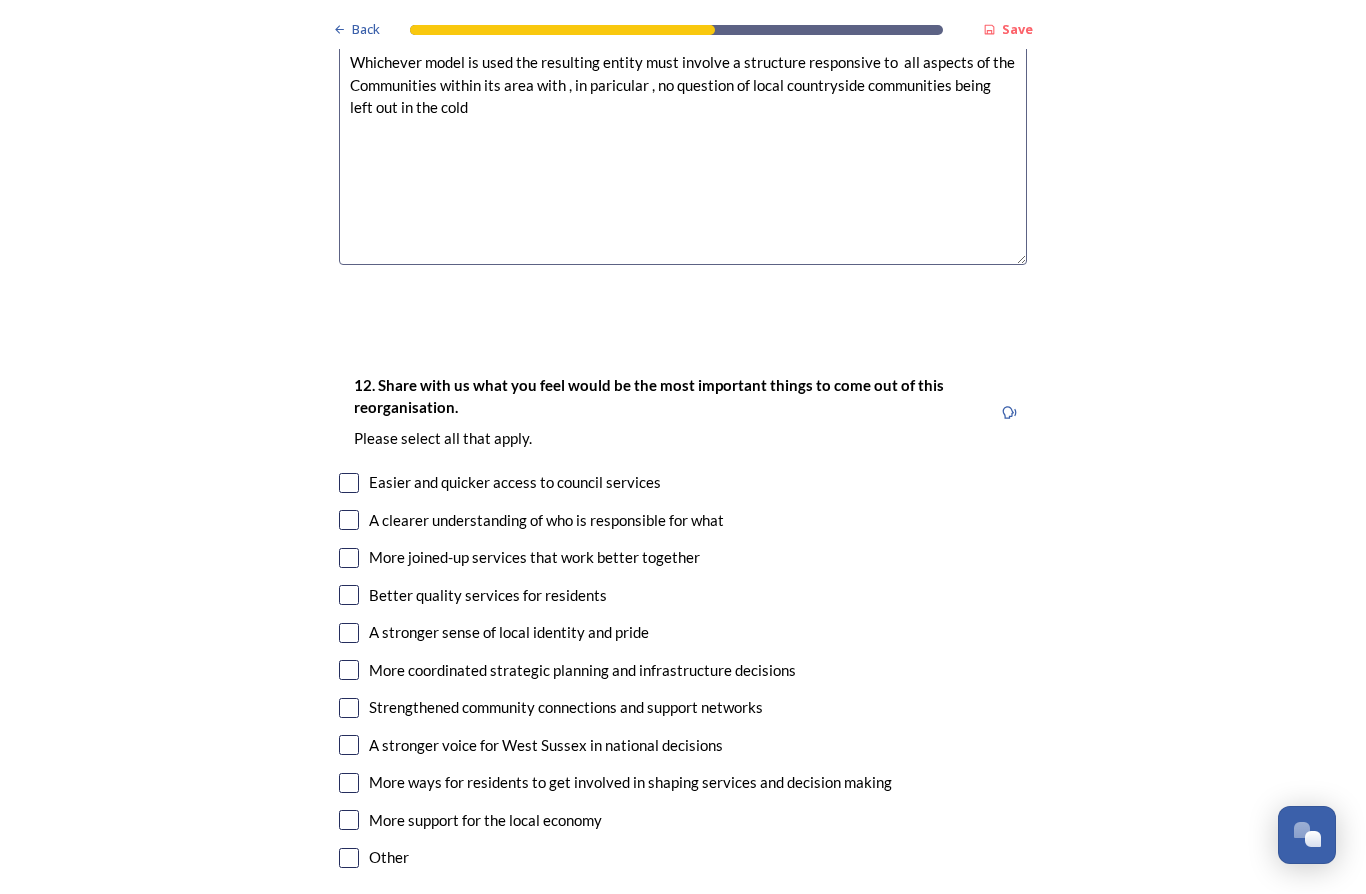 type on "Whichever model is used the resulting entity must involve a structure responsive to  all aspects of the
Communities within its area with , in paricular , no question of local countryside communities being left out in the cold" 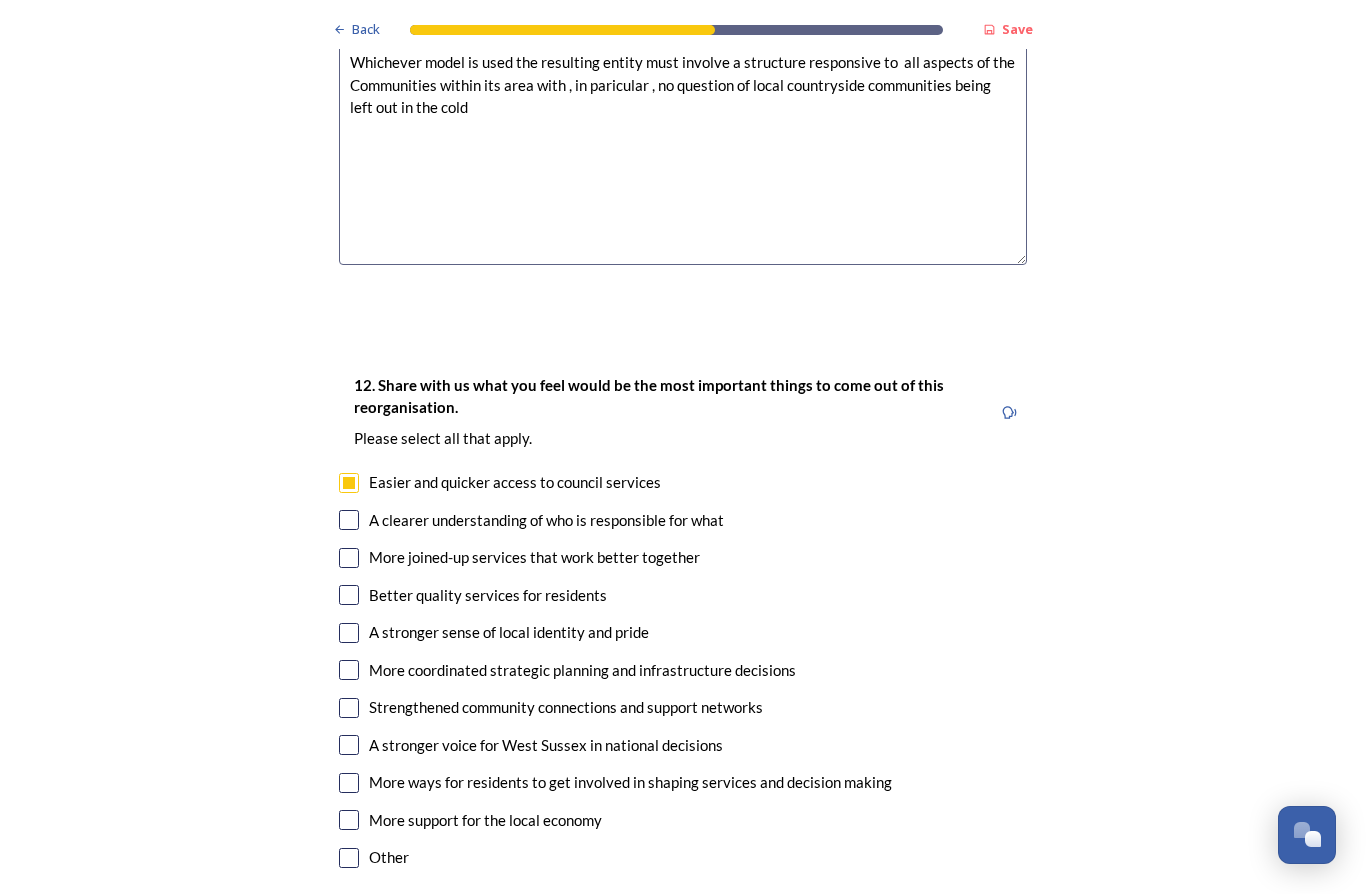 click at bounding box center (349, 520) 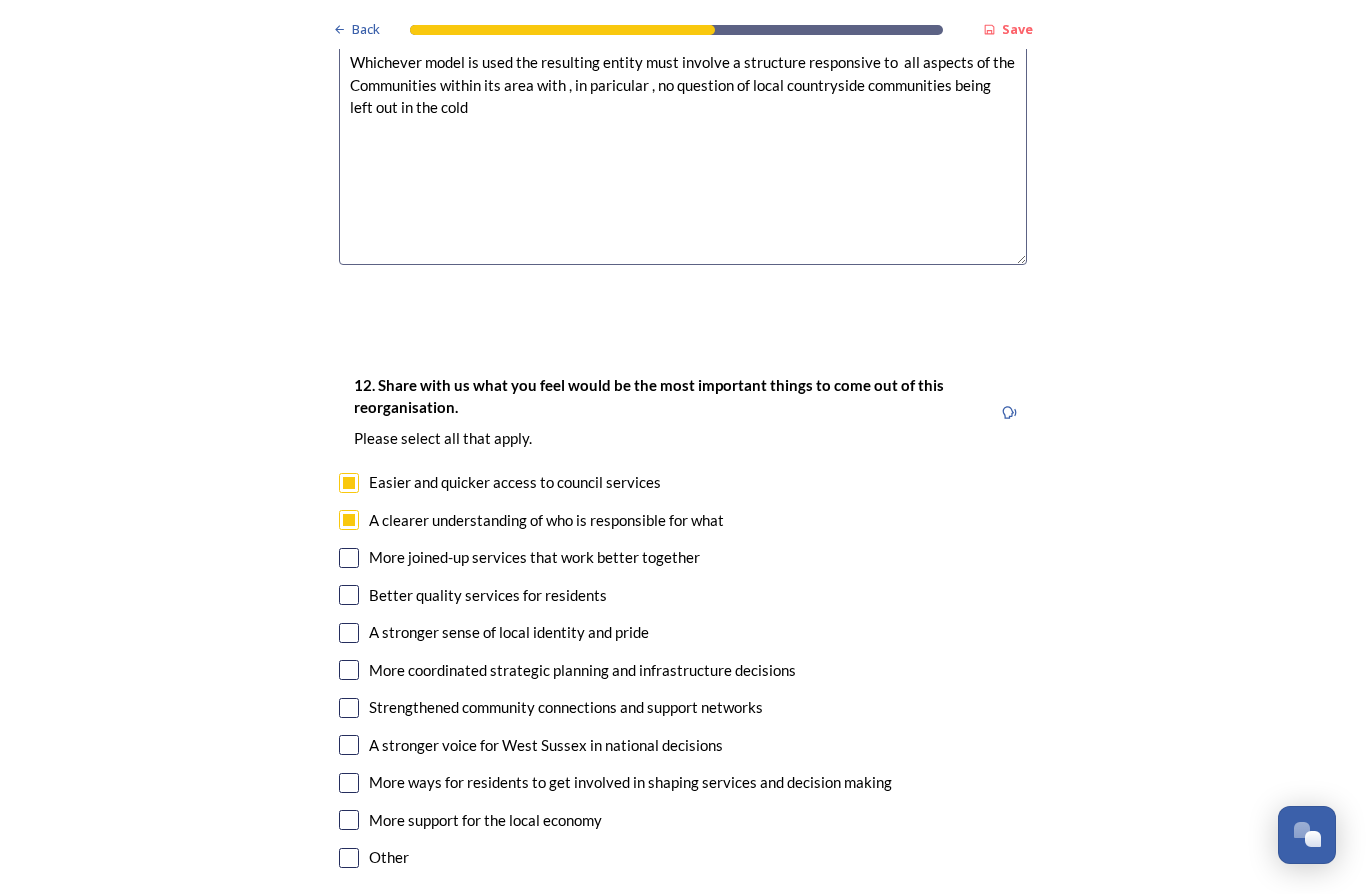 click at bounding box center (349, 558) 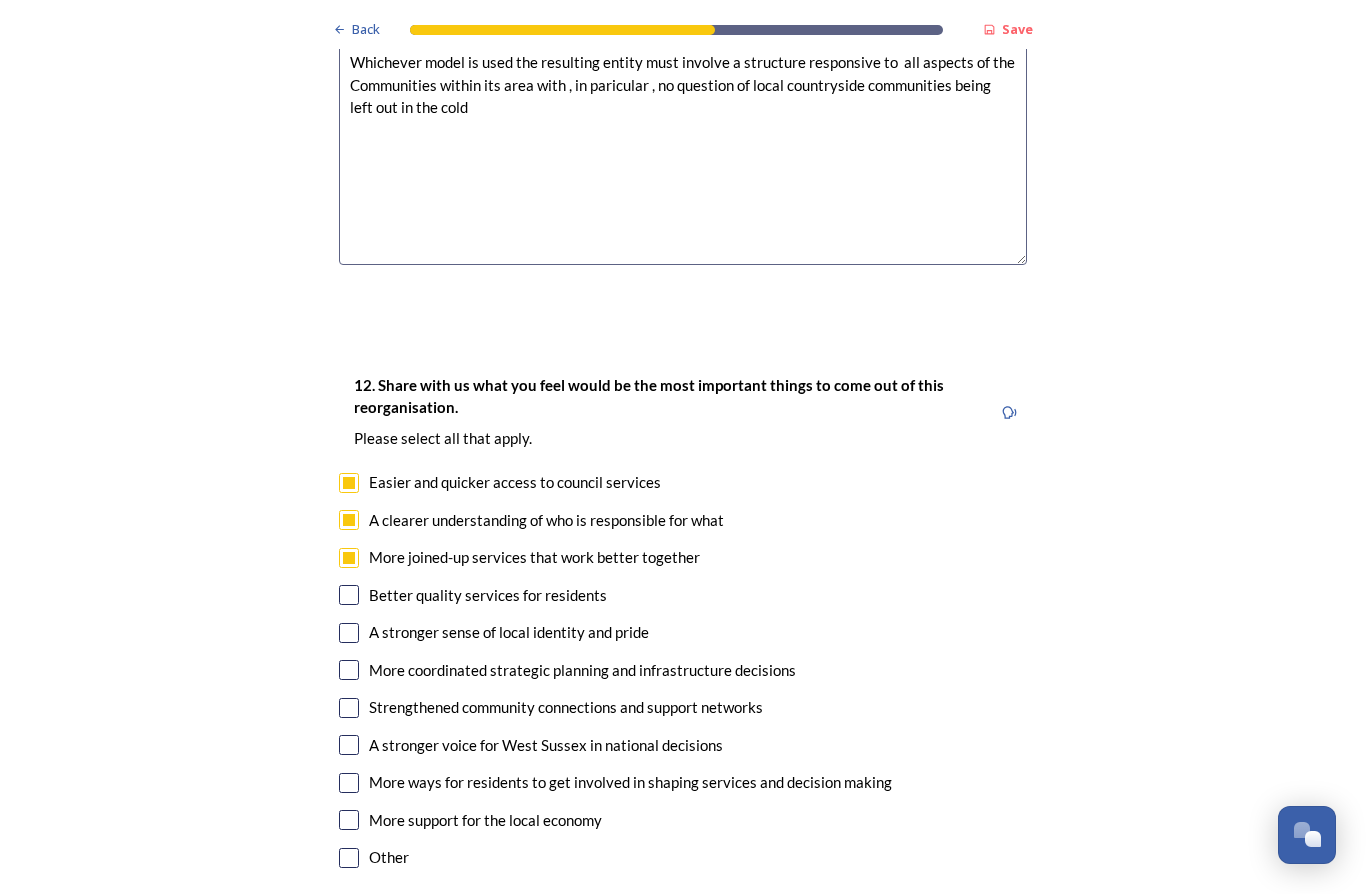 click at bounding box center [349, 595] 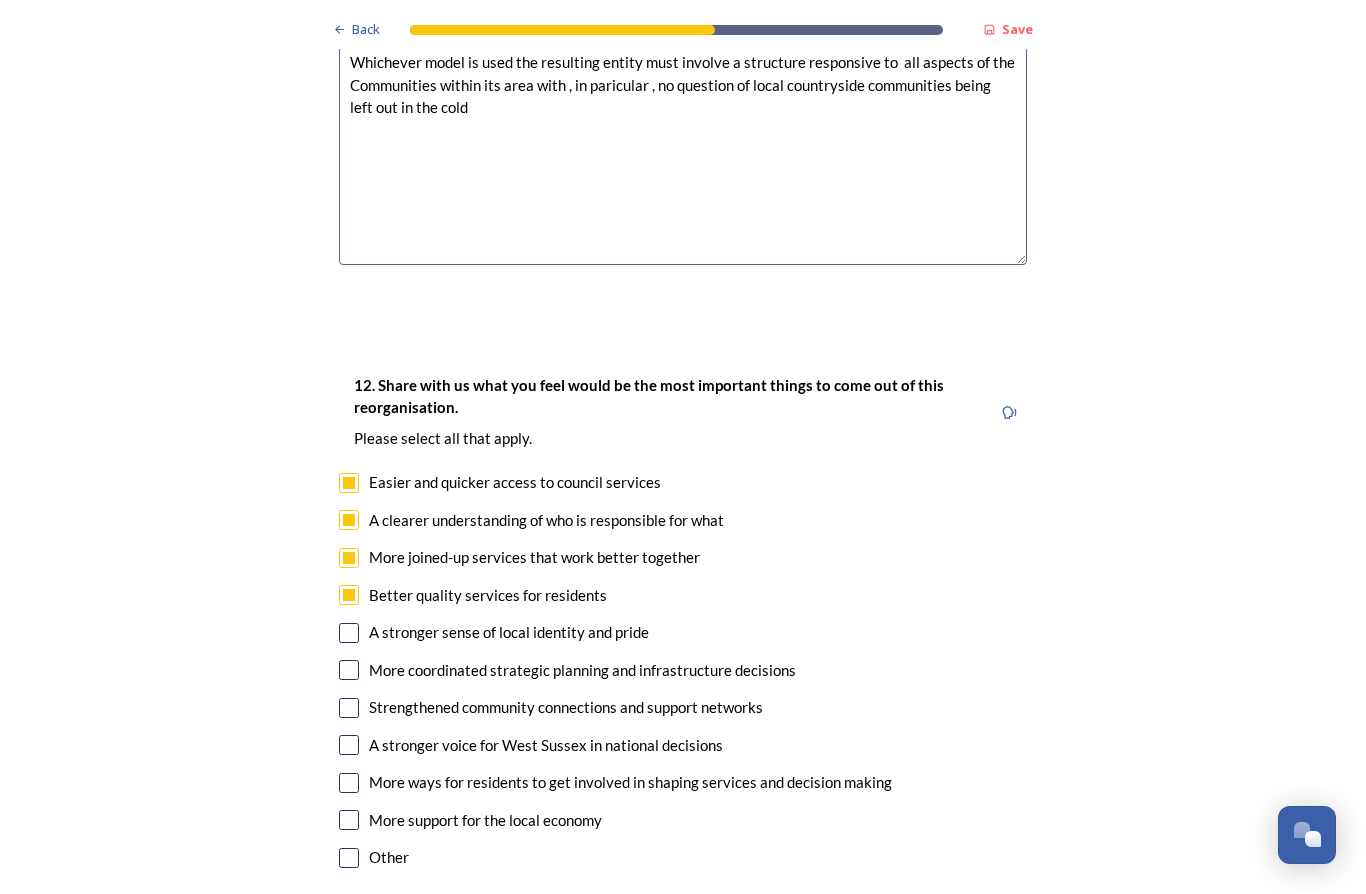 click at bounding box center (349, 595) 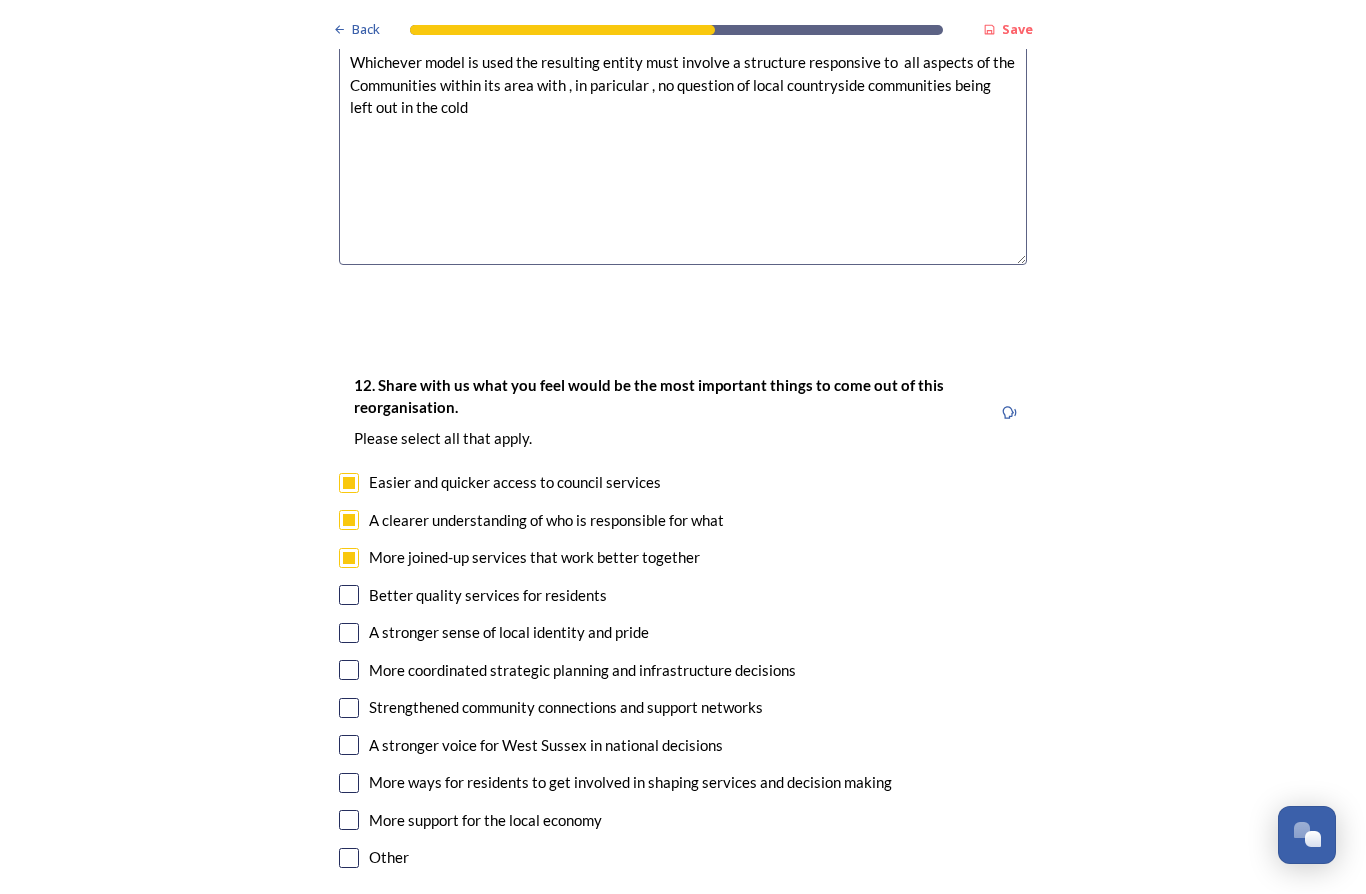 click at bounding box center [349, 595] 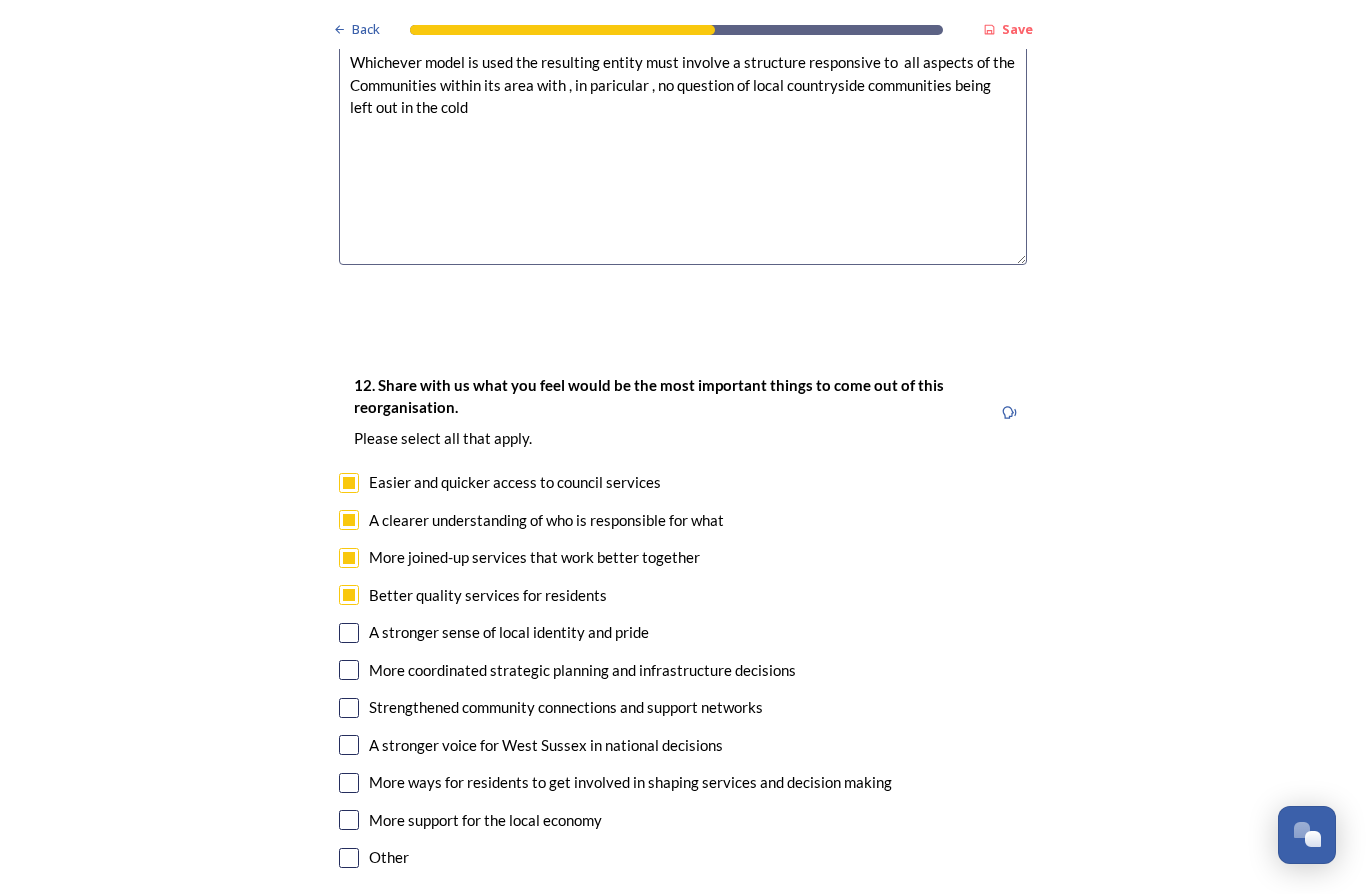 click at bounding box center (349, 633) 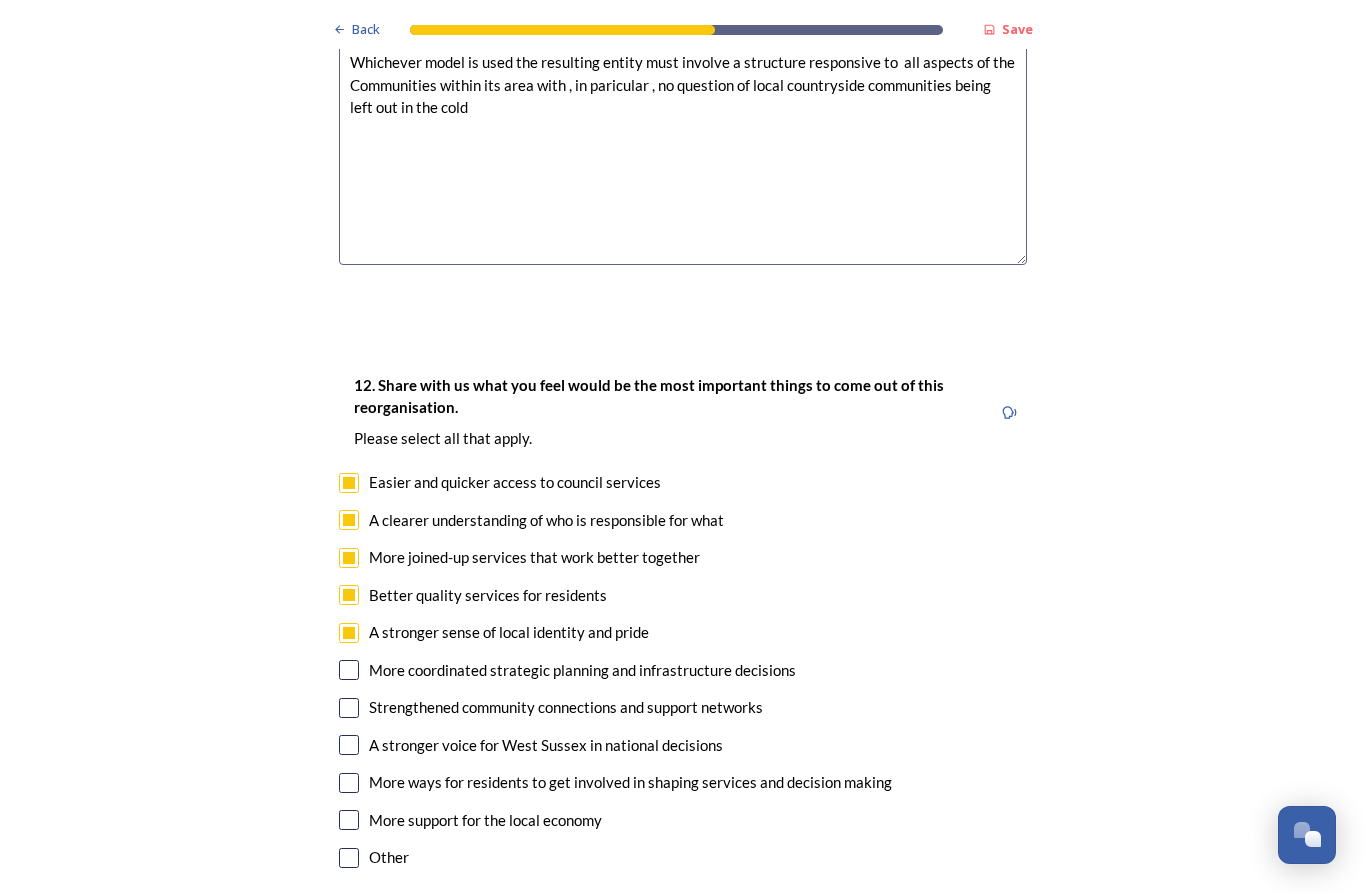 click at bounding box center [349, 670] 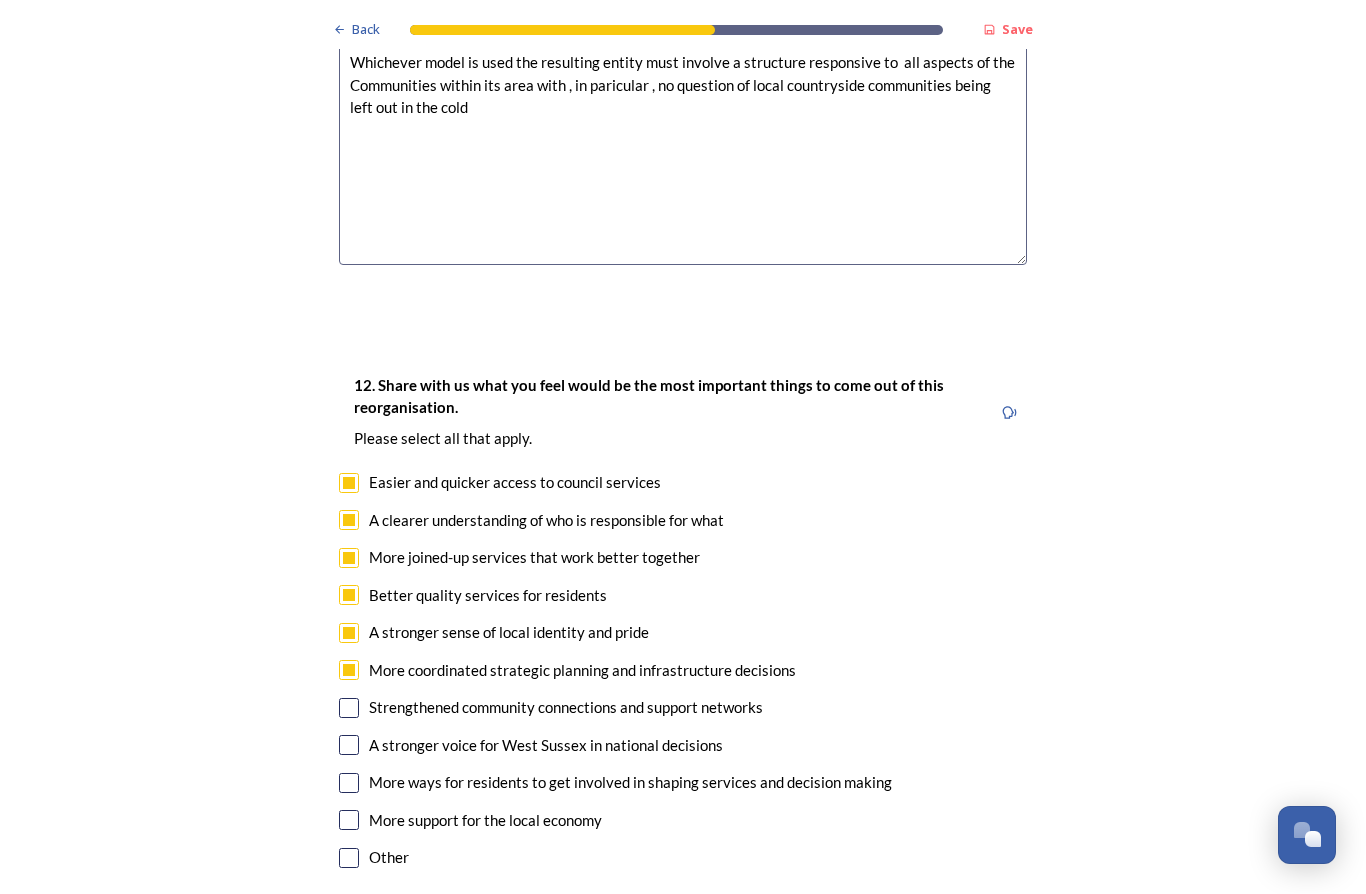 click at bounding box center (349, 708) 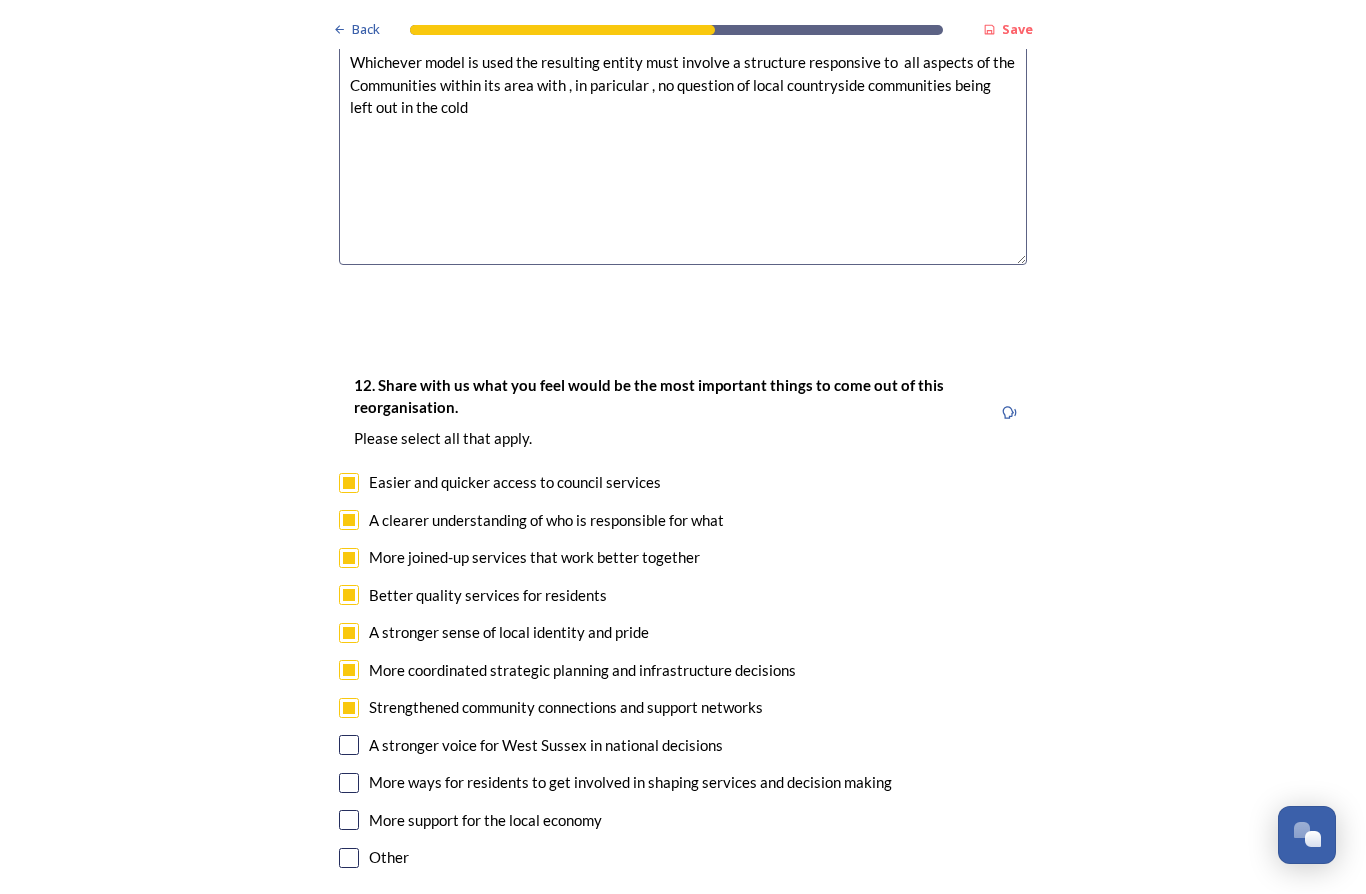 click at bounding box center [349, 745] 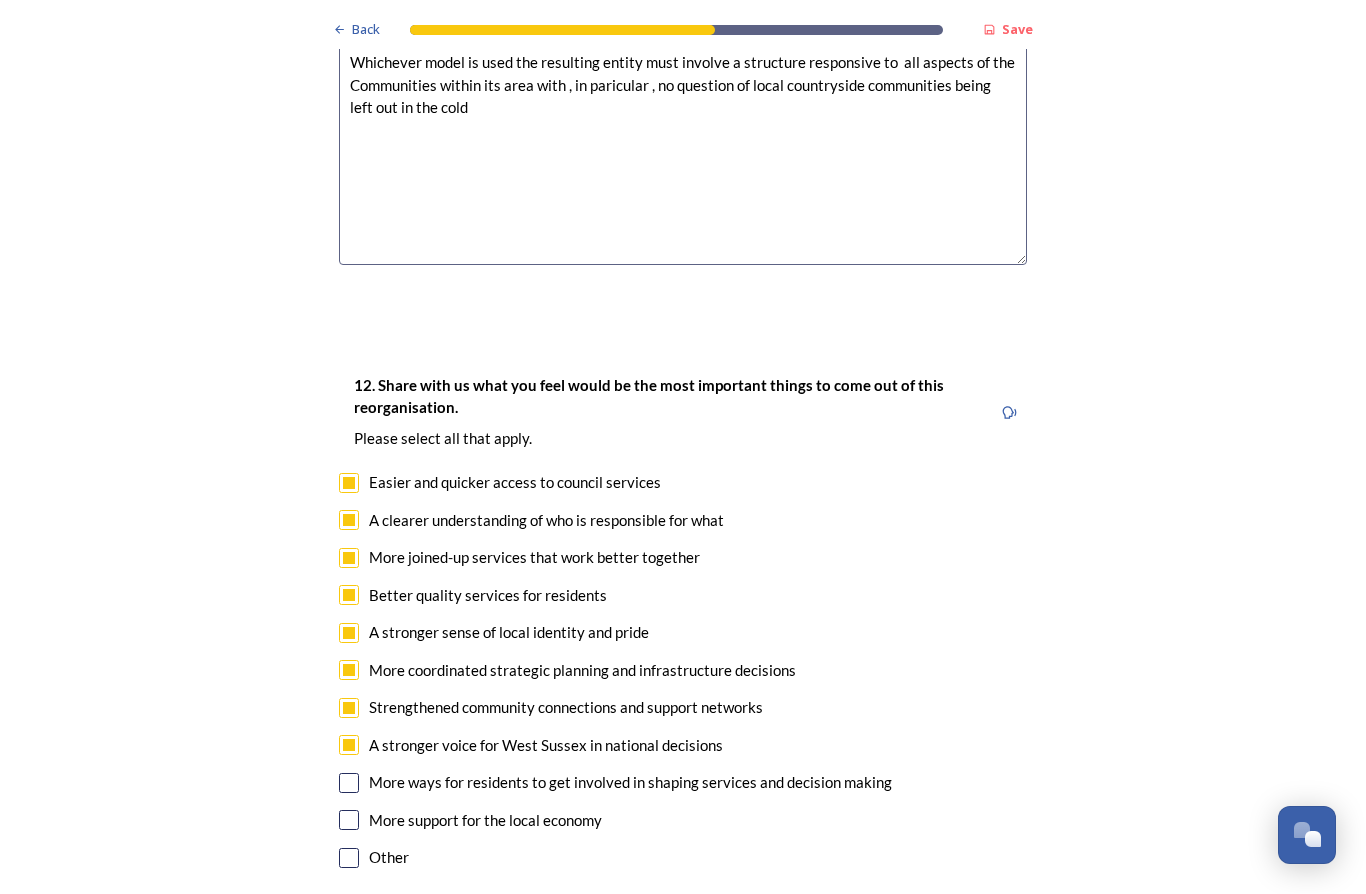 click at bounding box center [349, 783] 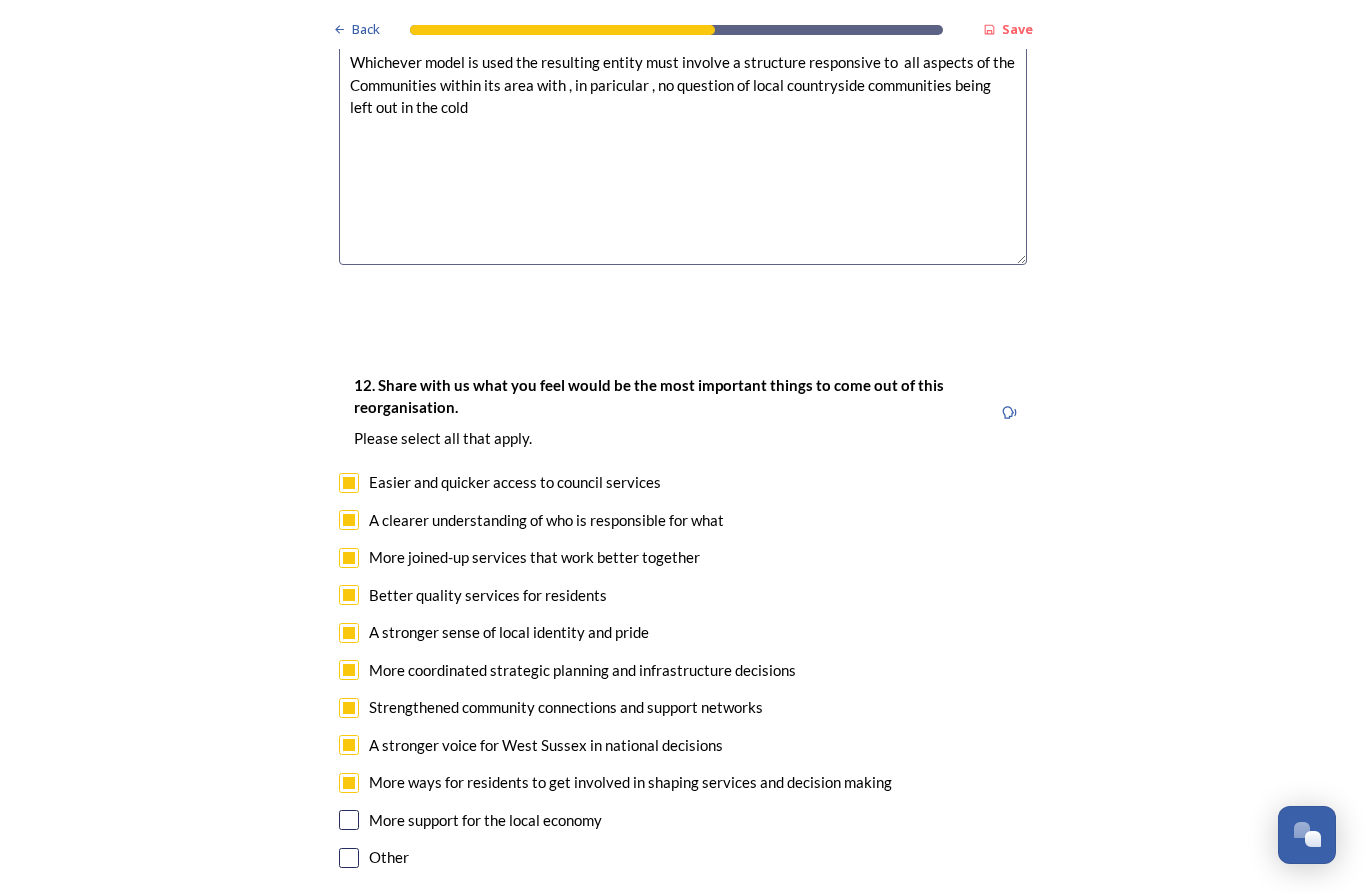 click at bounding box center [349, 820] 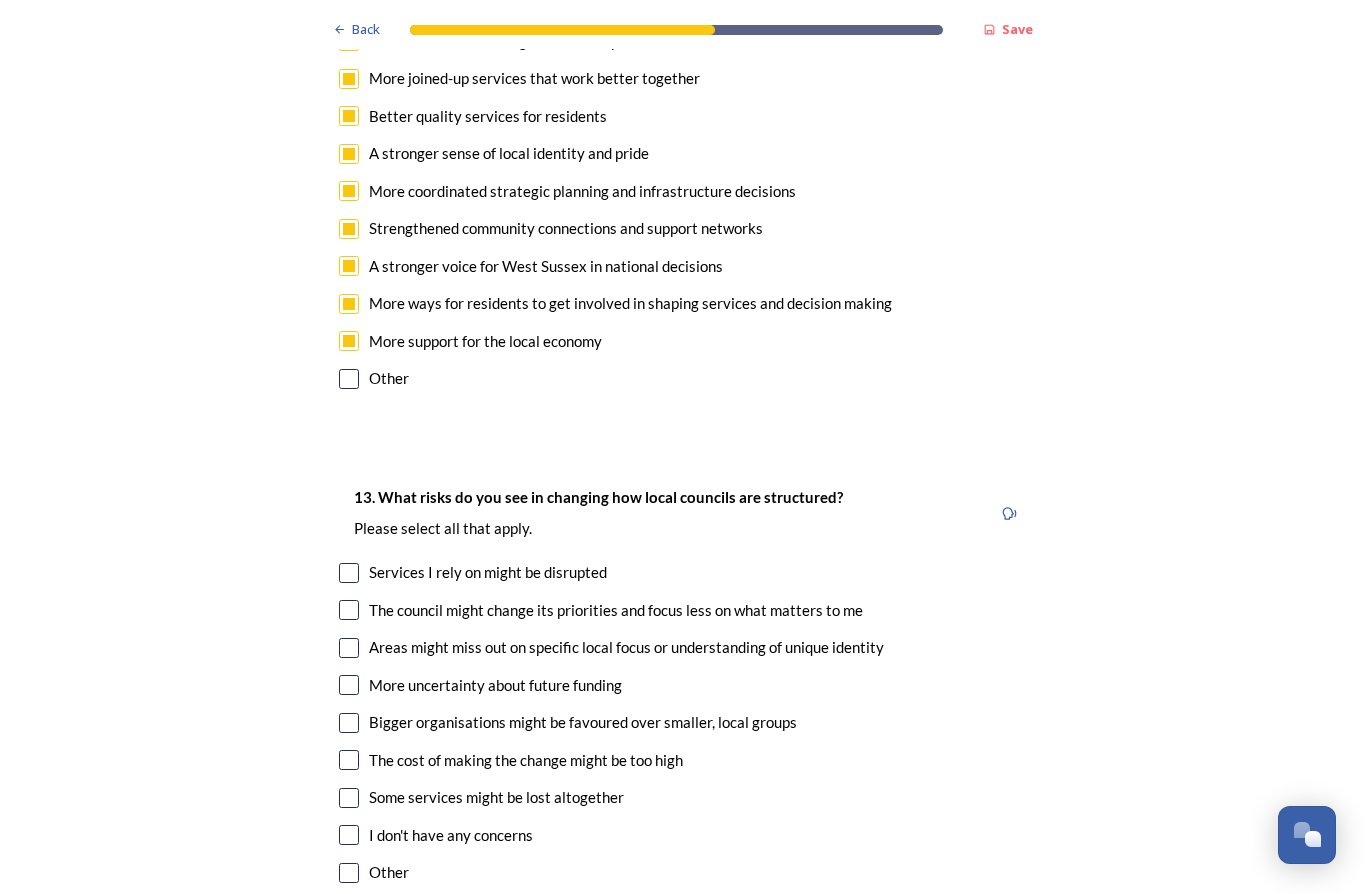 scroll, scrollTop: 3891, scrollLeft: 0, axis: vertical 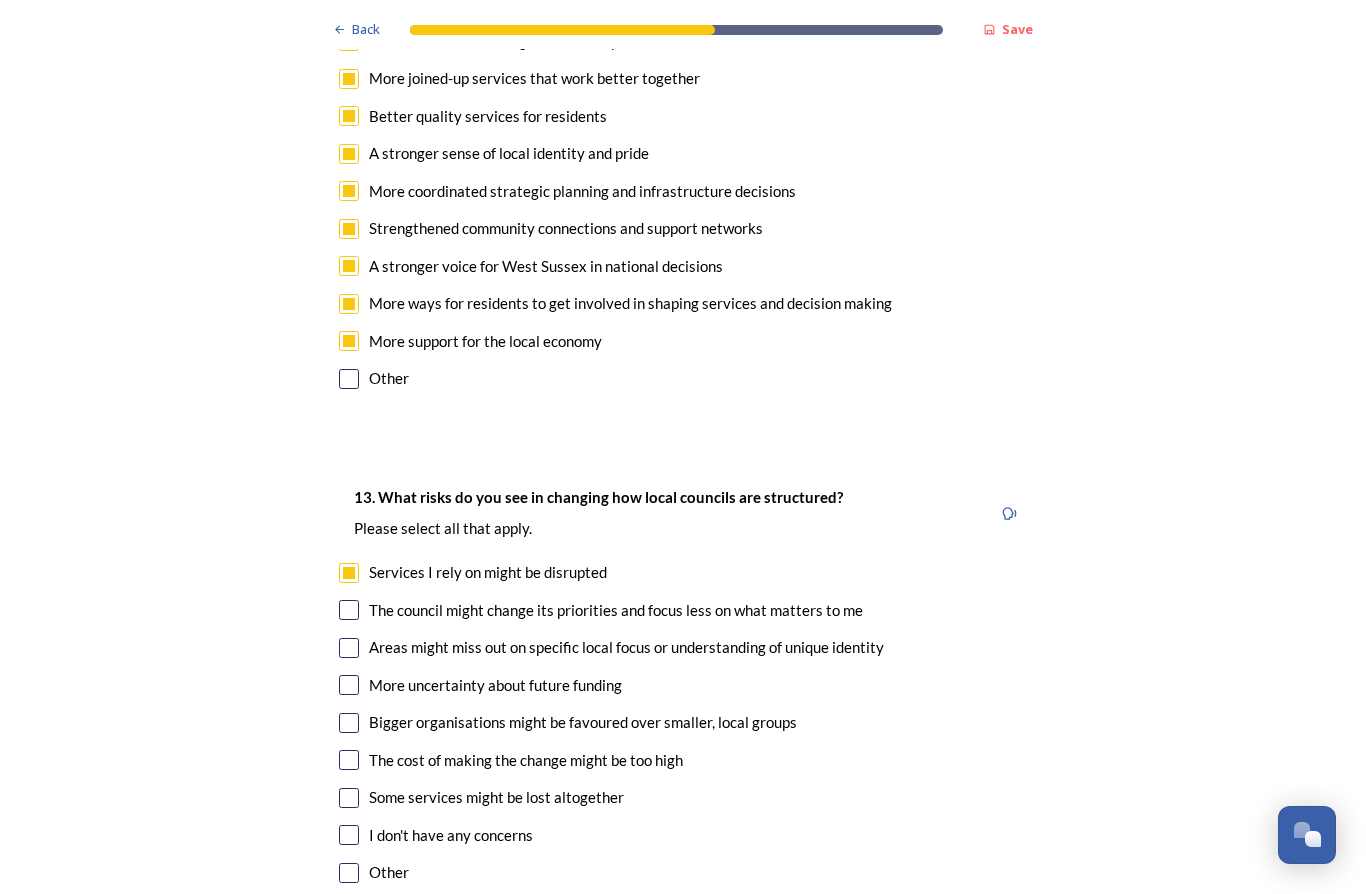 click at bounding box center [349, 798] 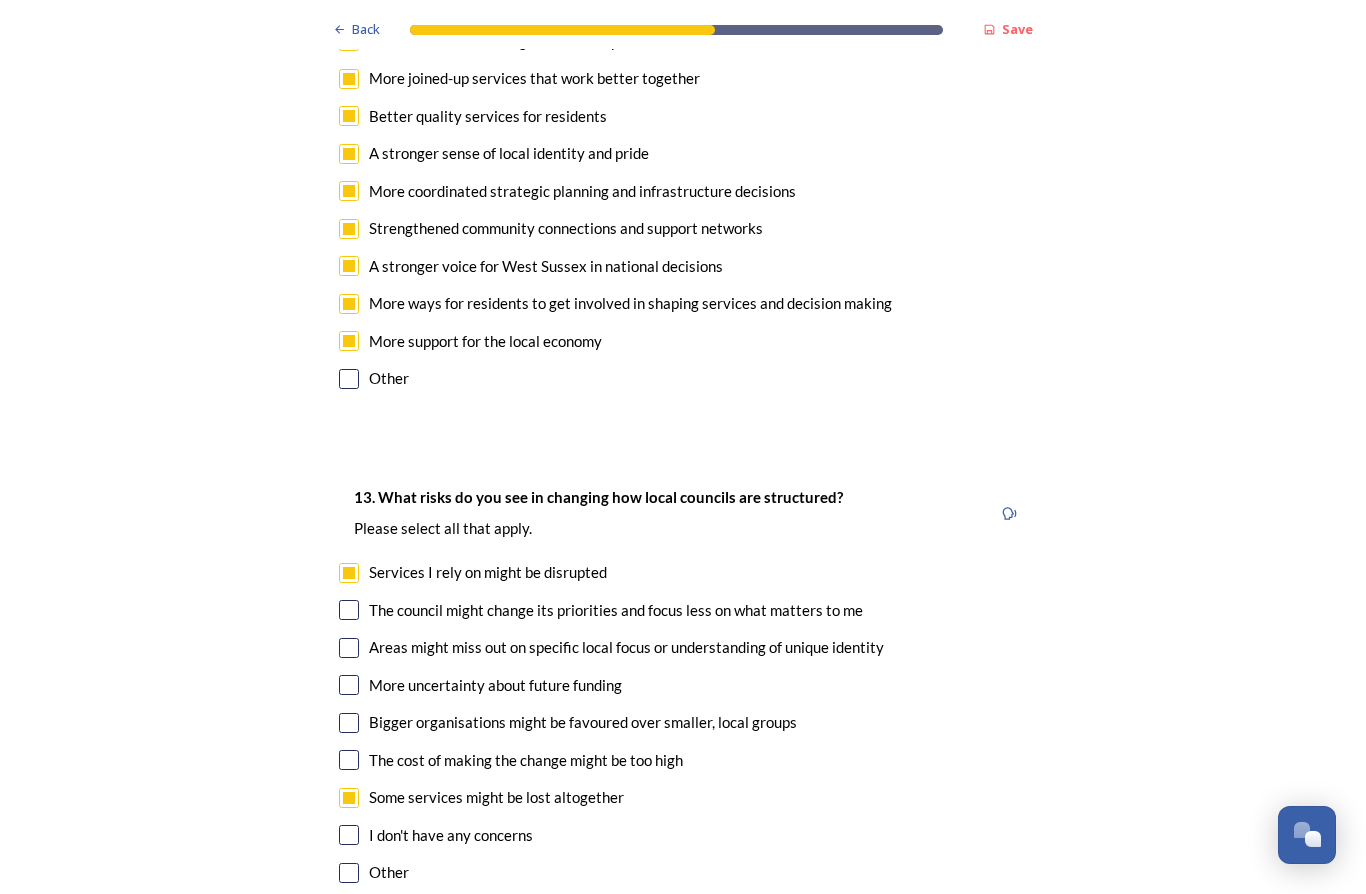 click at bounding box center (349, 648) 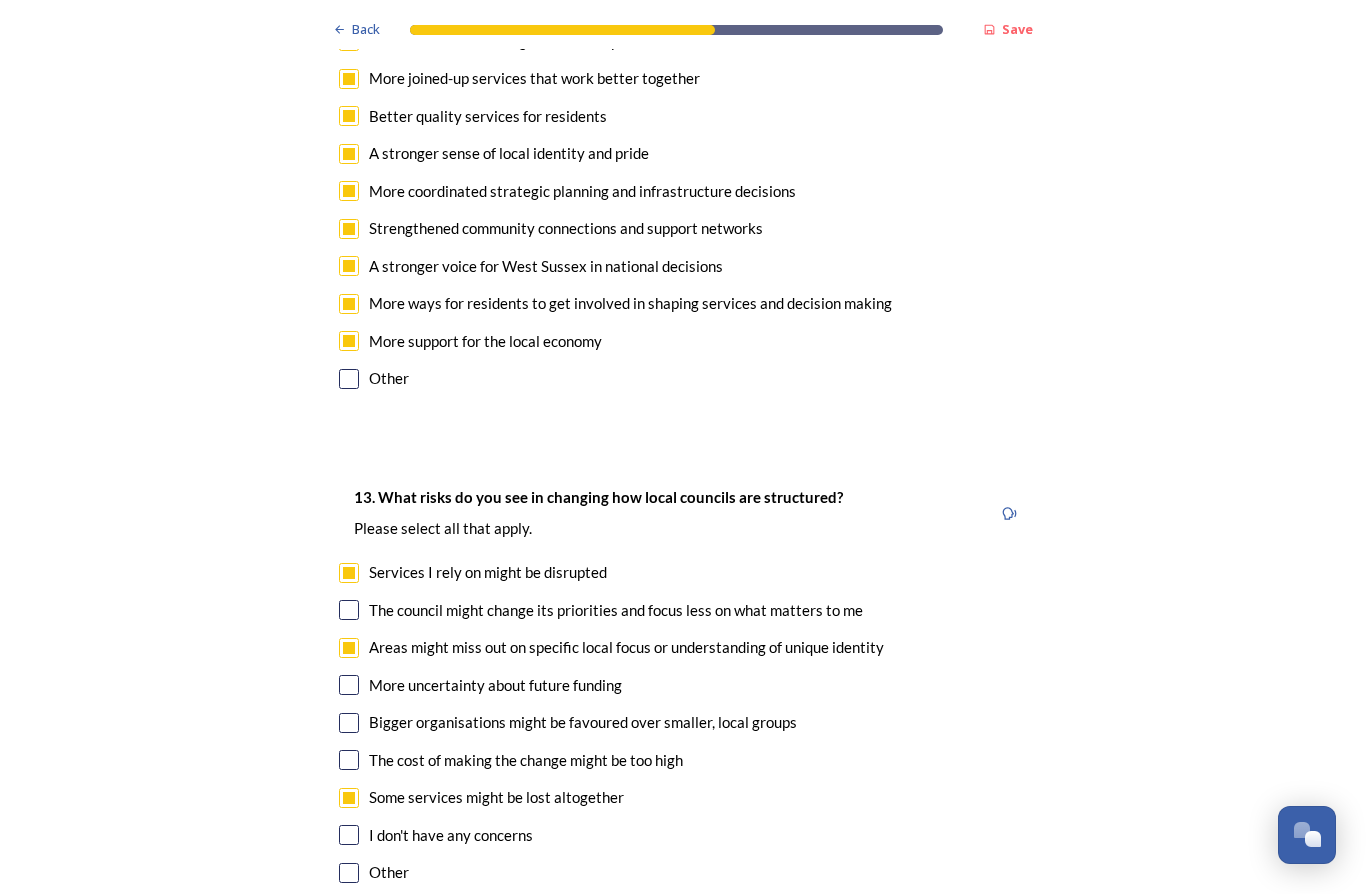 click at bounding box center (349, 723) 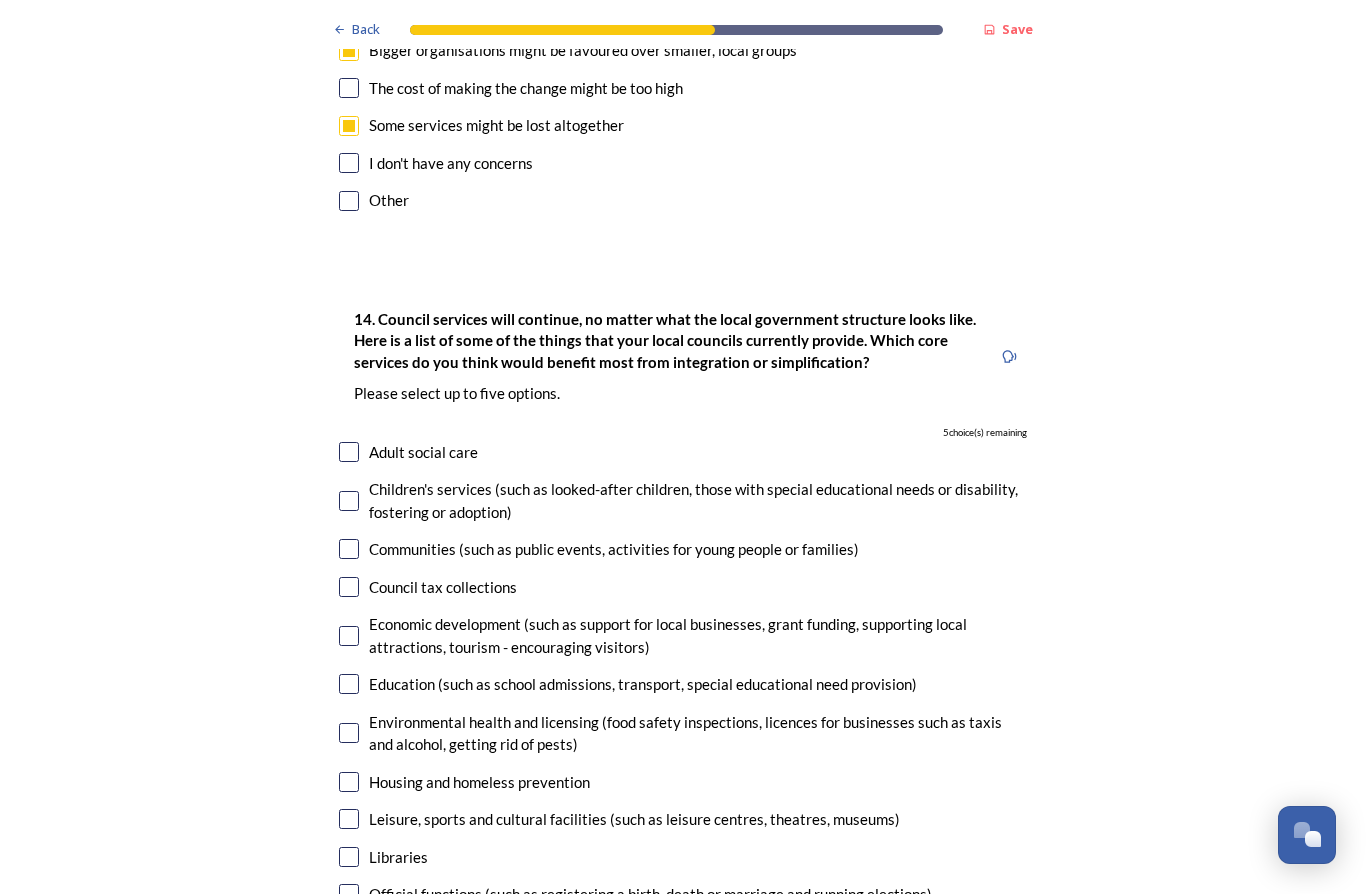 scroll, scrollTop: 4564, scrollLeft: 0, axis: vertical 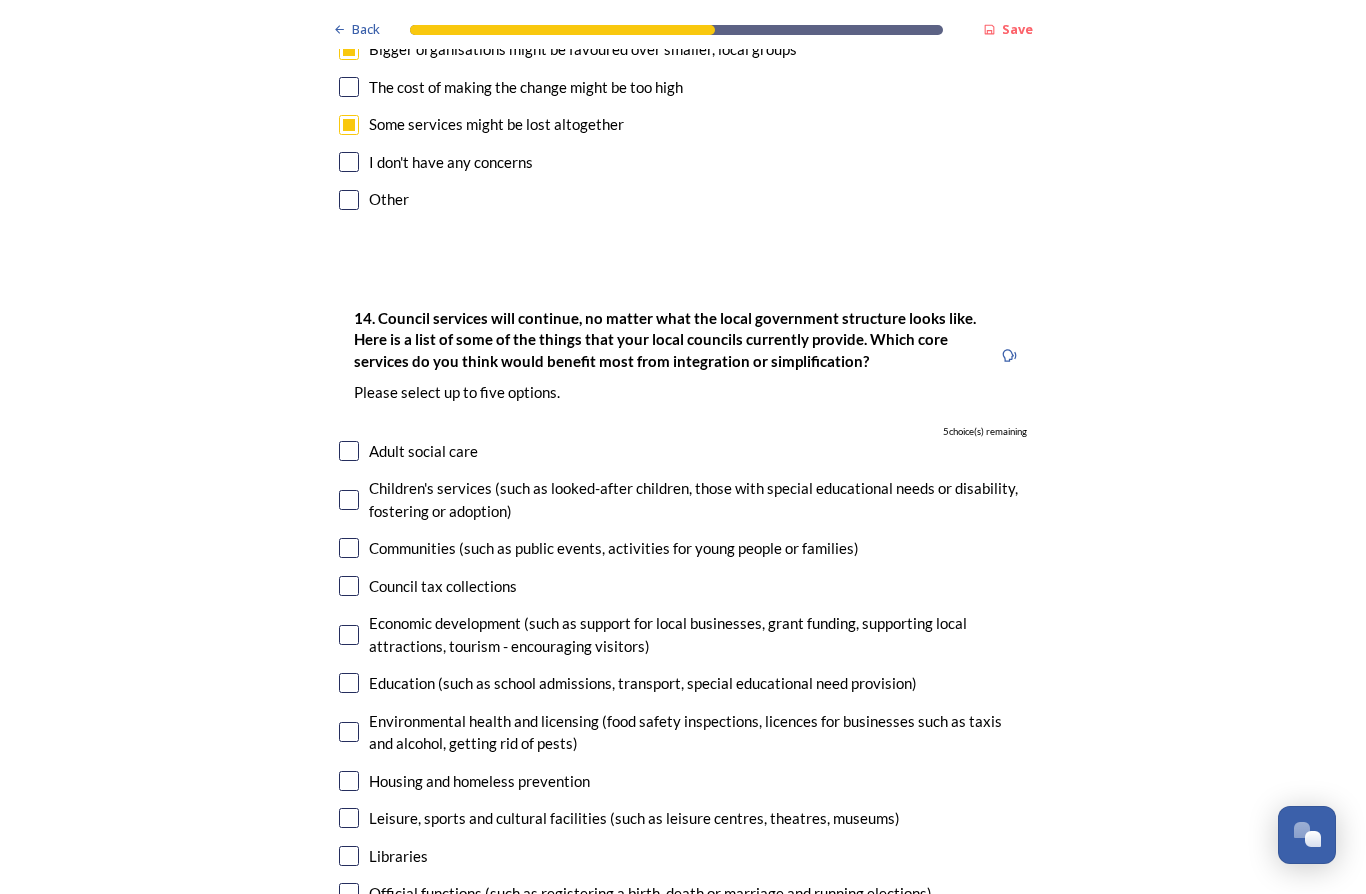 click at bounding box center [349, 451] 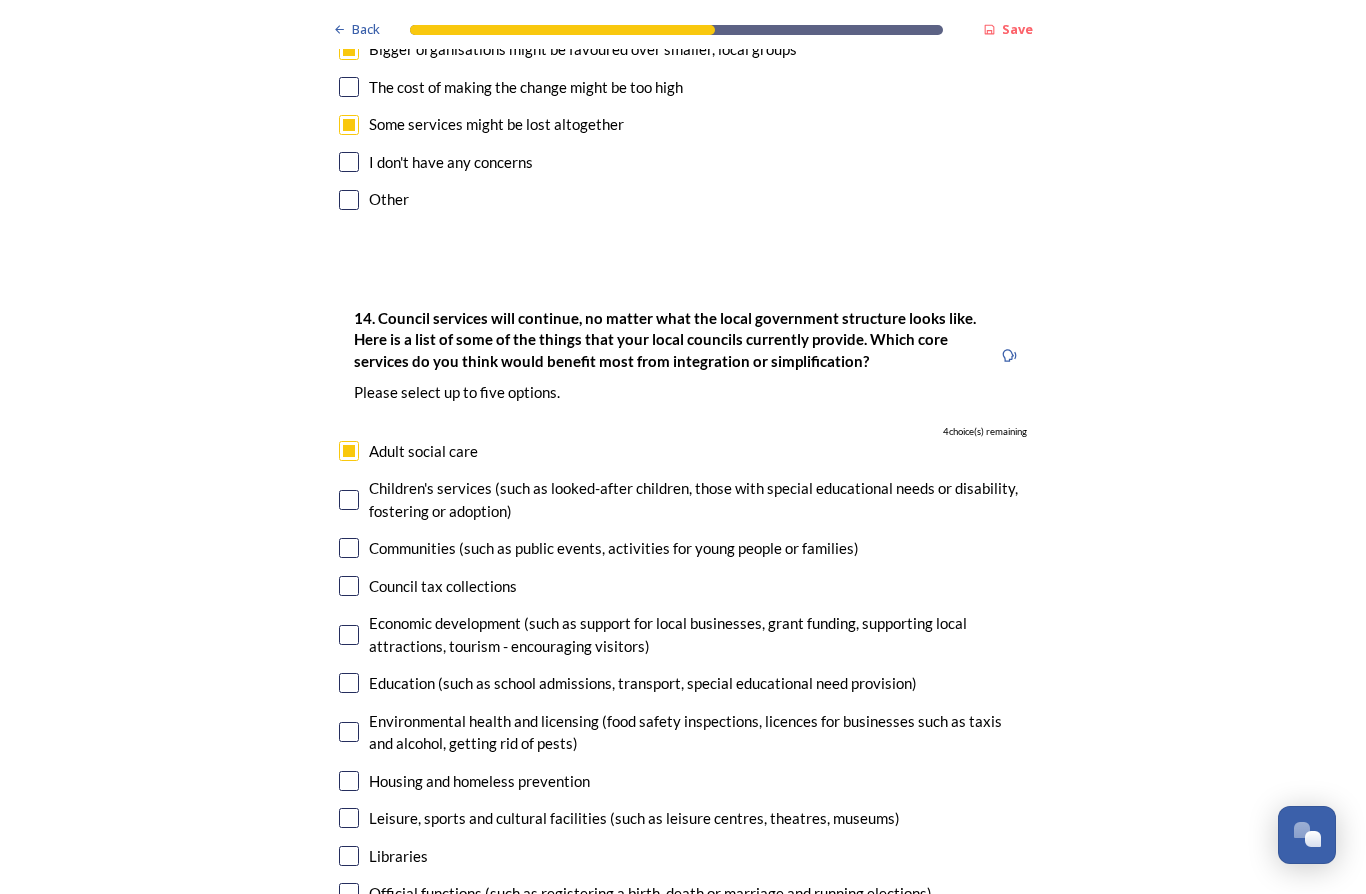 click at bounding box center (349, 500) 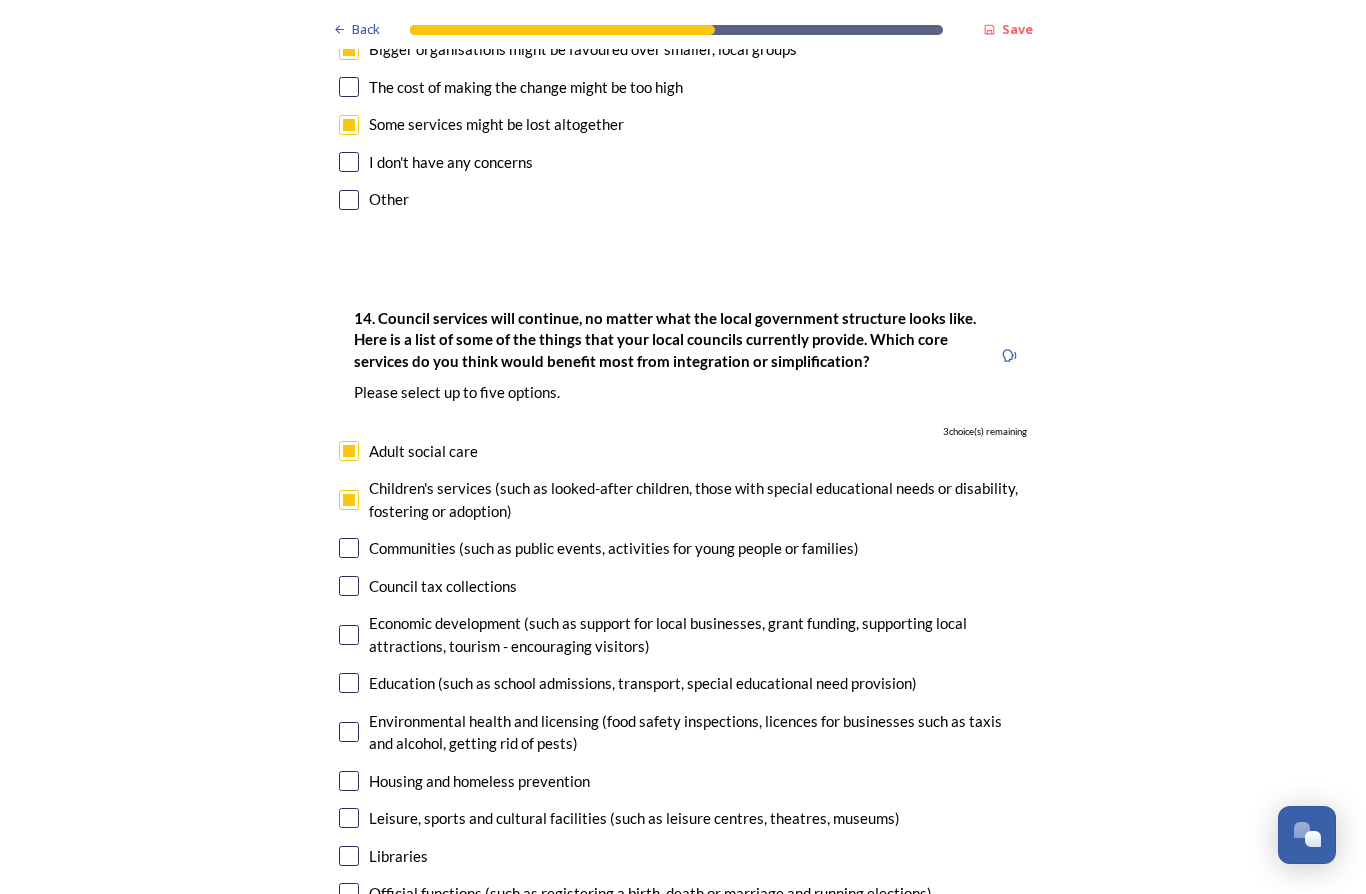 click on "Economic development (such as support for local businesses, grant funding, supporting local attractions, tourism - encouraging visitors)" at bounding box center [698, 634] 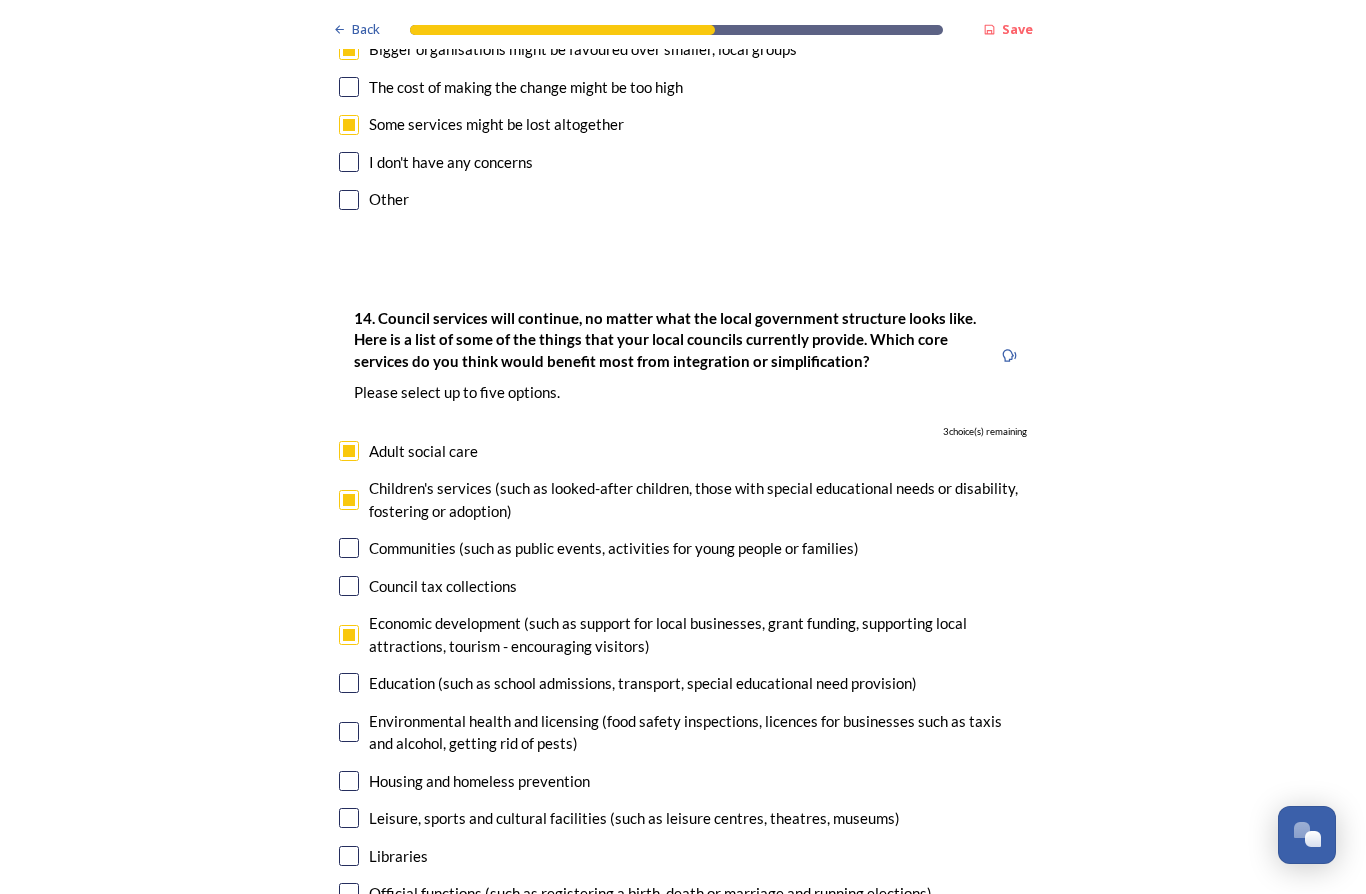 checkbox on "true" 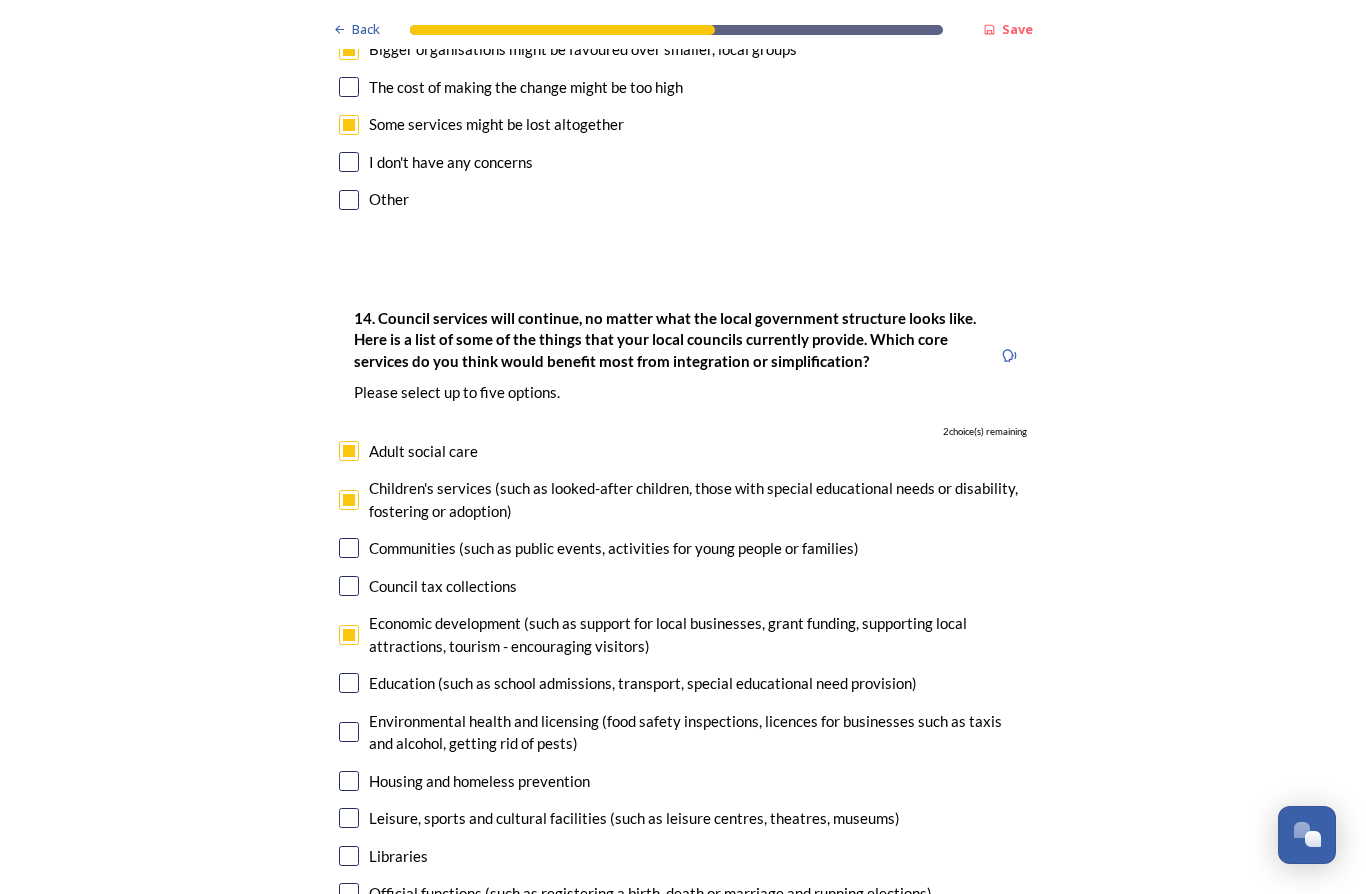 click at bounding box center [349, 683] 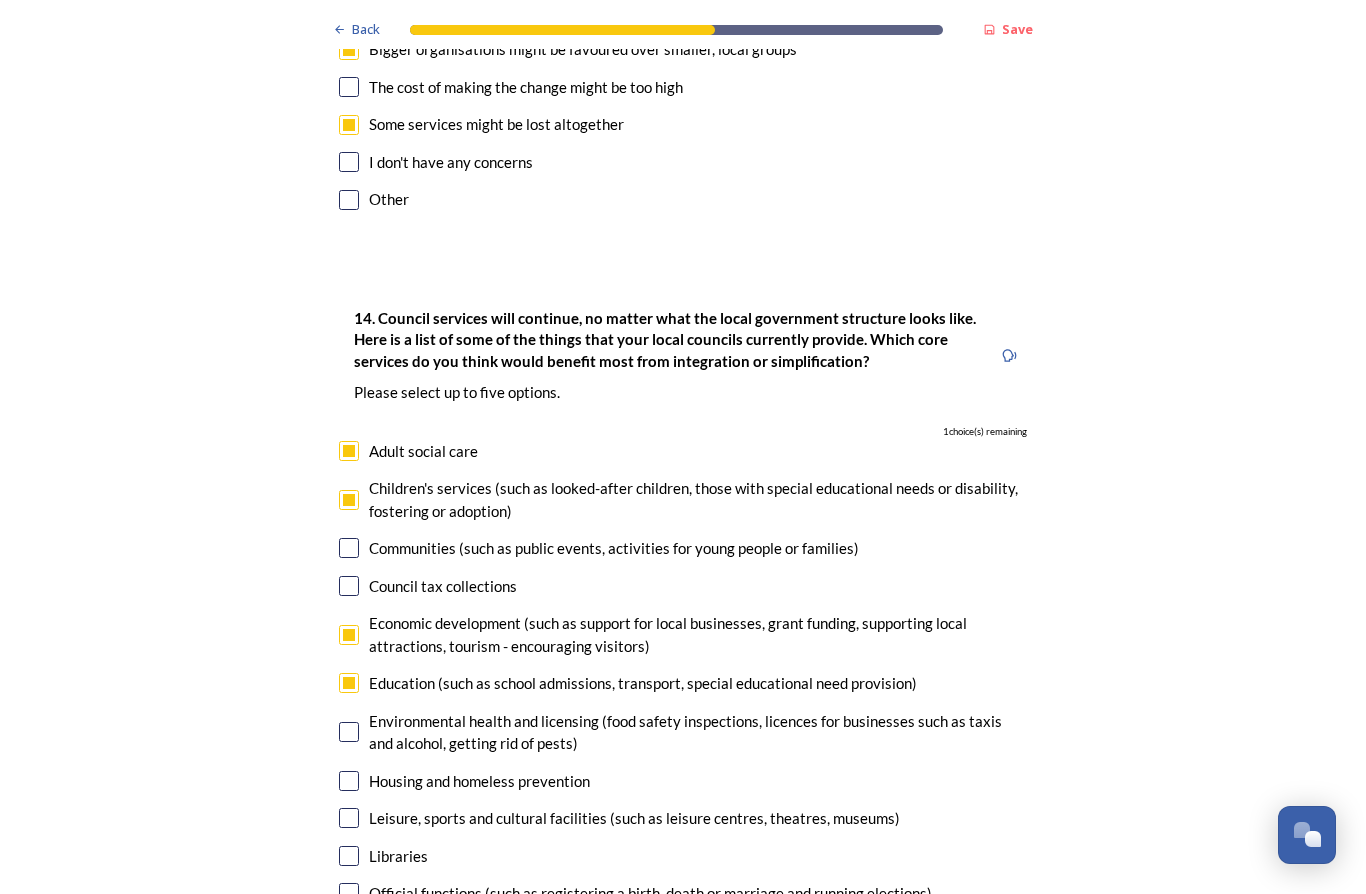 click at bounding box center [349, 732] 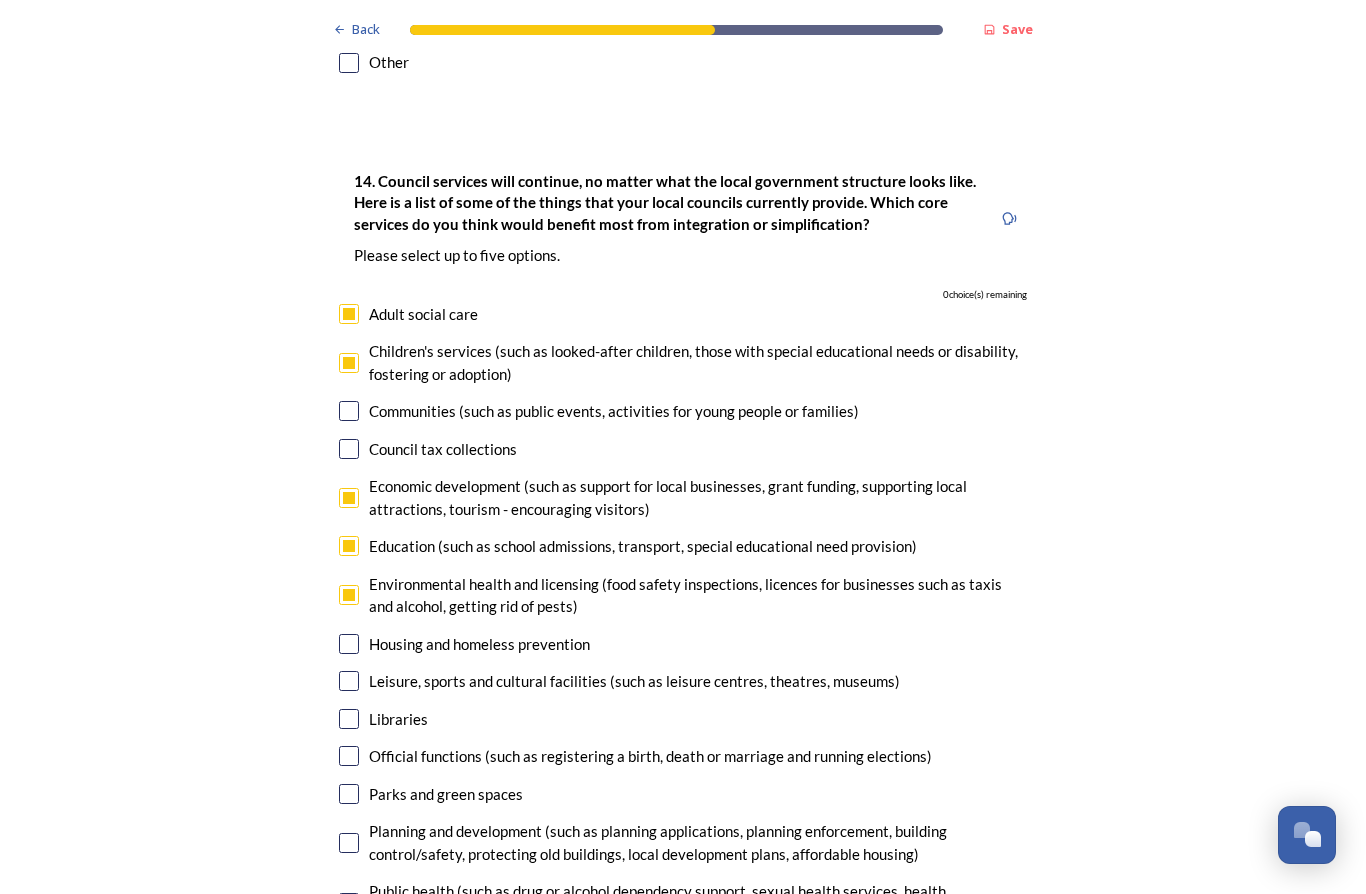 scroll, scrollTop: 4702, scrollLeft: 0, axis: vertical 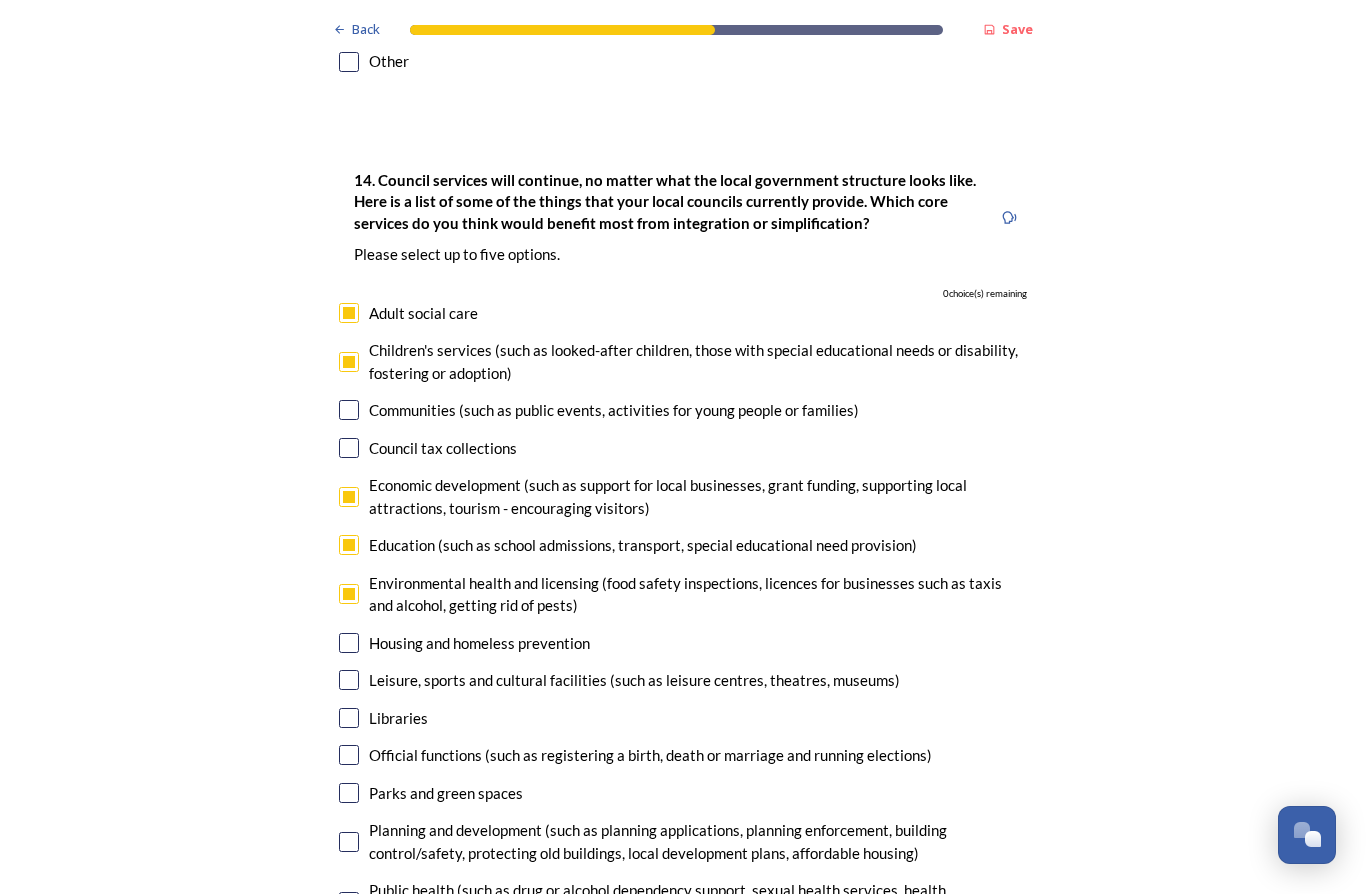 click at bounding box center [349, 680] 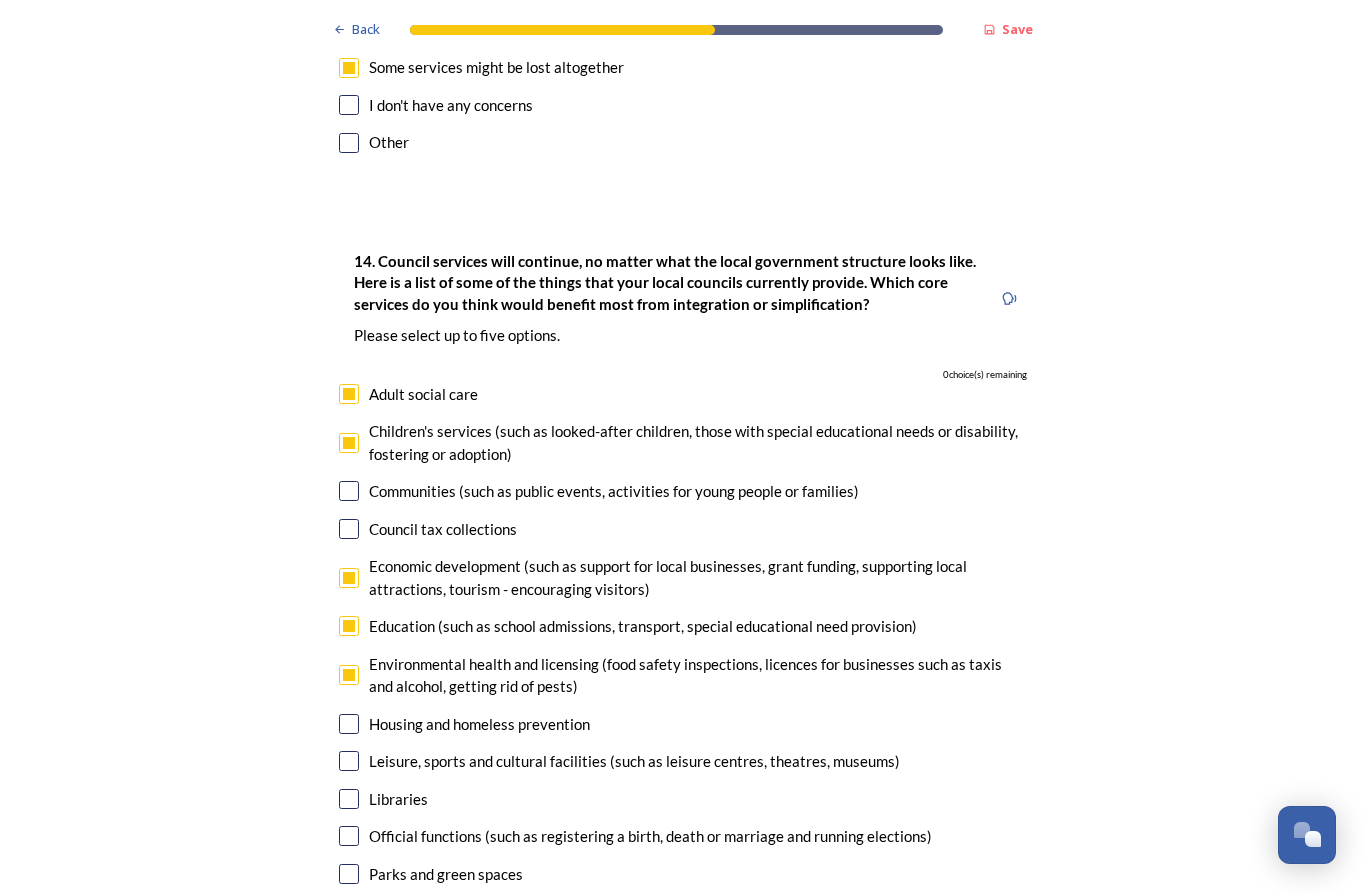 scroll, scrollTop: 4623, scrollLeft: 0, axis: vertical 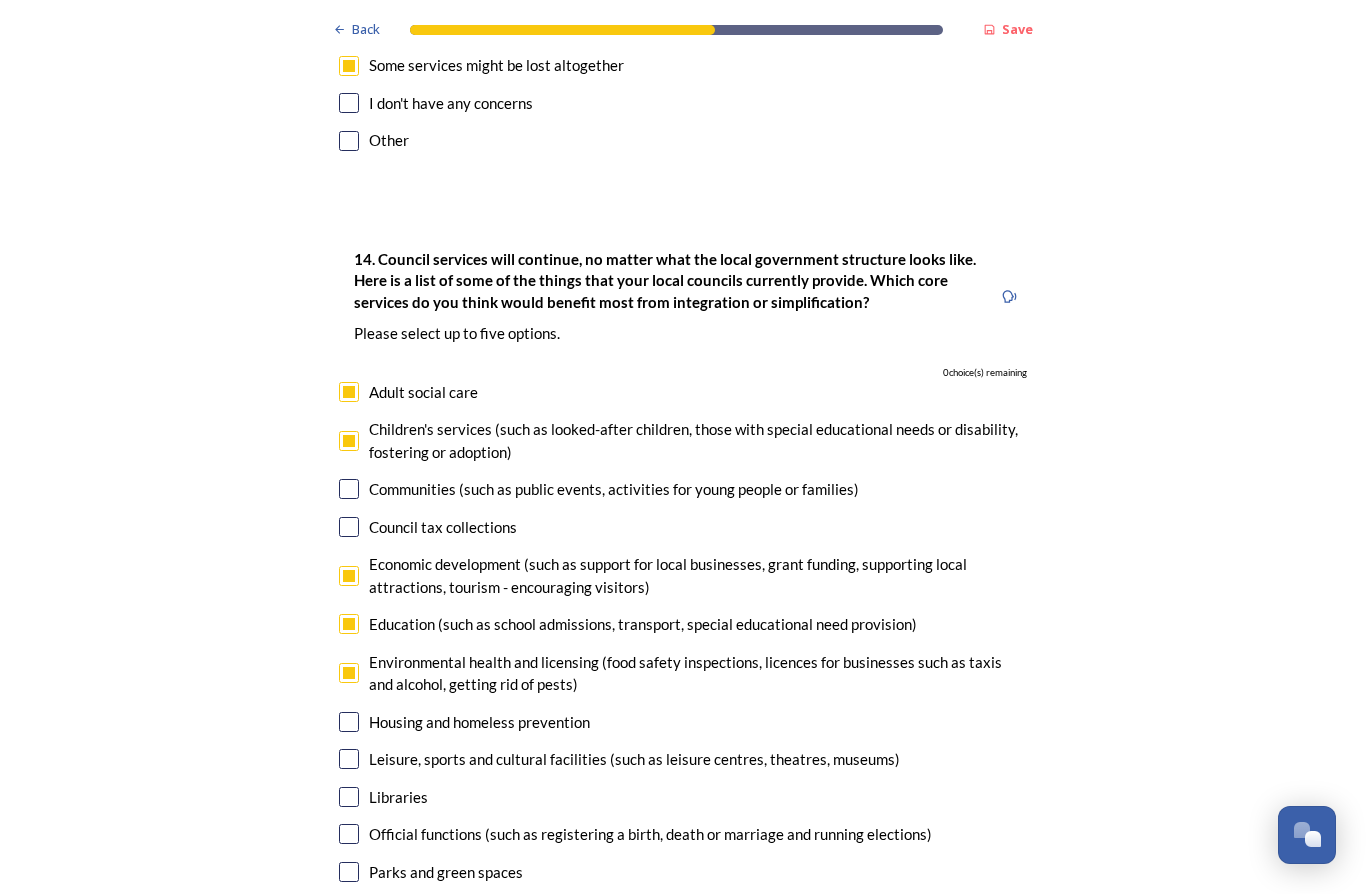 click at bounding box center [349, 797] 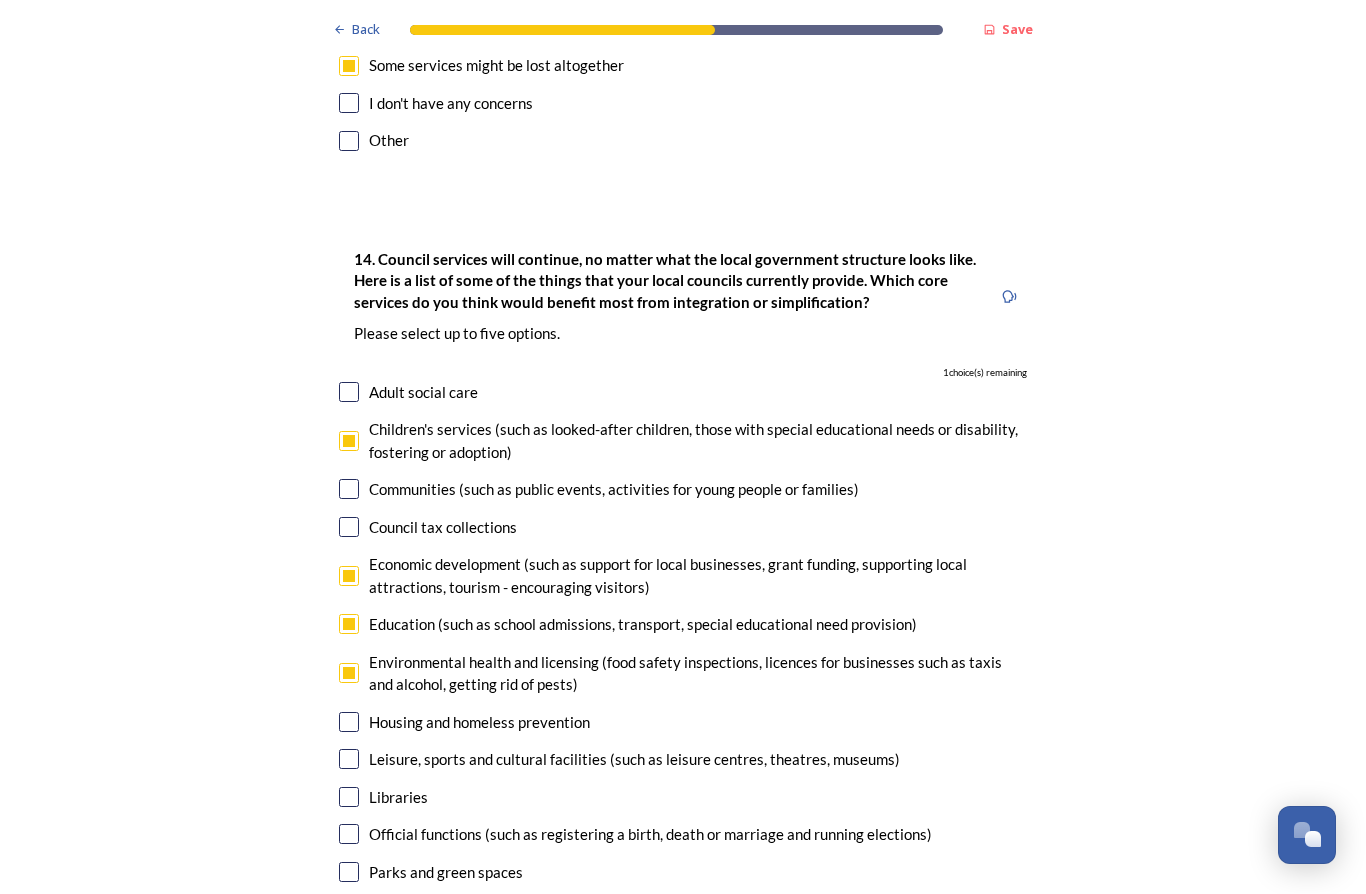 click at bounding box center [349, 441] 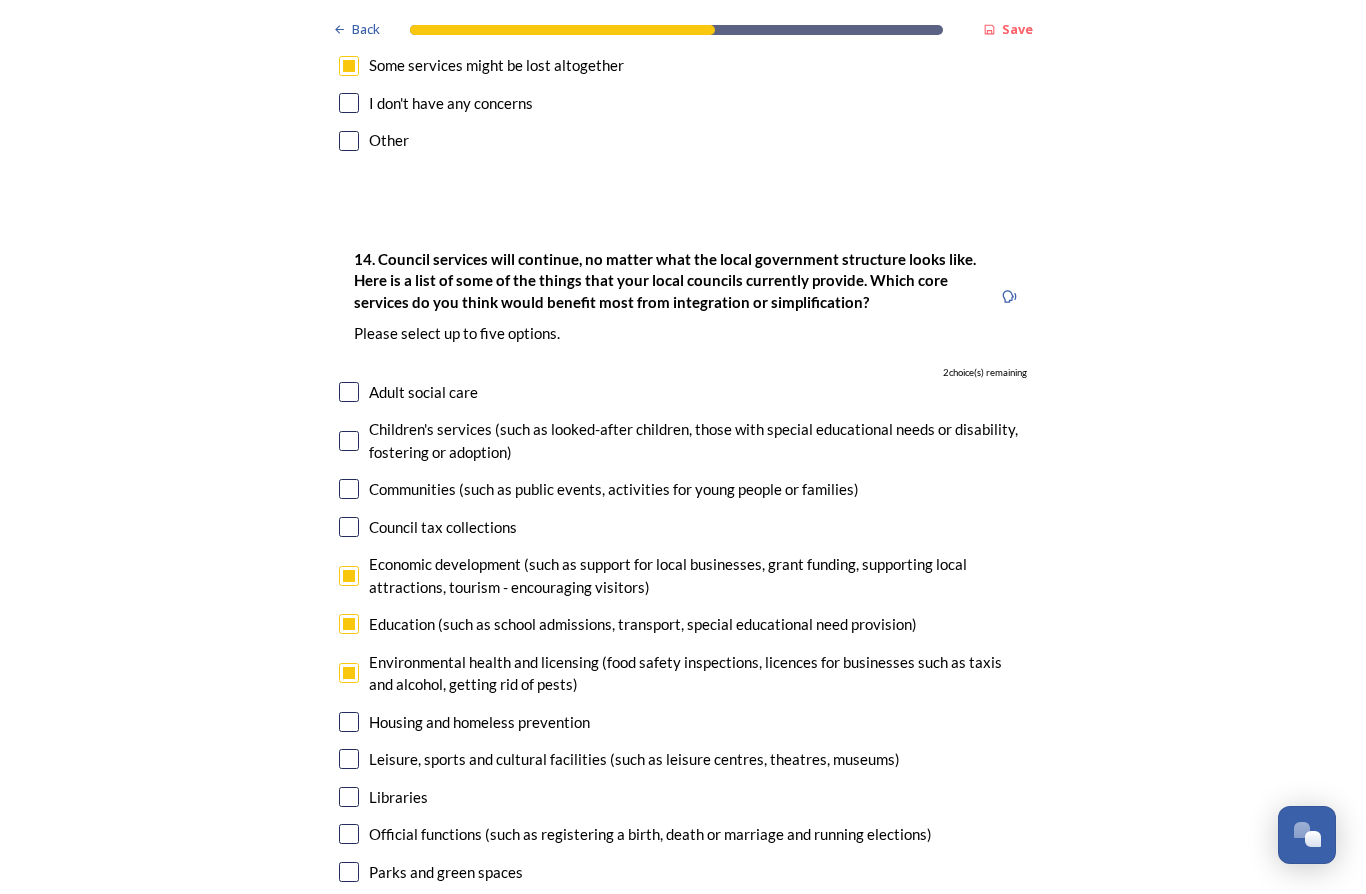click at bounding box center [349, 576] 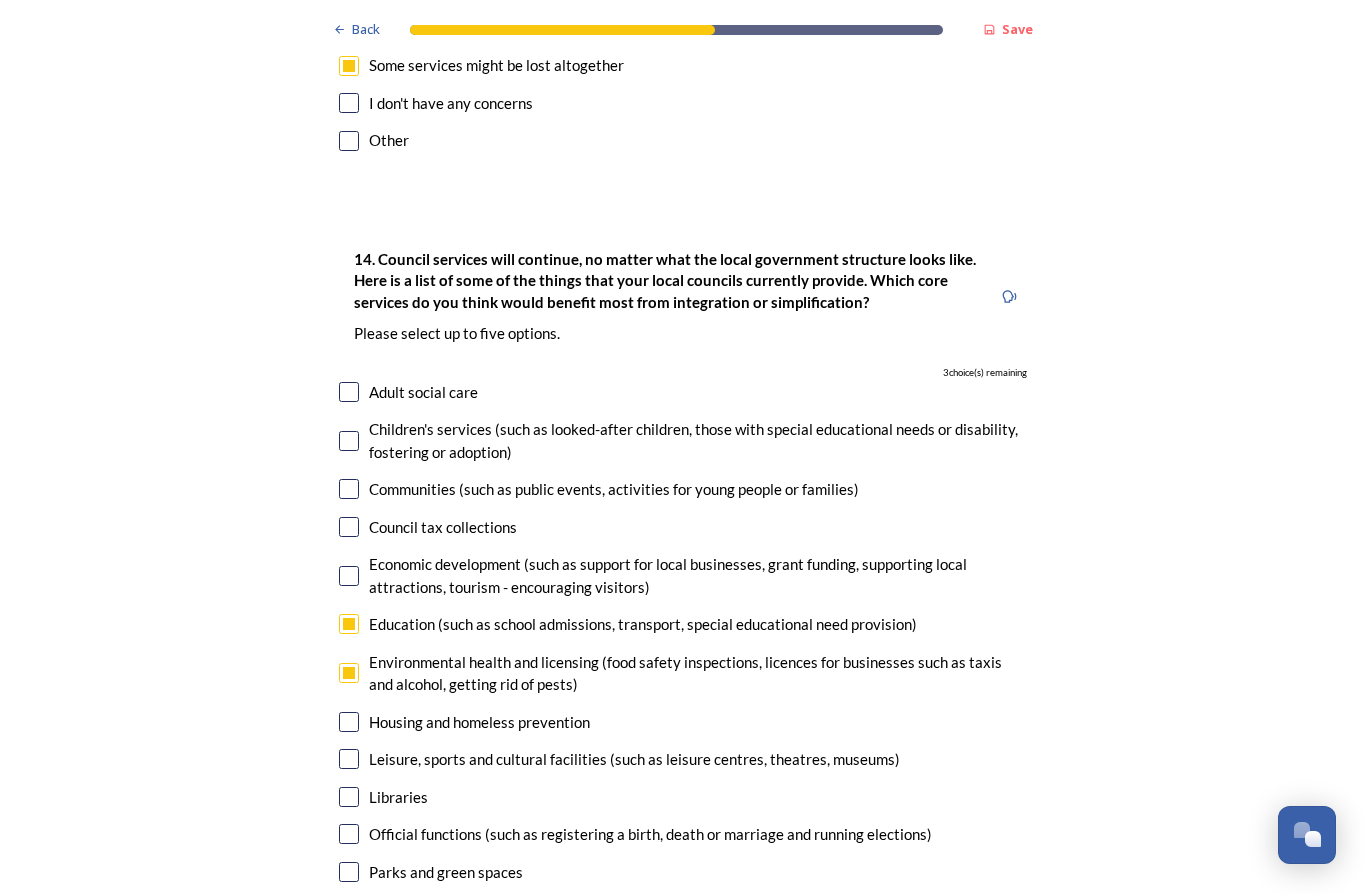 click at bounding box center [349, 624] 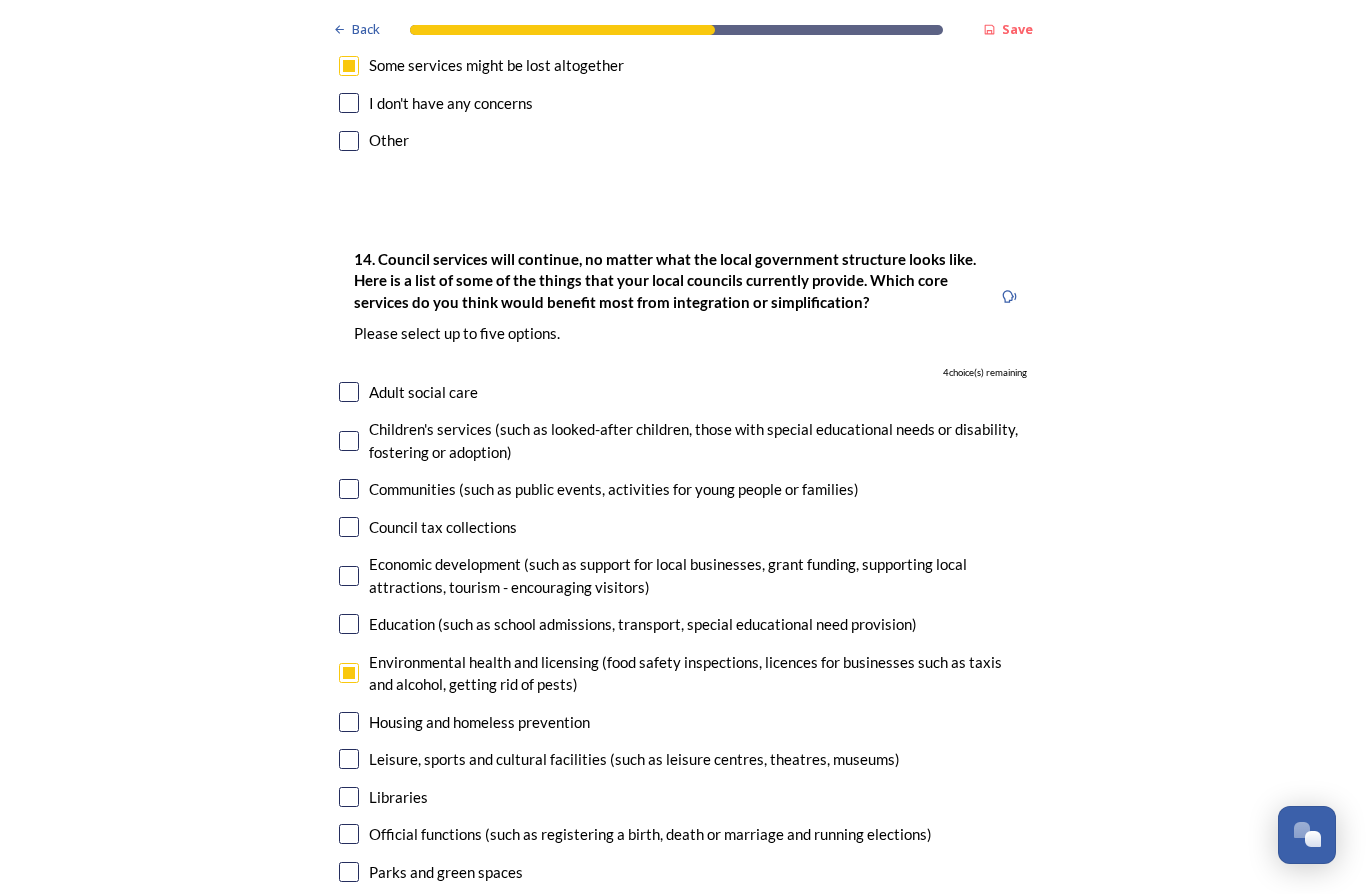 click at bounding box center (349, 673) 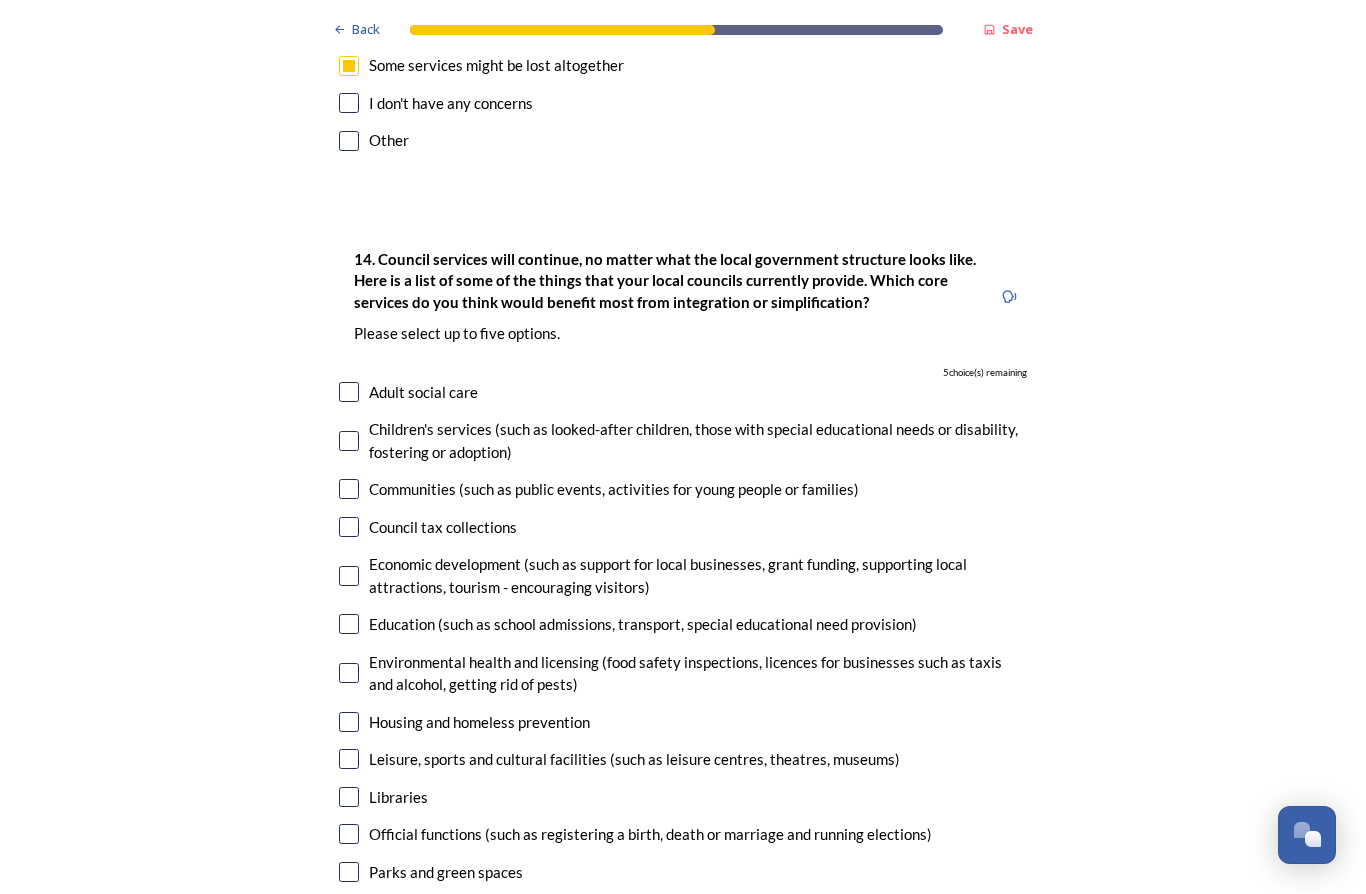 click at bounding box center (349, 797) 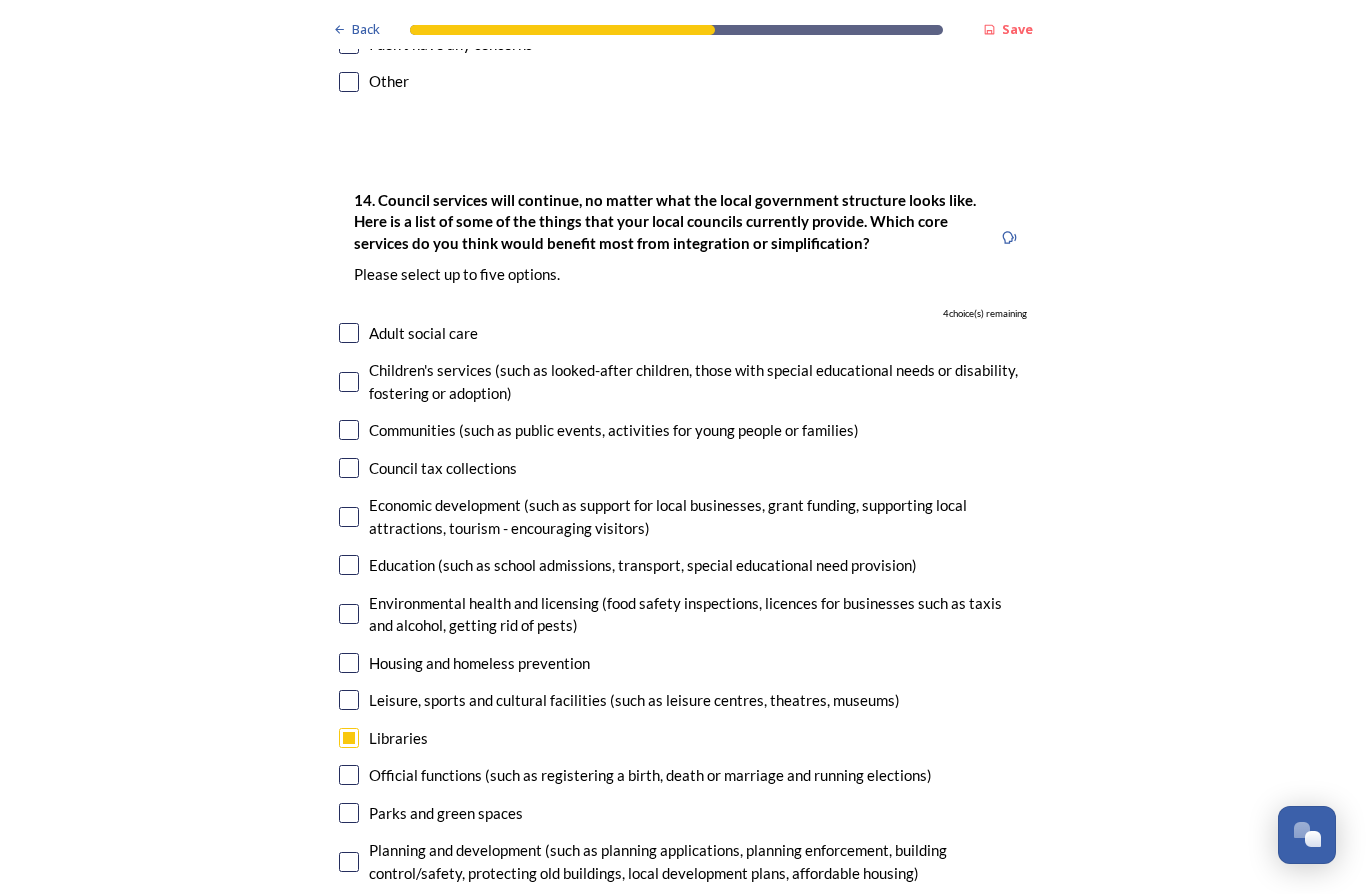 scroll, scrollTop: 4682, scrollLeft: 0, axis: vertical 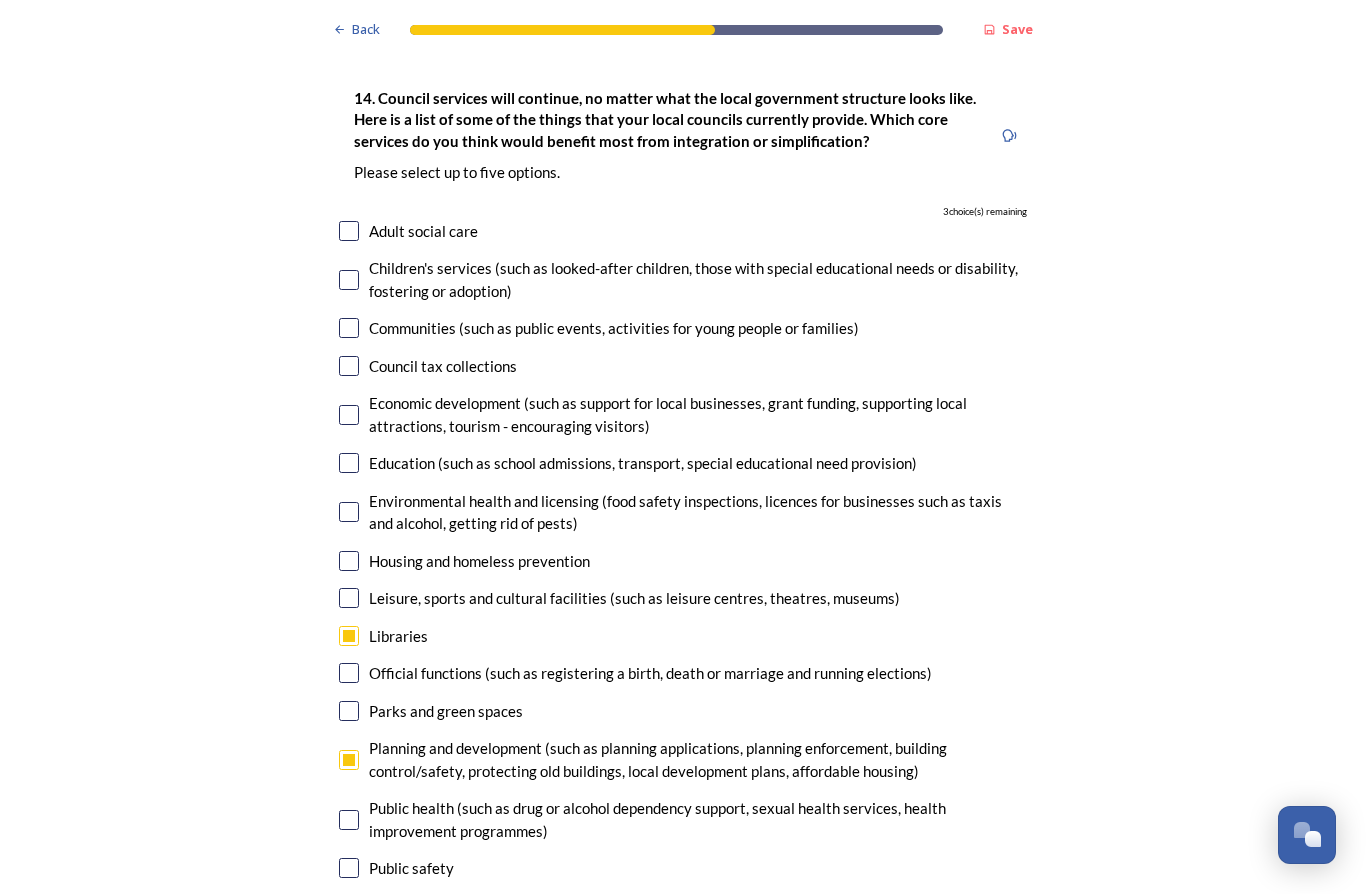 click at bounding box center (349, 943) 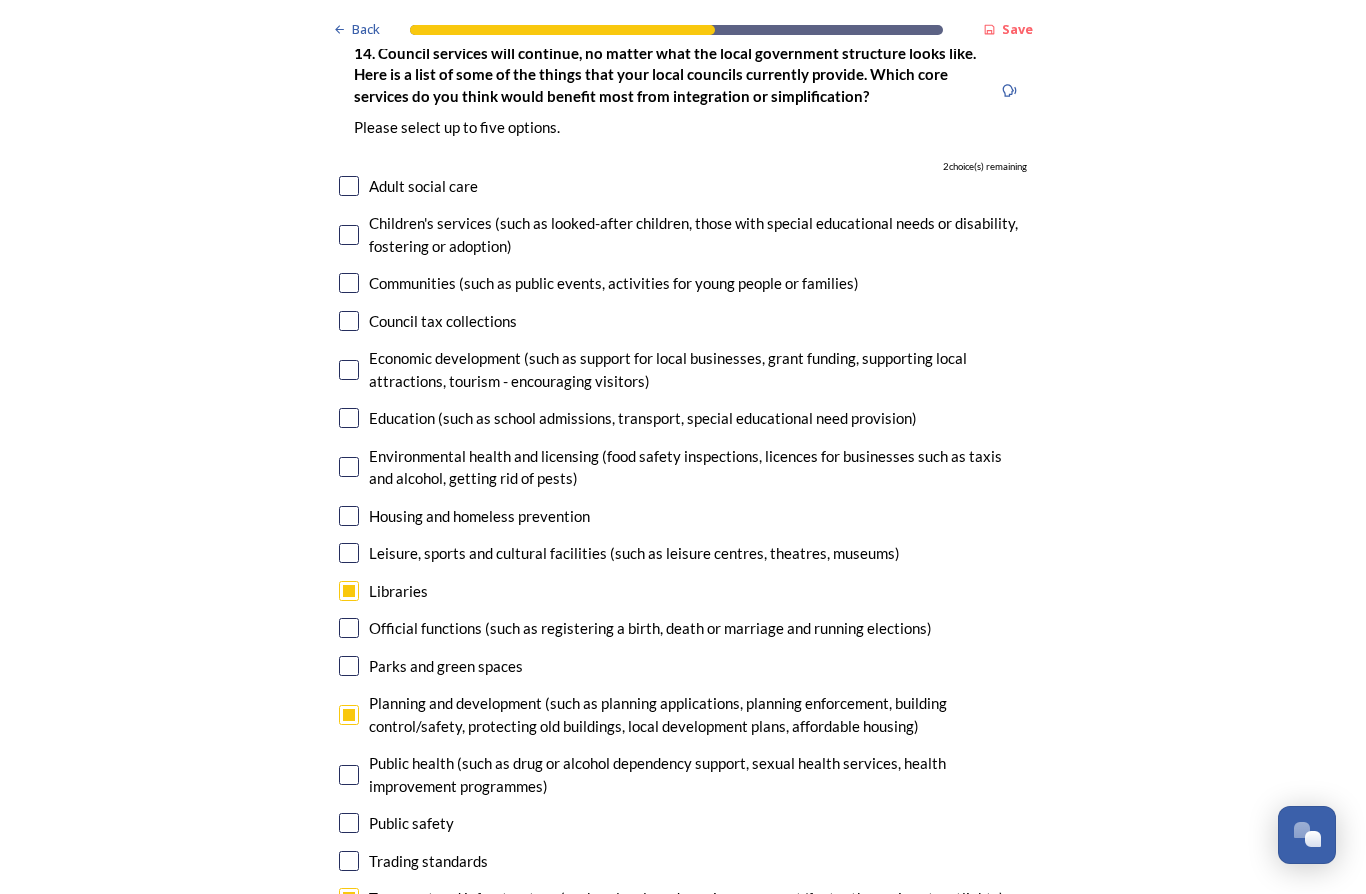 scroll, scrollTop: 4837, scrollLeft: 0, axis: vertical 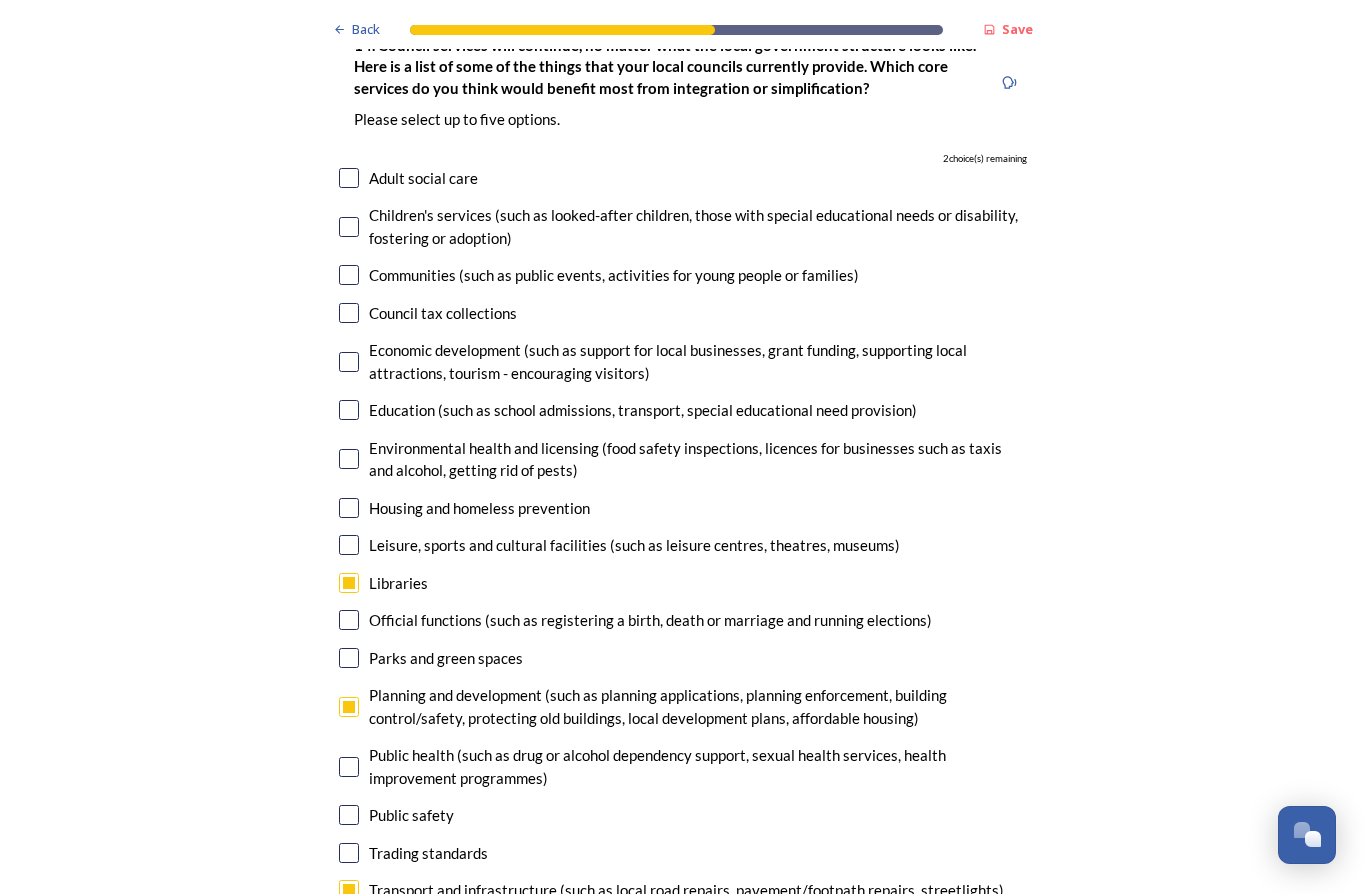 click at bounding box center [349, 928] 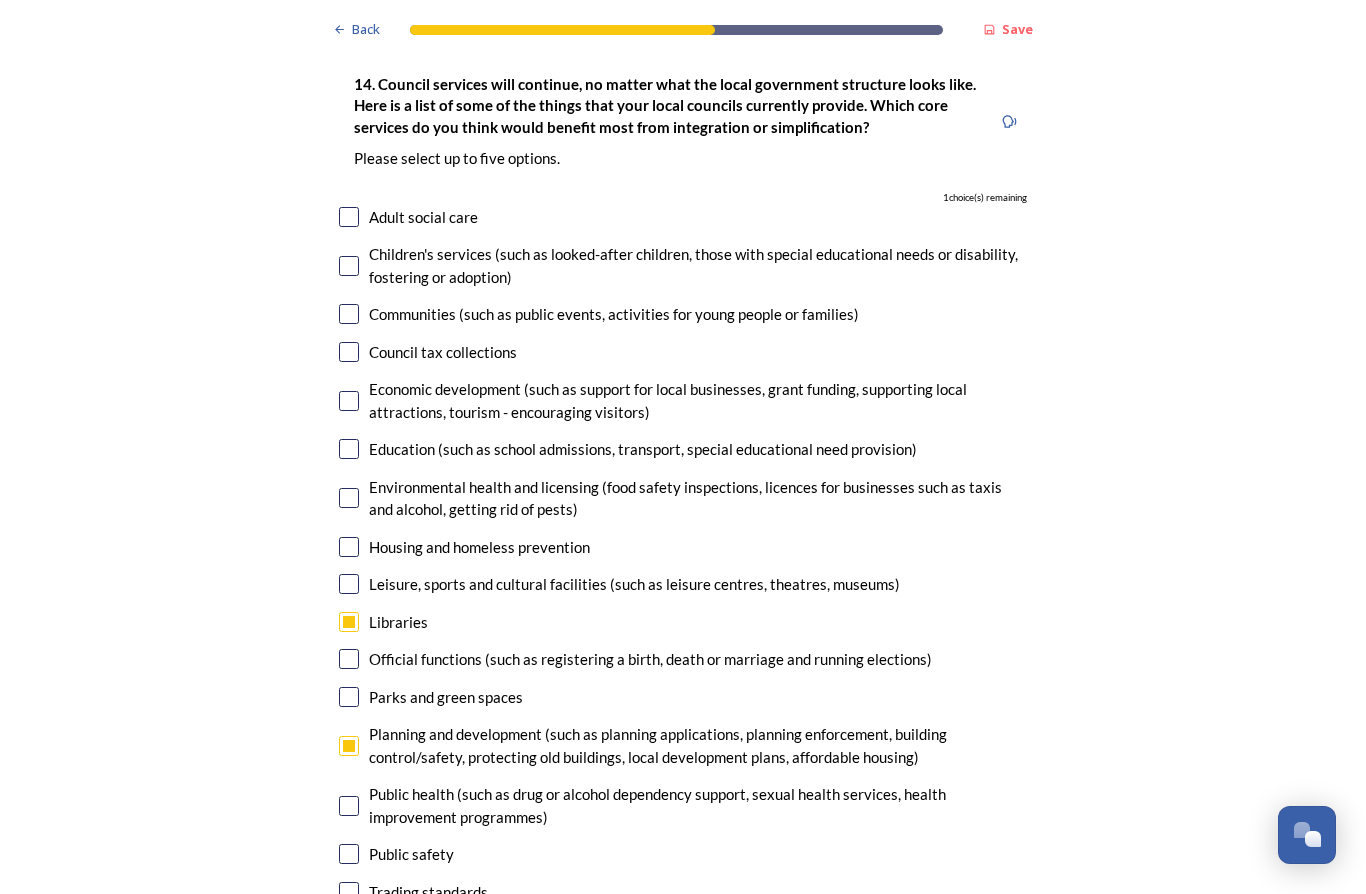 scroll, scrollTop: 4791, scrollLeft: 0, axis: vertical 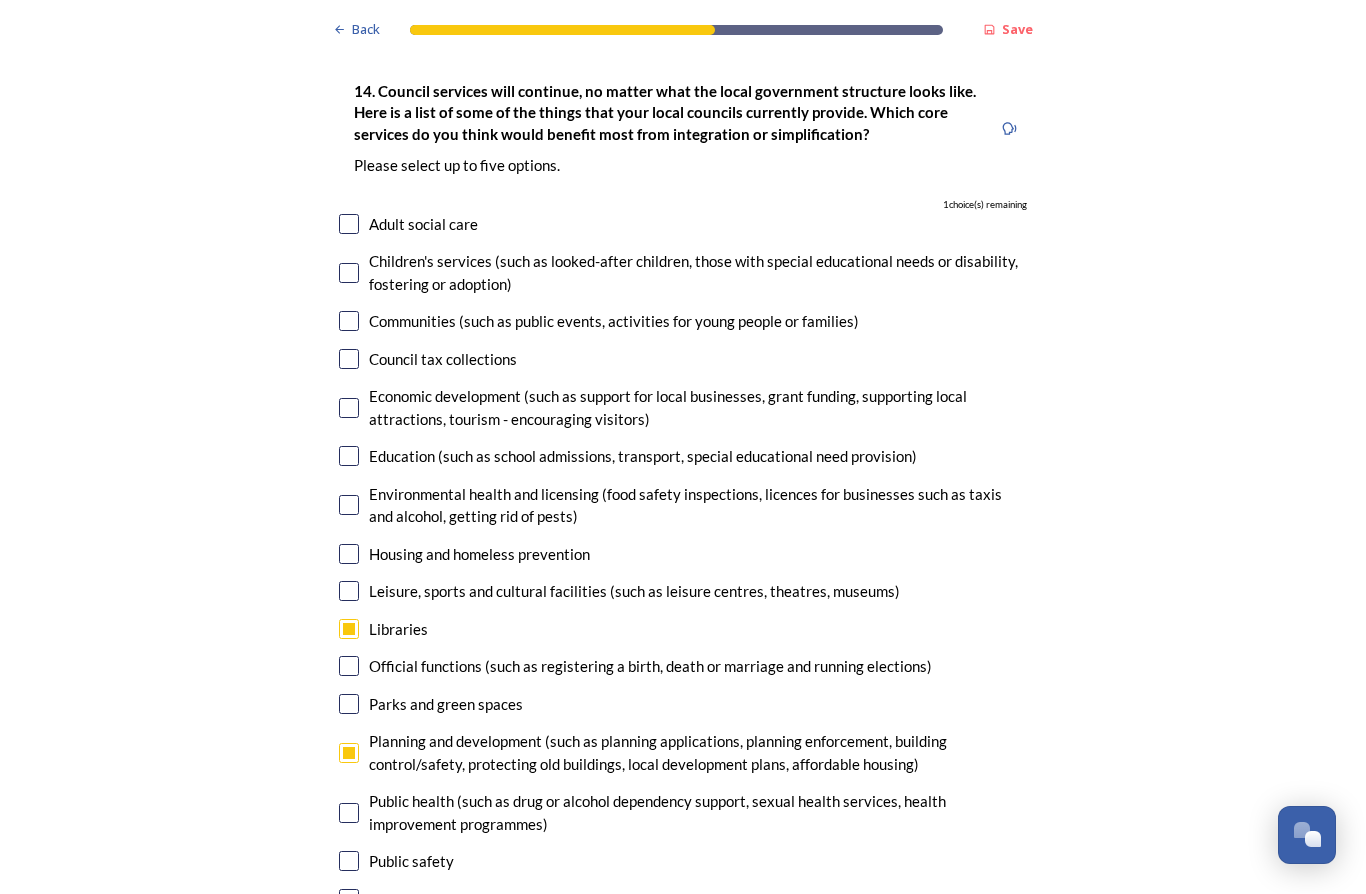 click at bounding box center (349, 456) 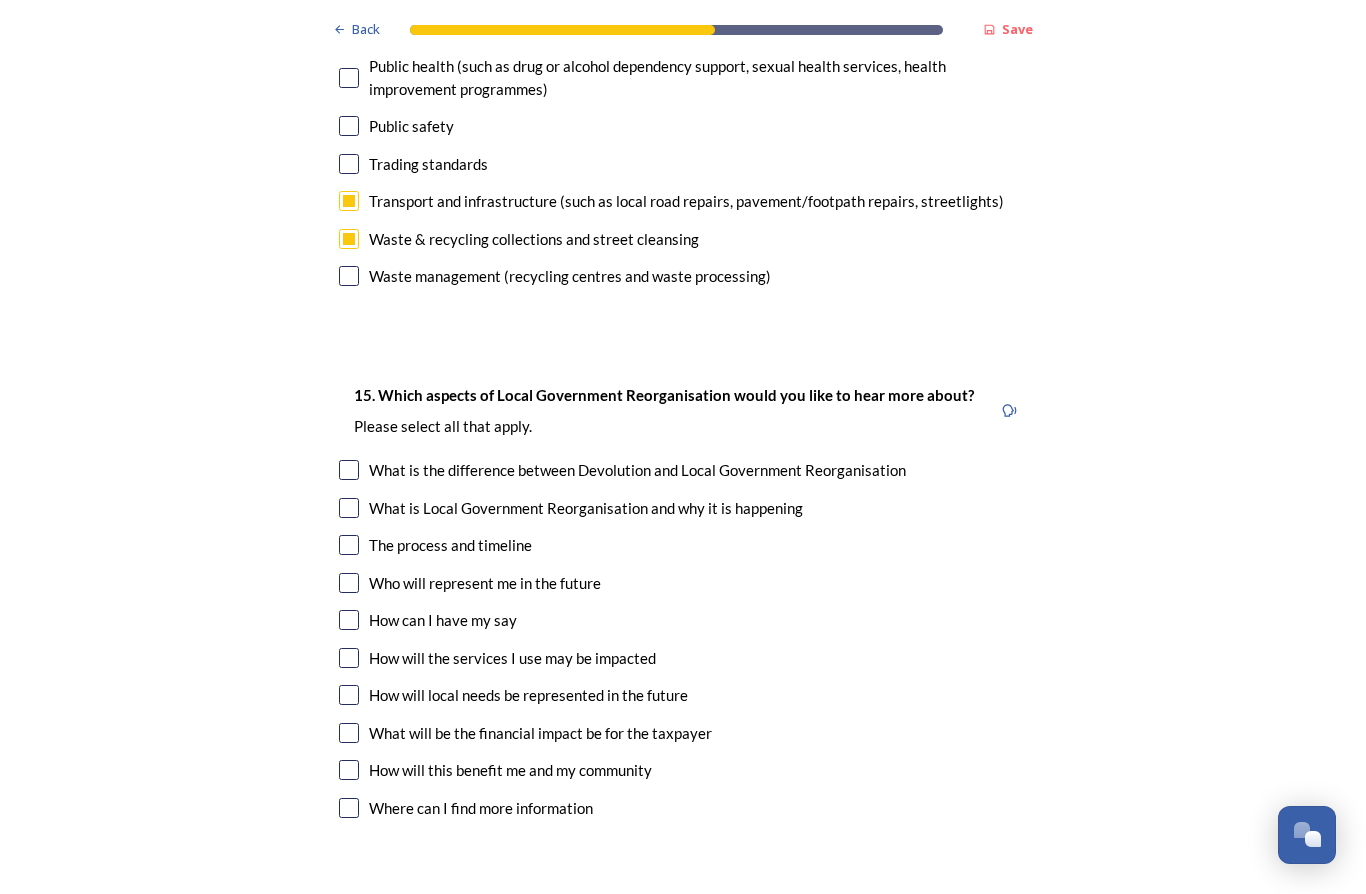 scroll, scrollTop: 5526, scrollLeft: 0, axis: vertical 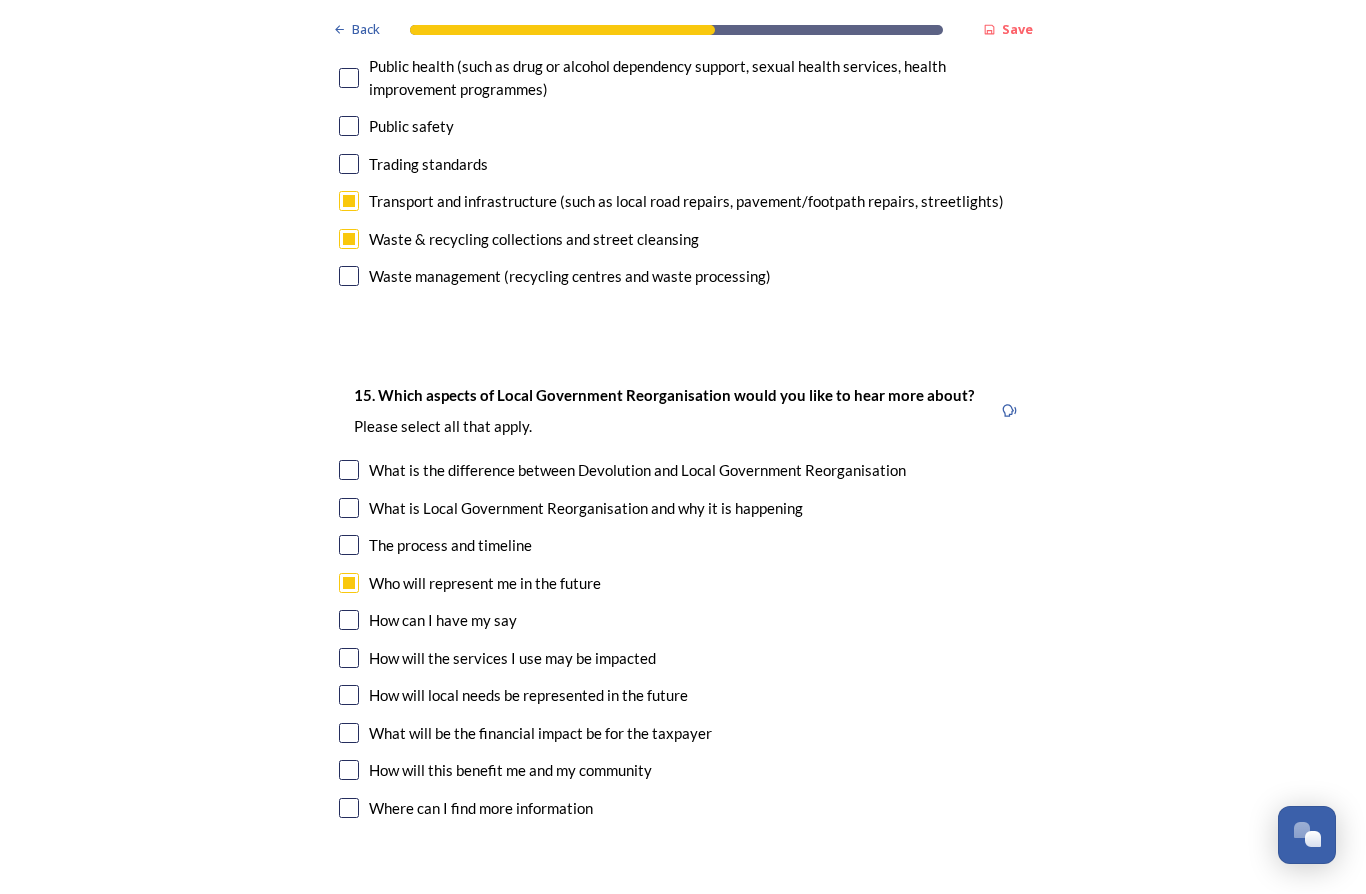 click at bounding box center [349, 658] 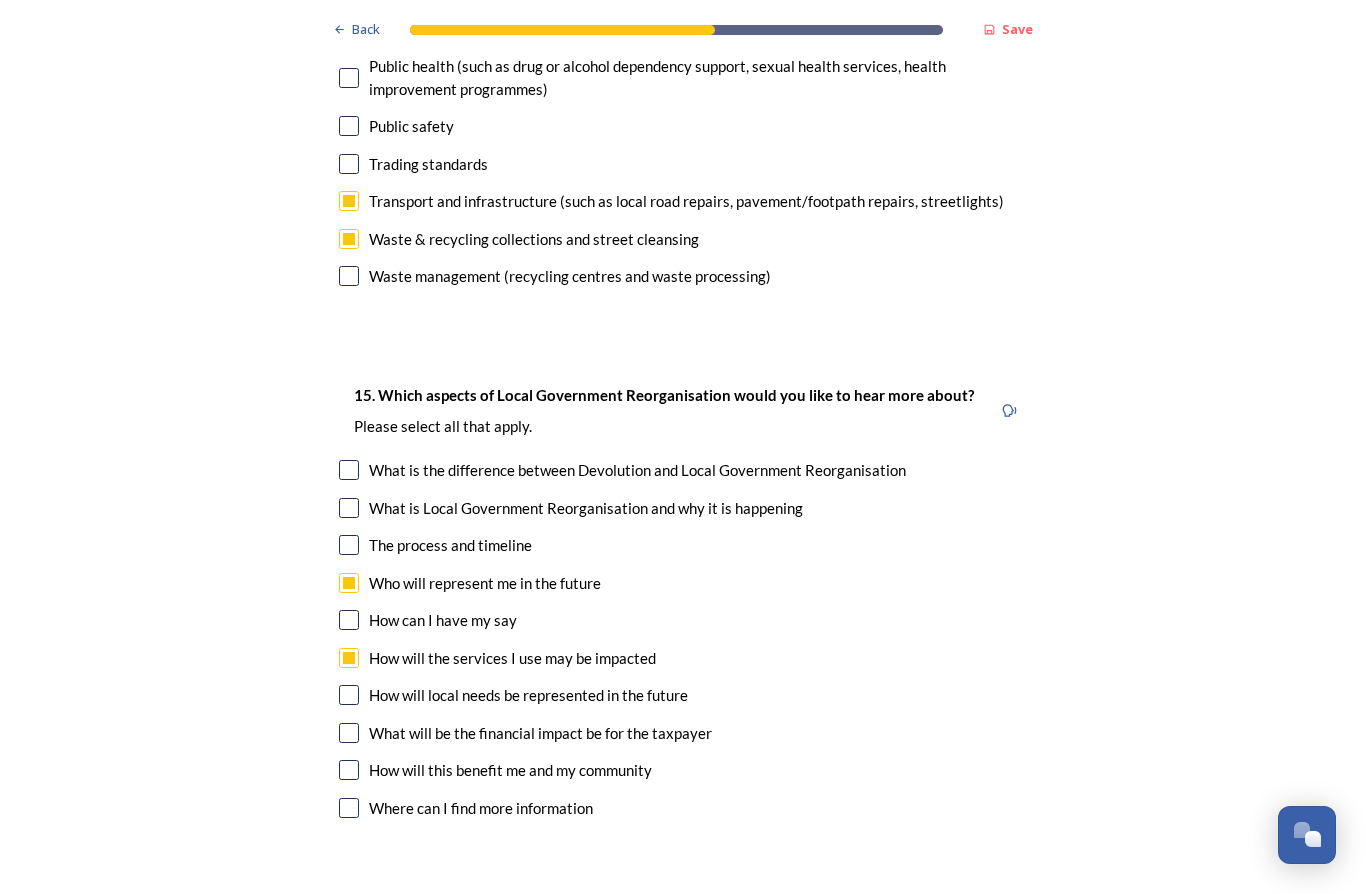 click at bounding box center (349, 695) 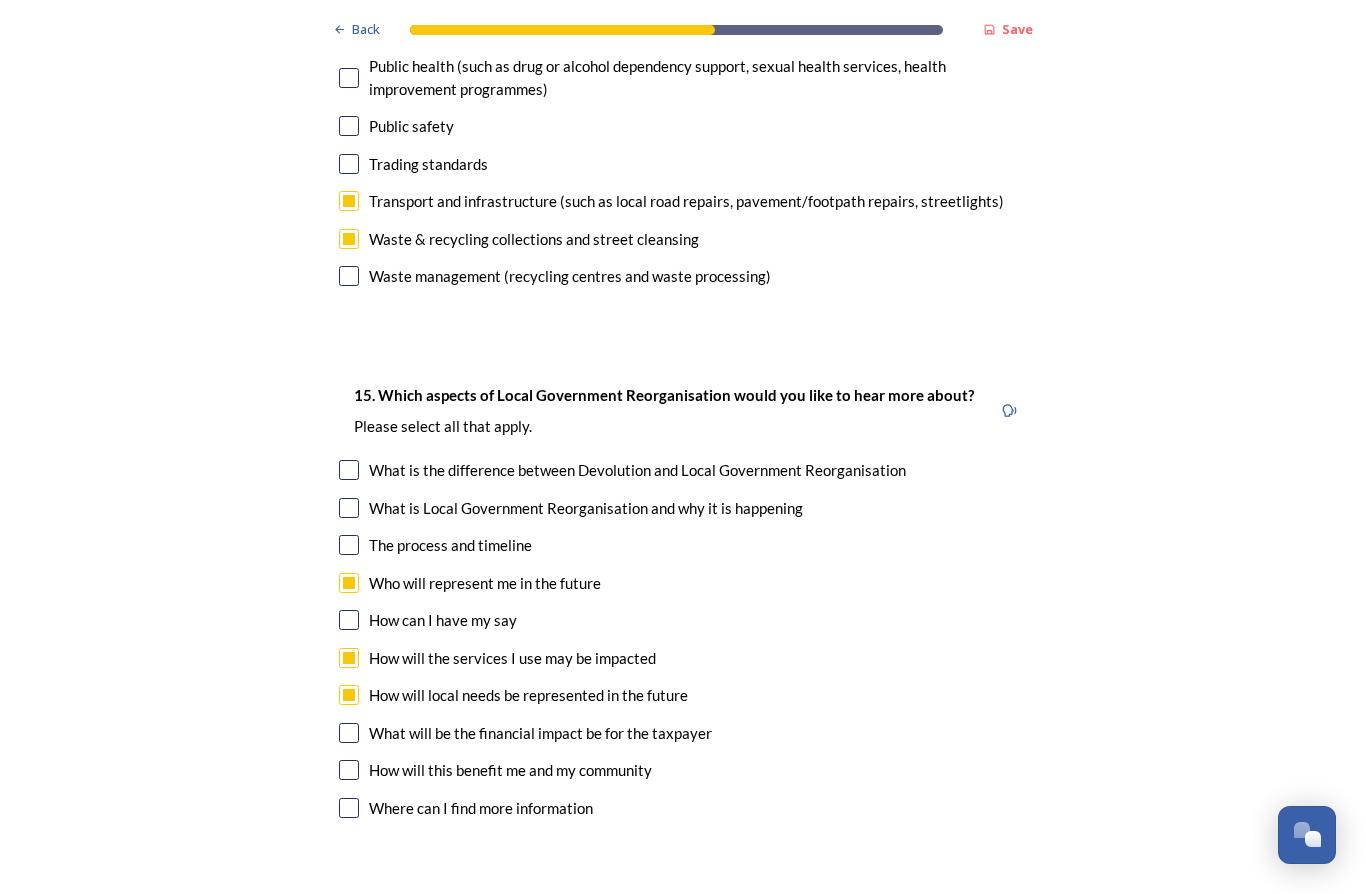 click at bounding box center (349, 733) 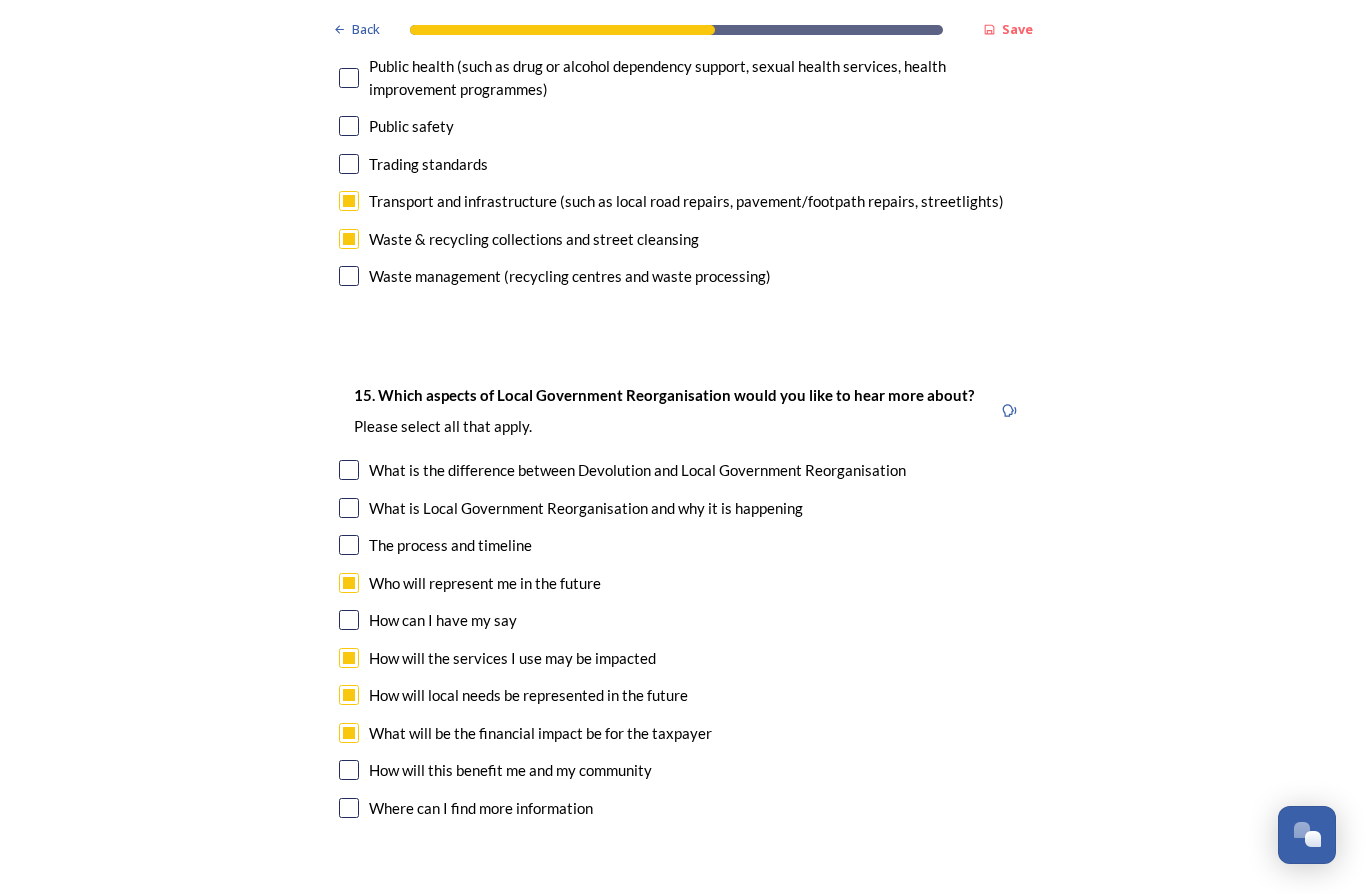 click at bounding box center (349, 770) 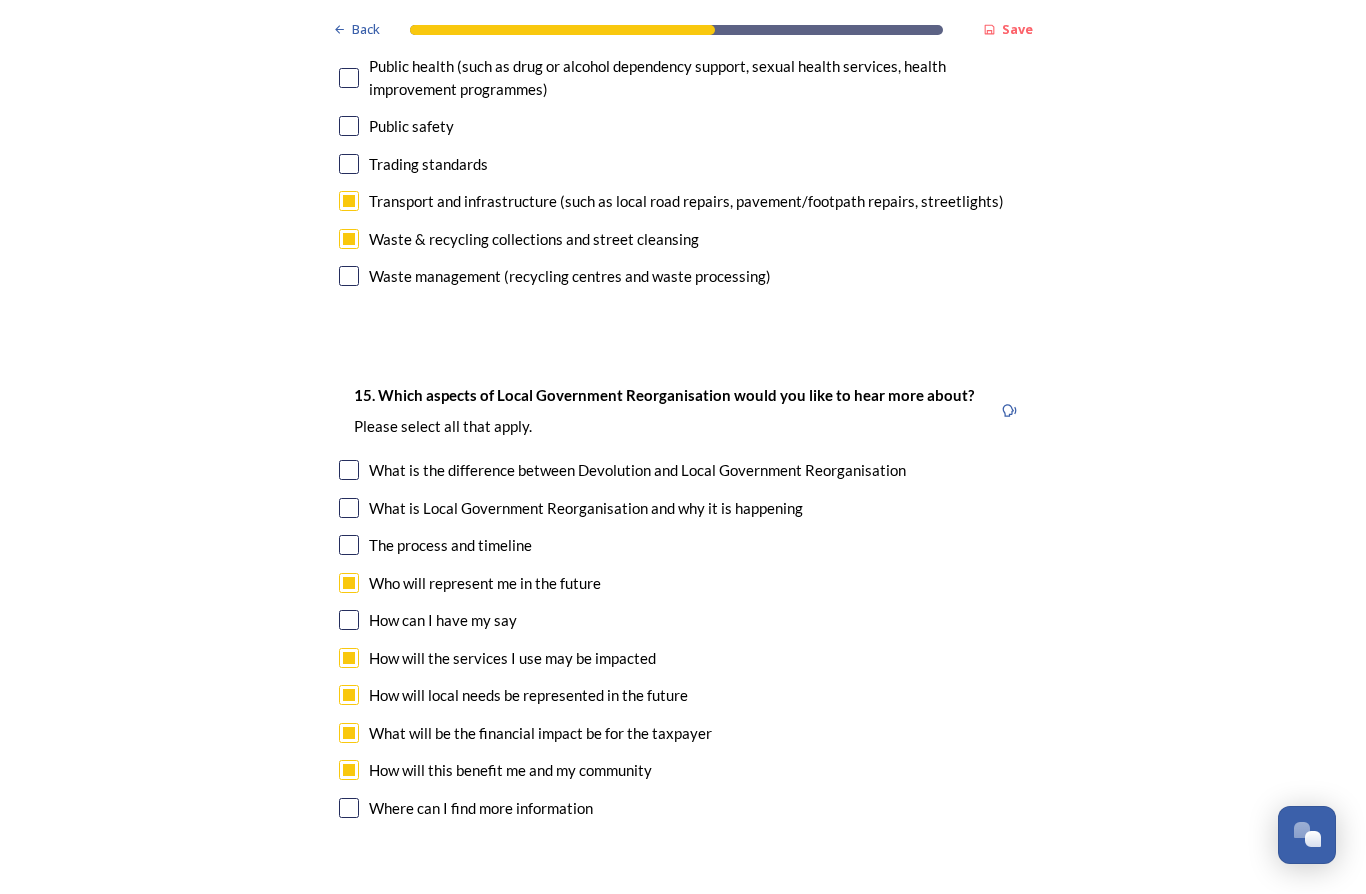 click at bounding box center [349, 545] 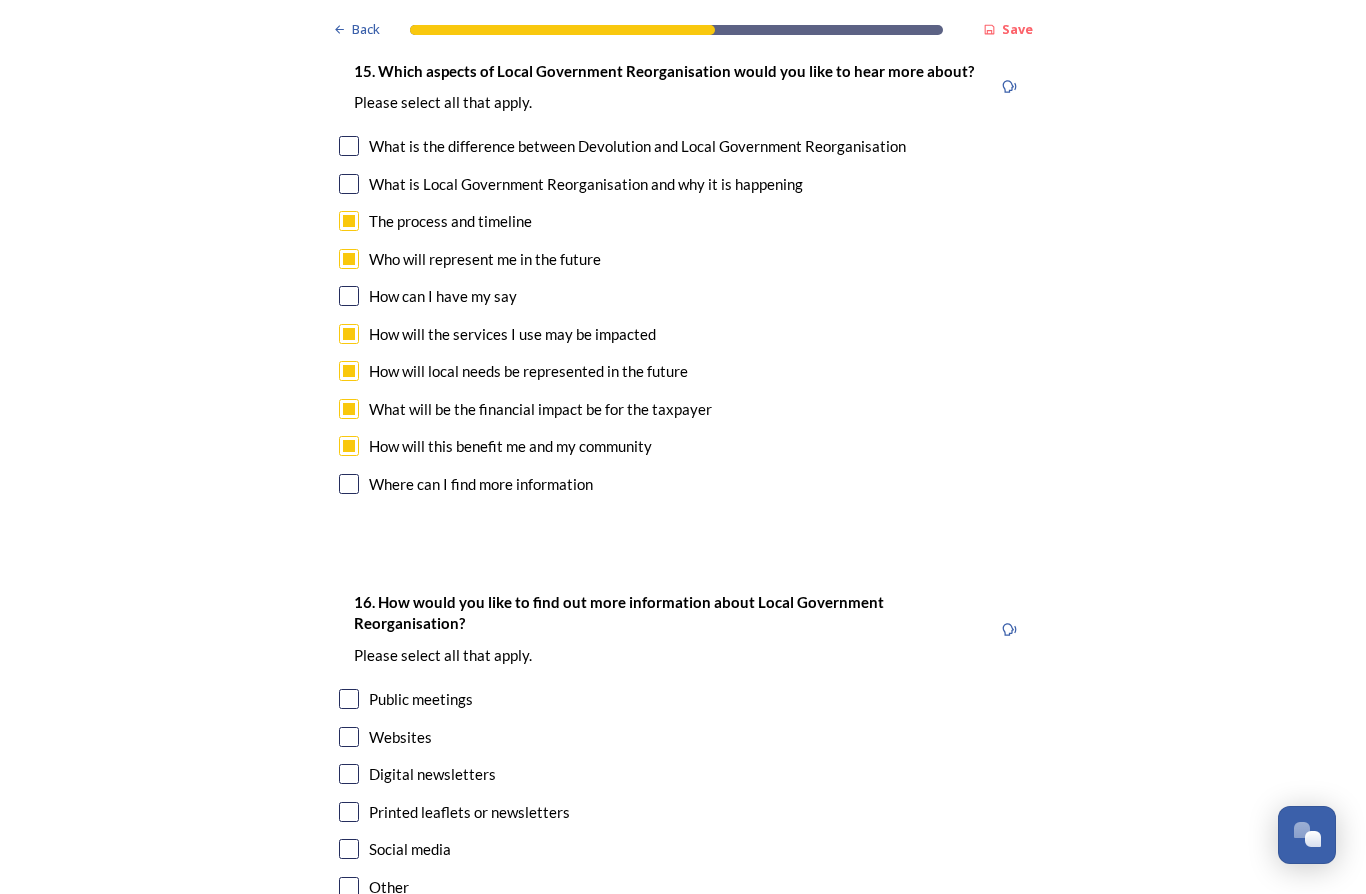 scroll, scrollTop: 5849, scrollLeft: 0, axis: vertical 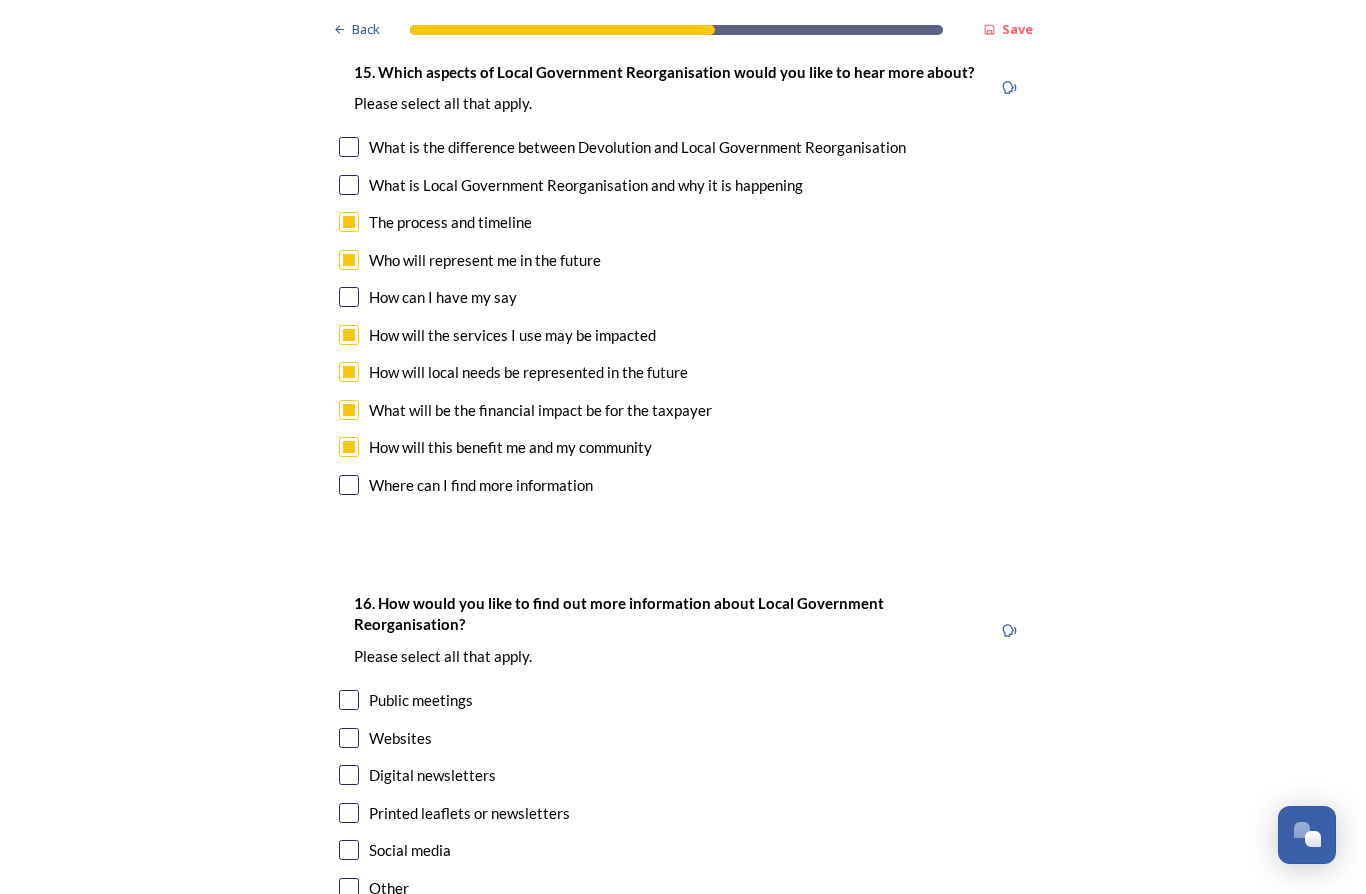 click at bounding box center [349, 738] 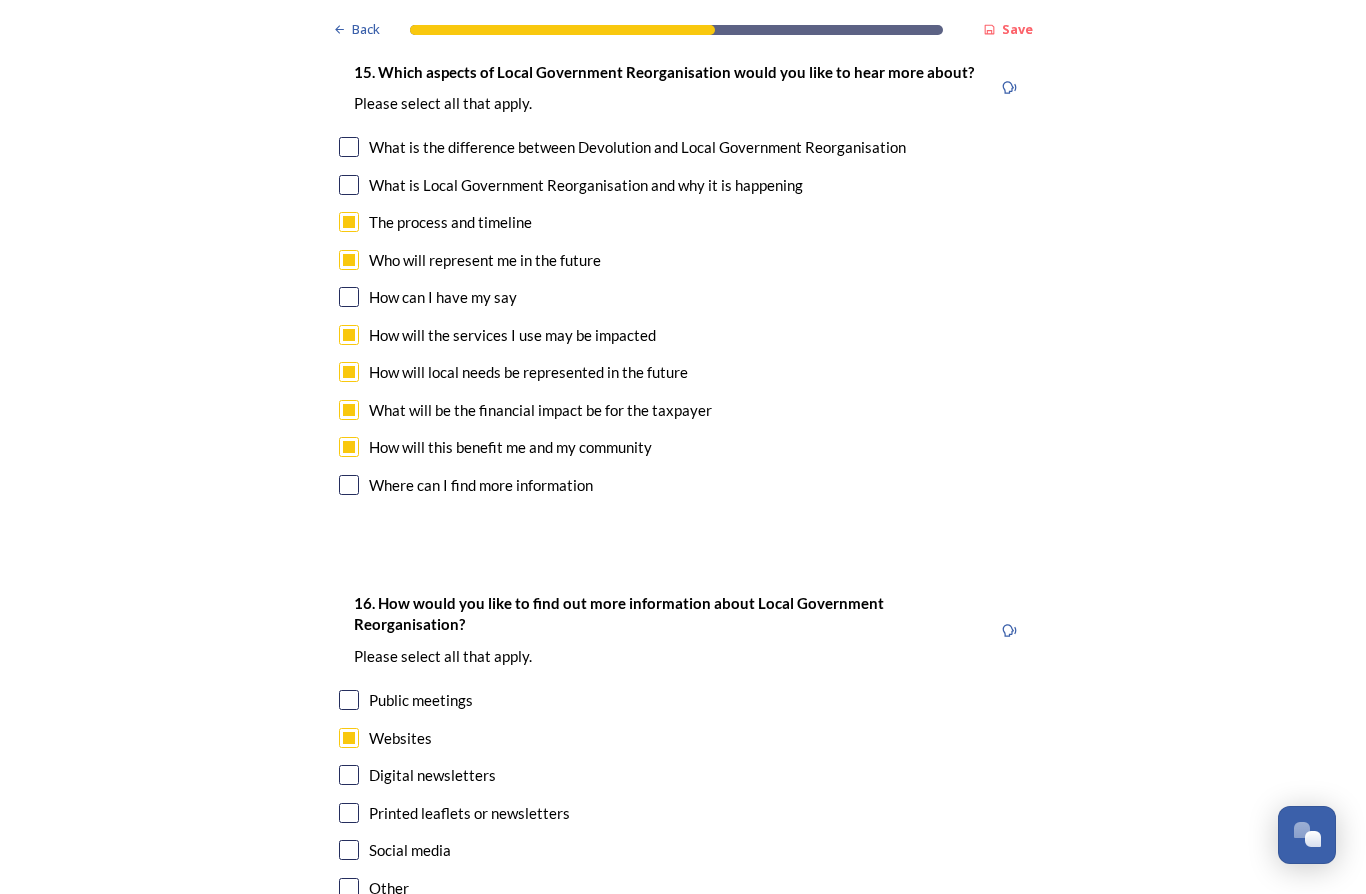 click at bounding box center (349, 775) 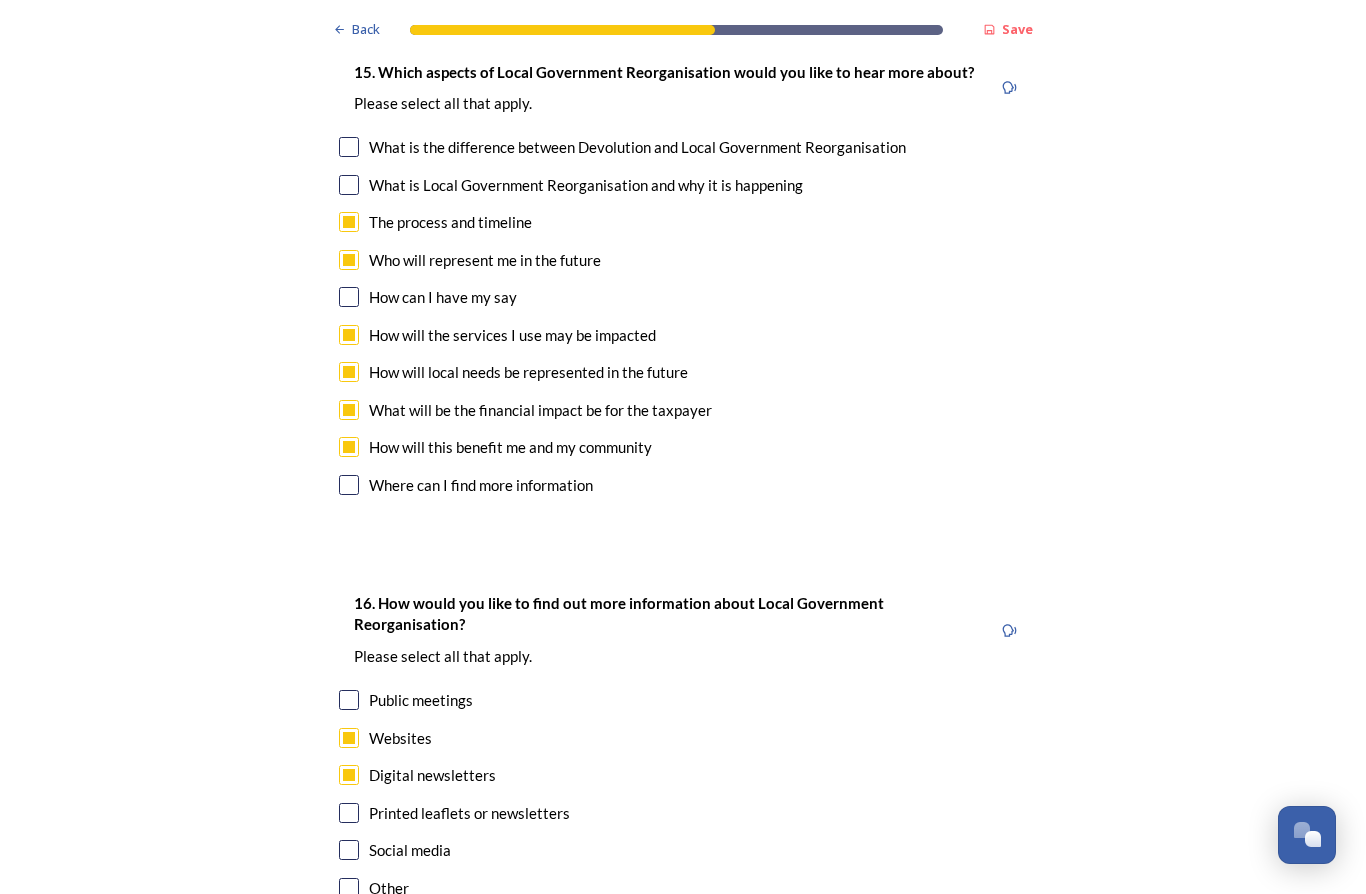 click on "Continue" at bounding box center [669, 998] 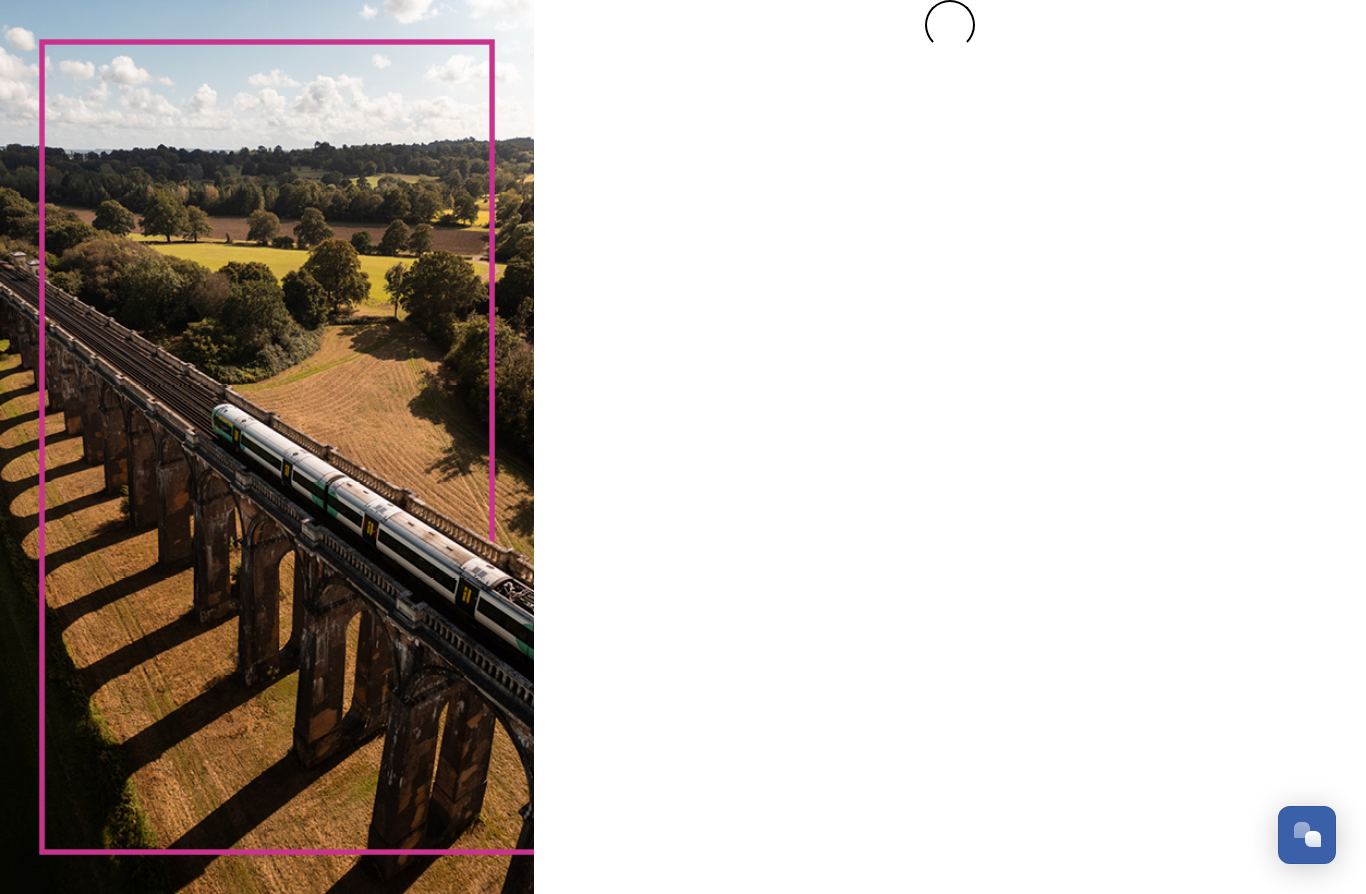 scroll, scrollTop: 0, scrollLeft: 0, axis: both 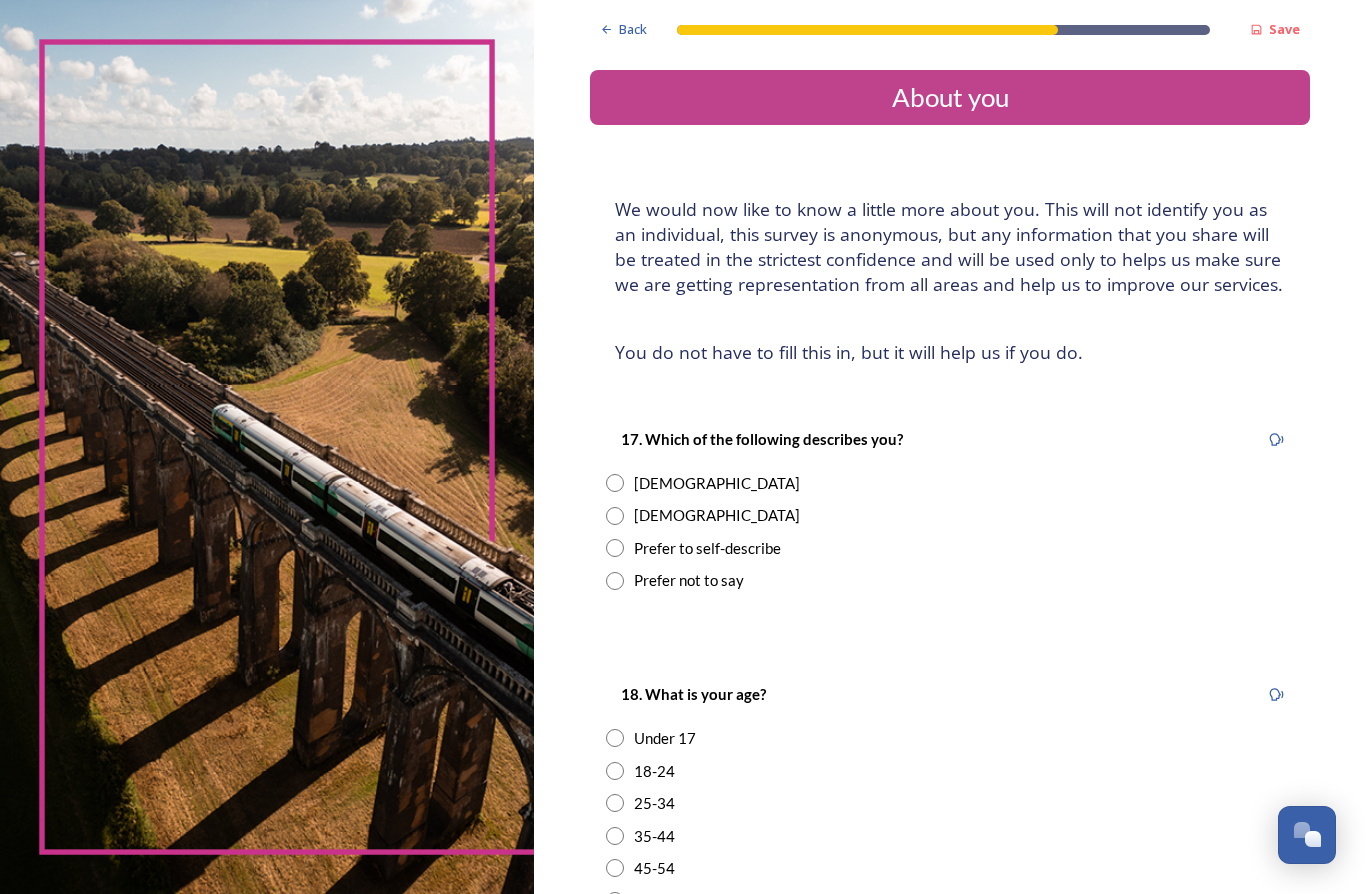 click at bounding box center (615, 516) 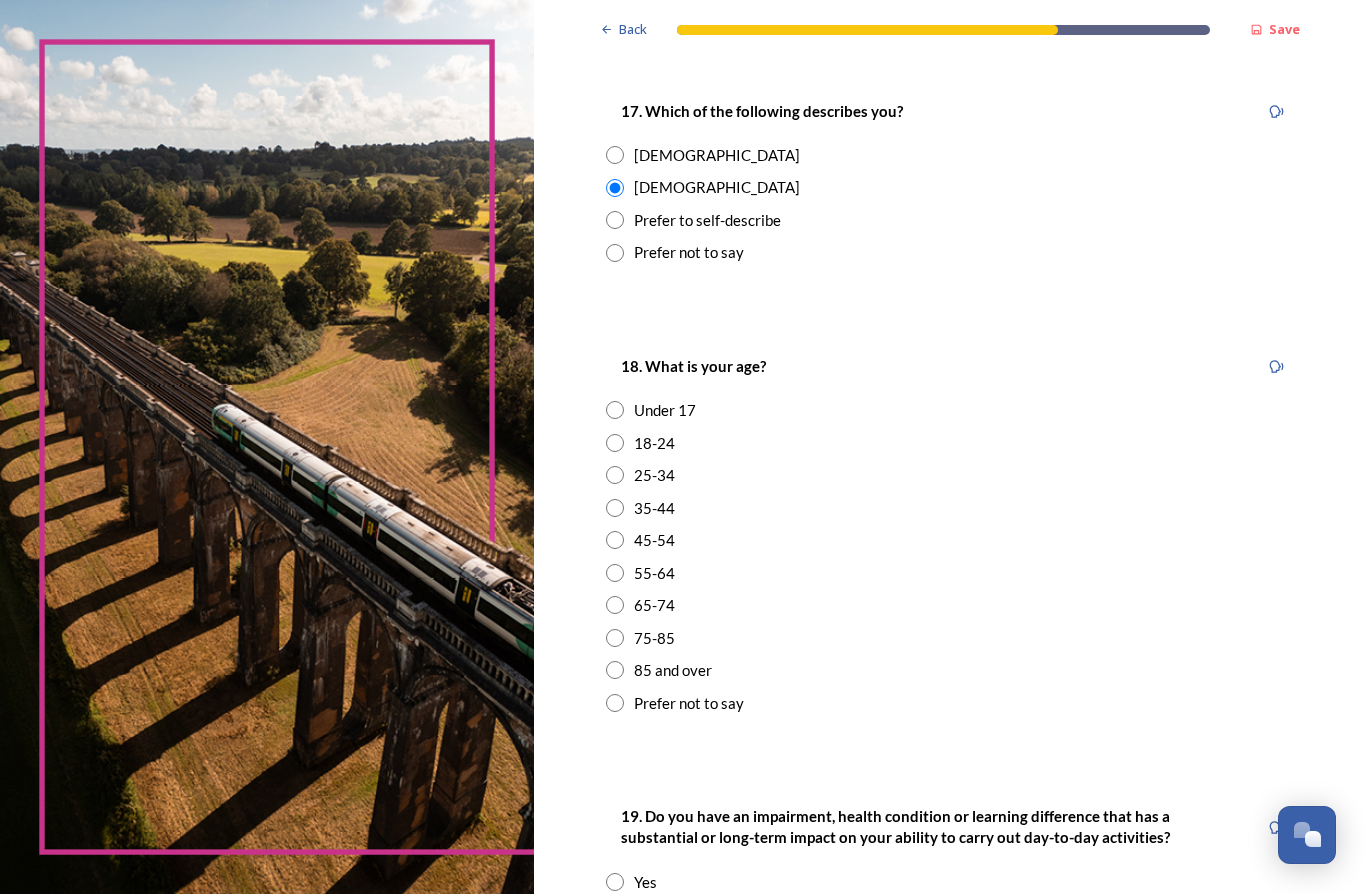scroll, scrollTop: 328, scrollLeft: 0, axis: vertical 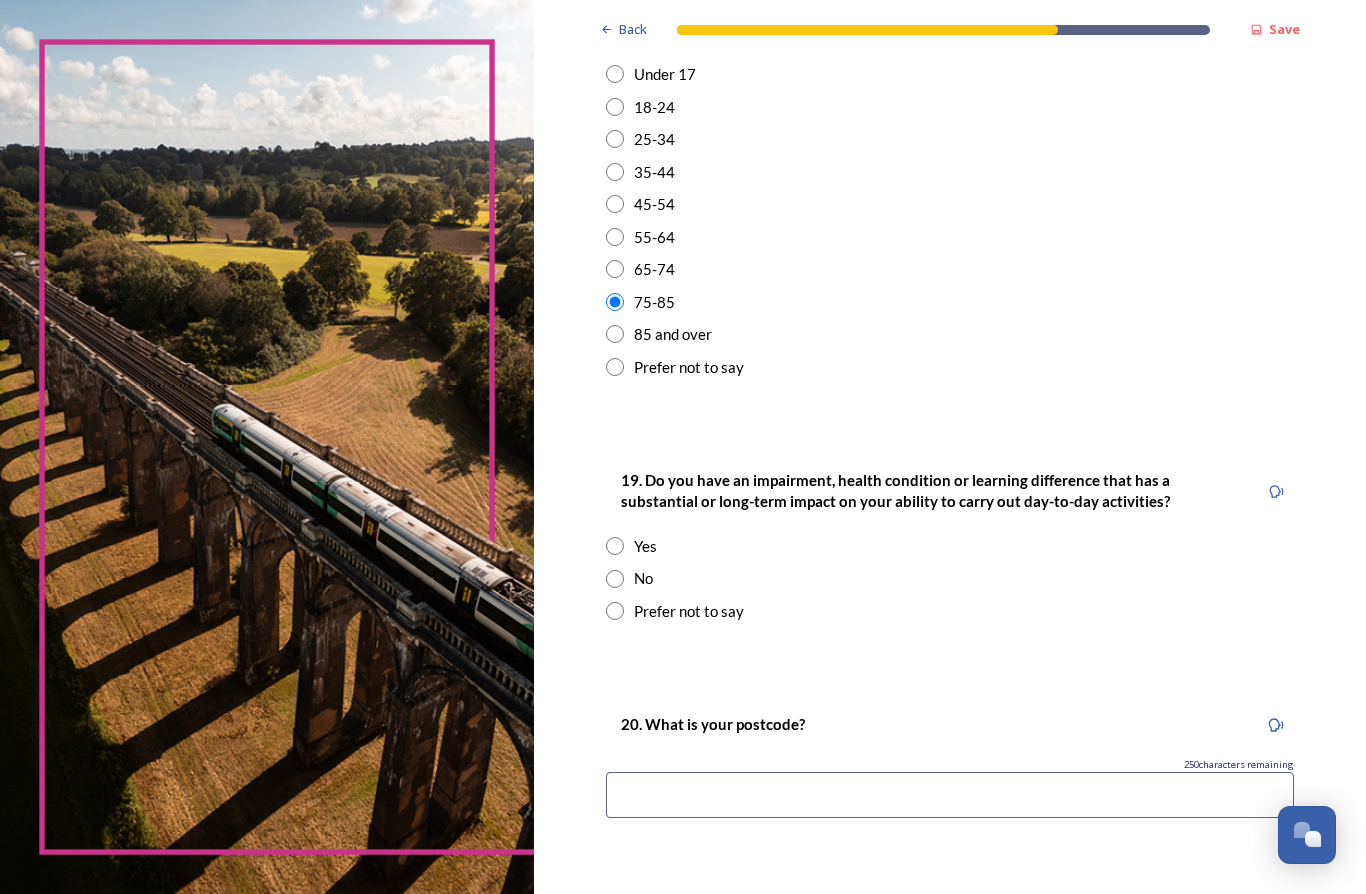 click at bounding box center [615, 579] 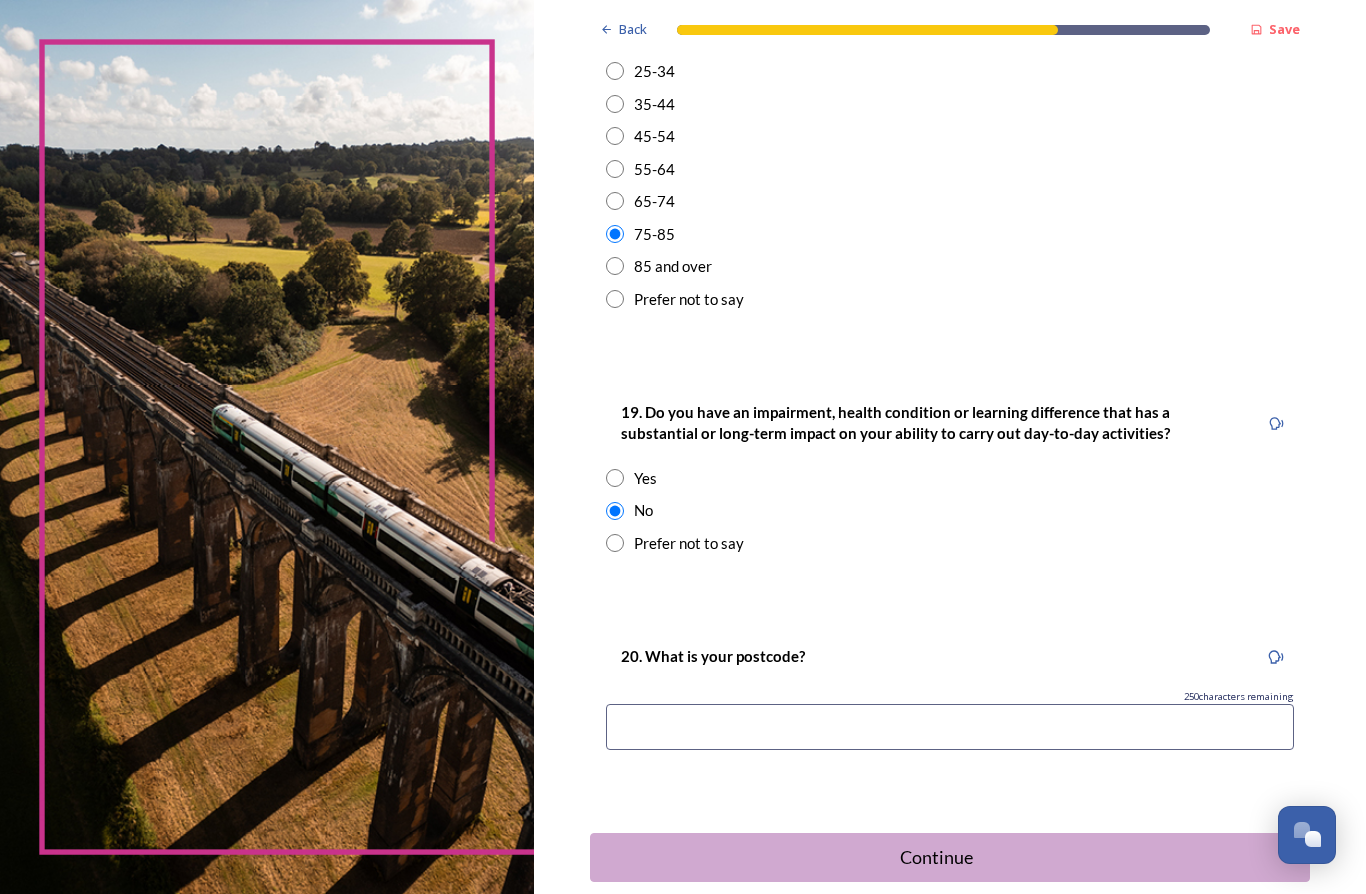 scroll, scrollTop: 731, scrollLeft: 0, axis: vertical 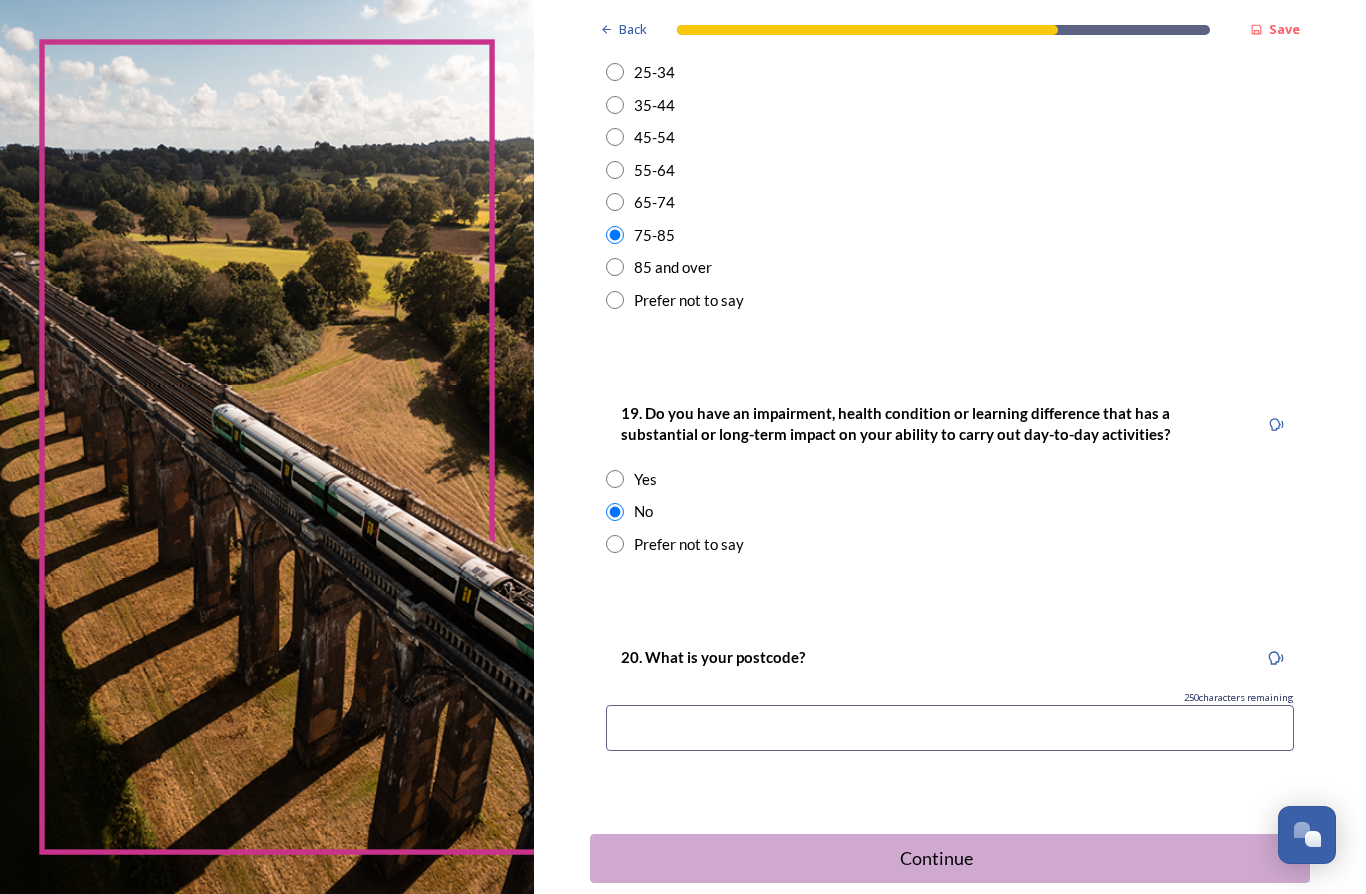click at bounding box center [950, 728] 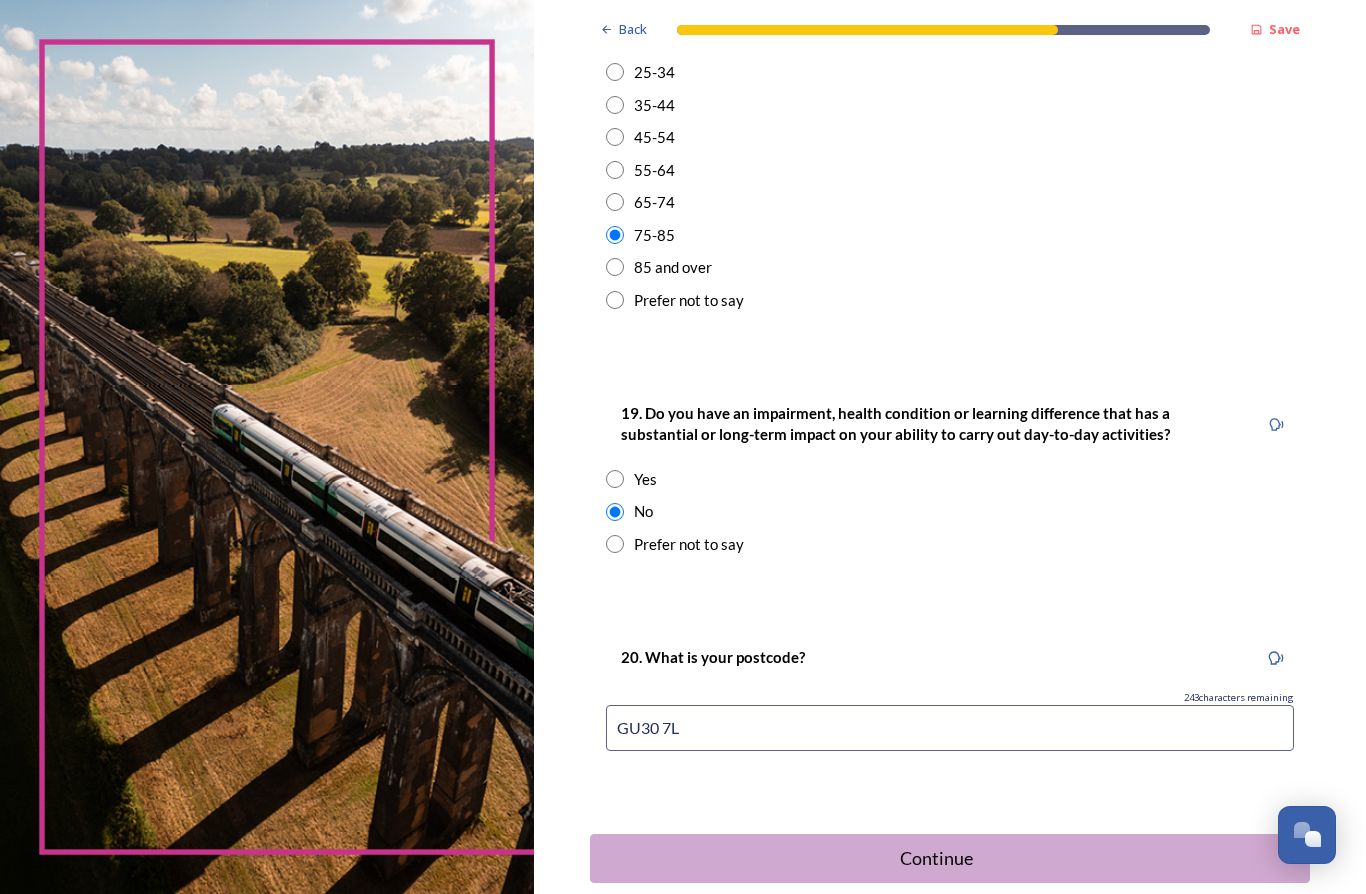 type on "GU30 7LX" 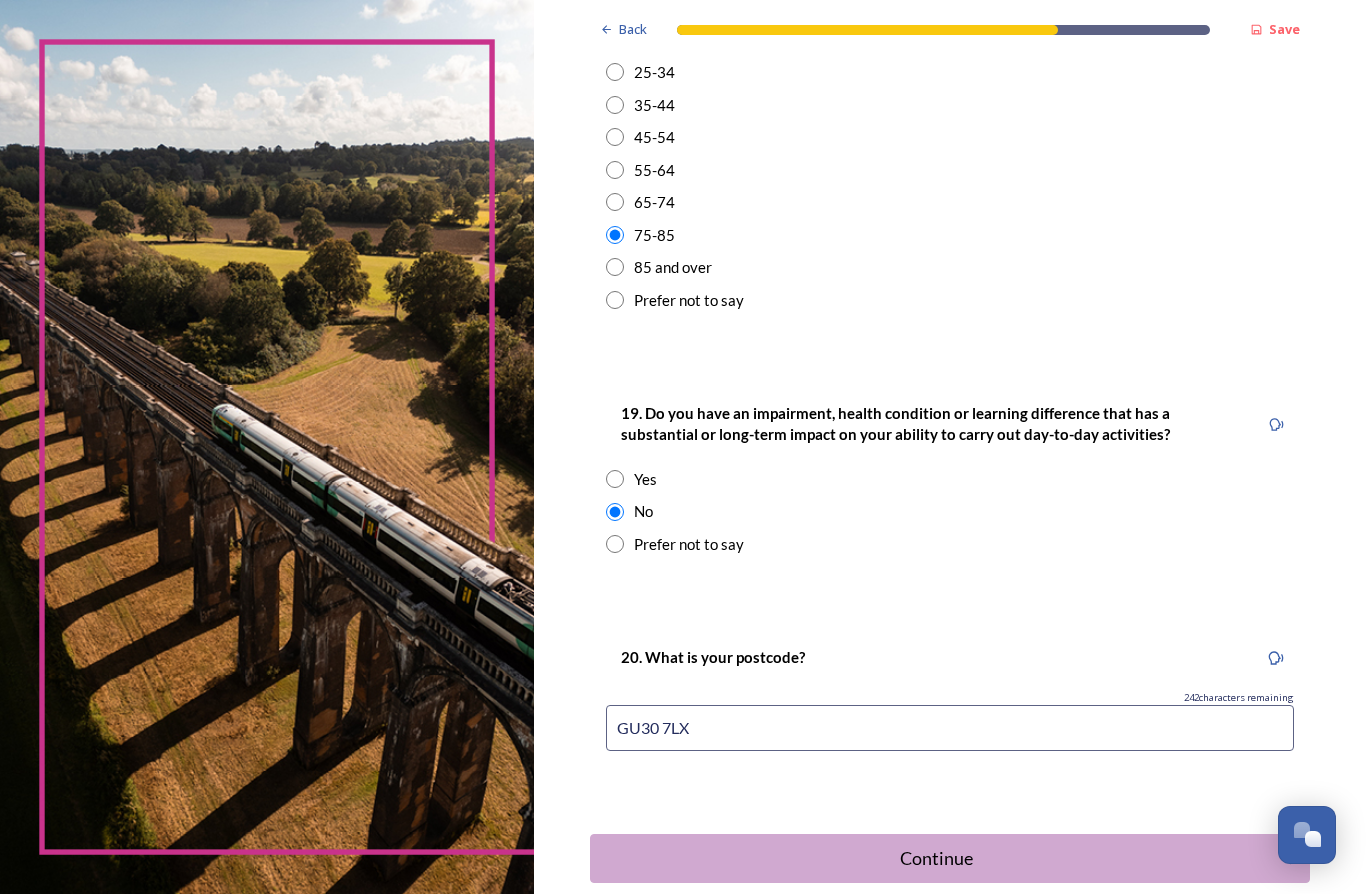 scroll, scrollTop: 87, scrollLeft: 0, axis: vertical 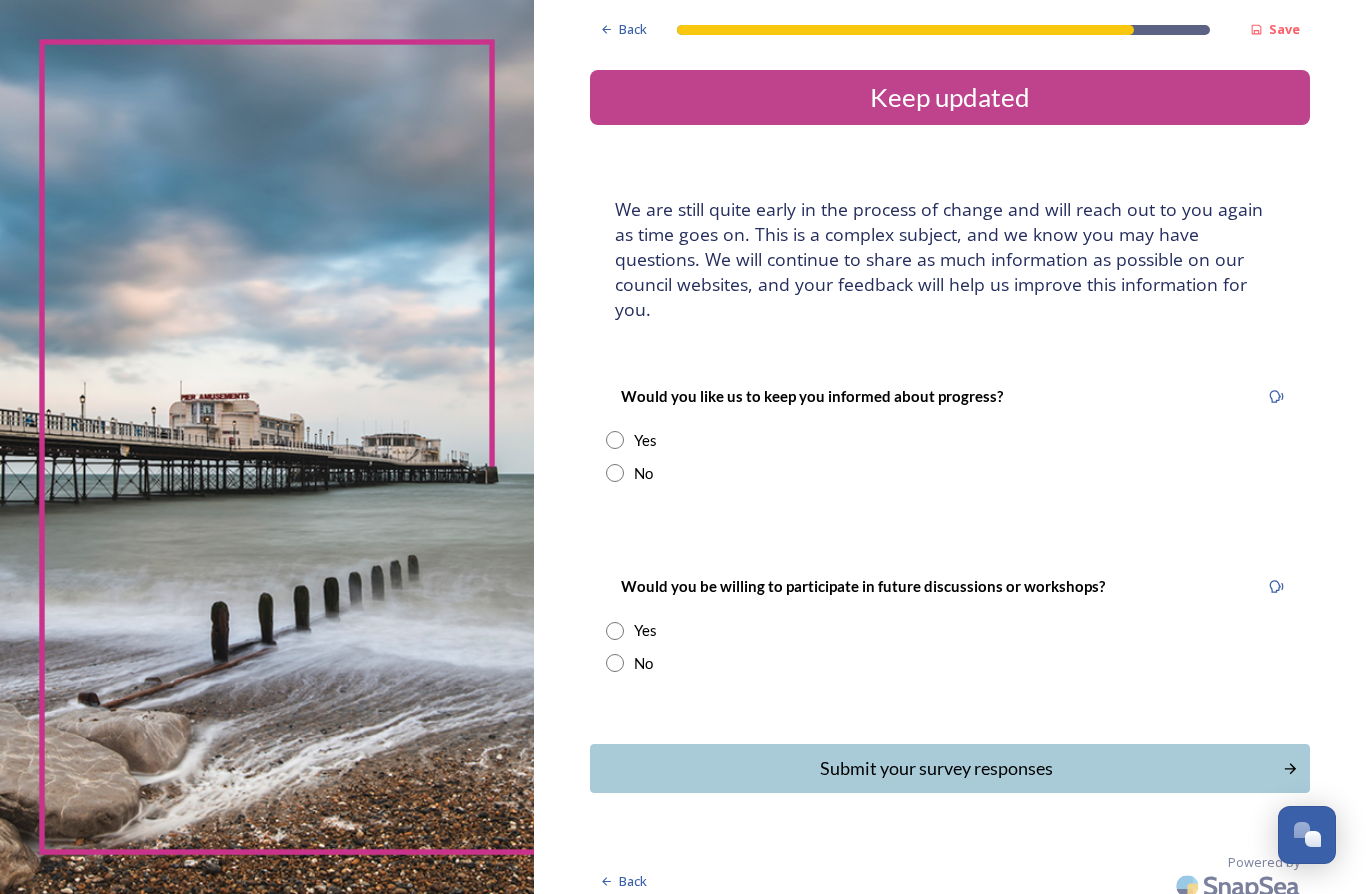 click at bounding box center (615, 440) 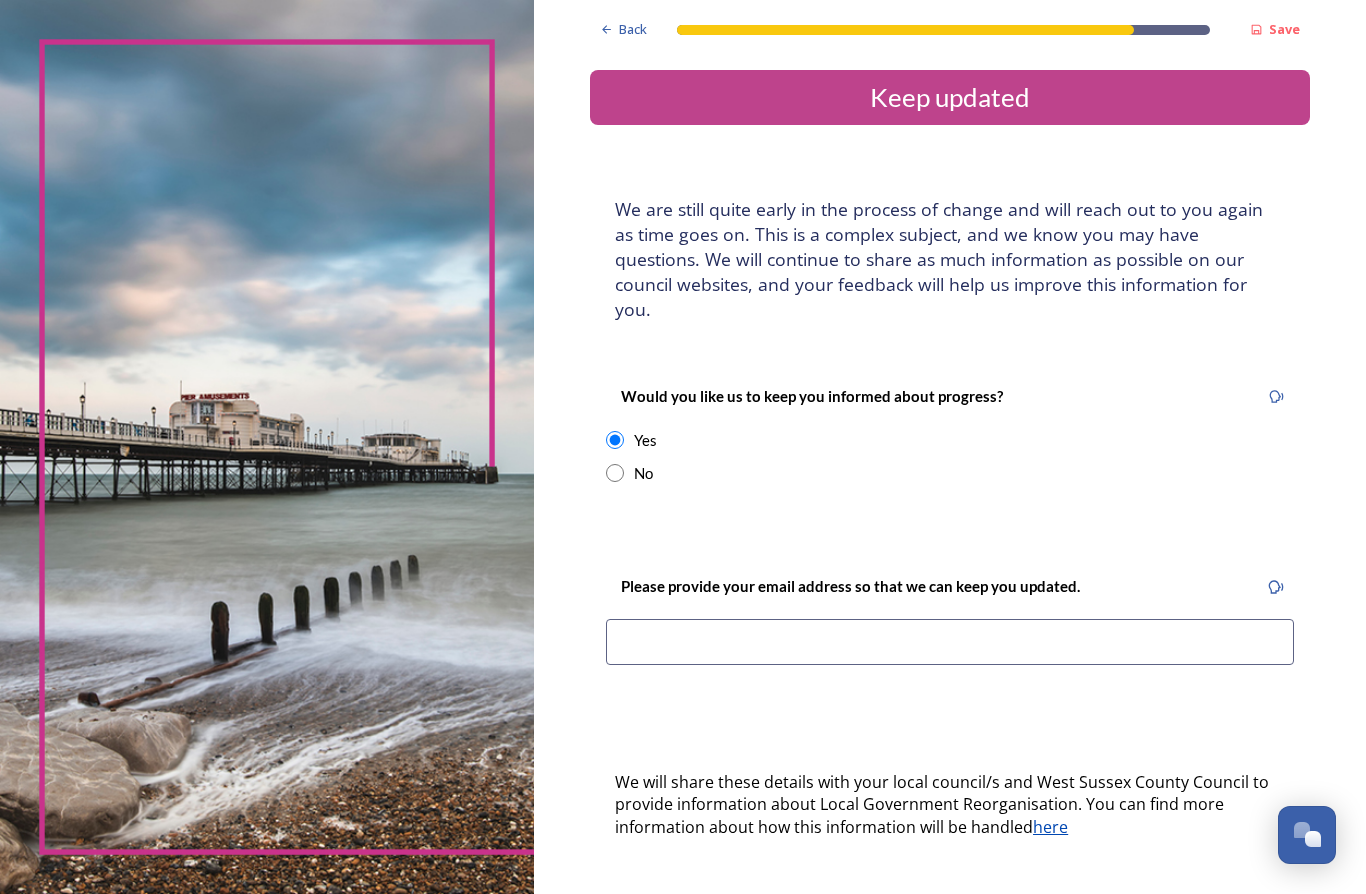 click at bounding box center (950, 642) 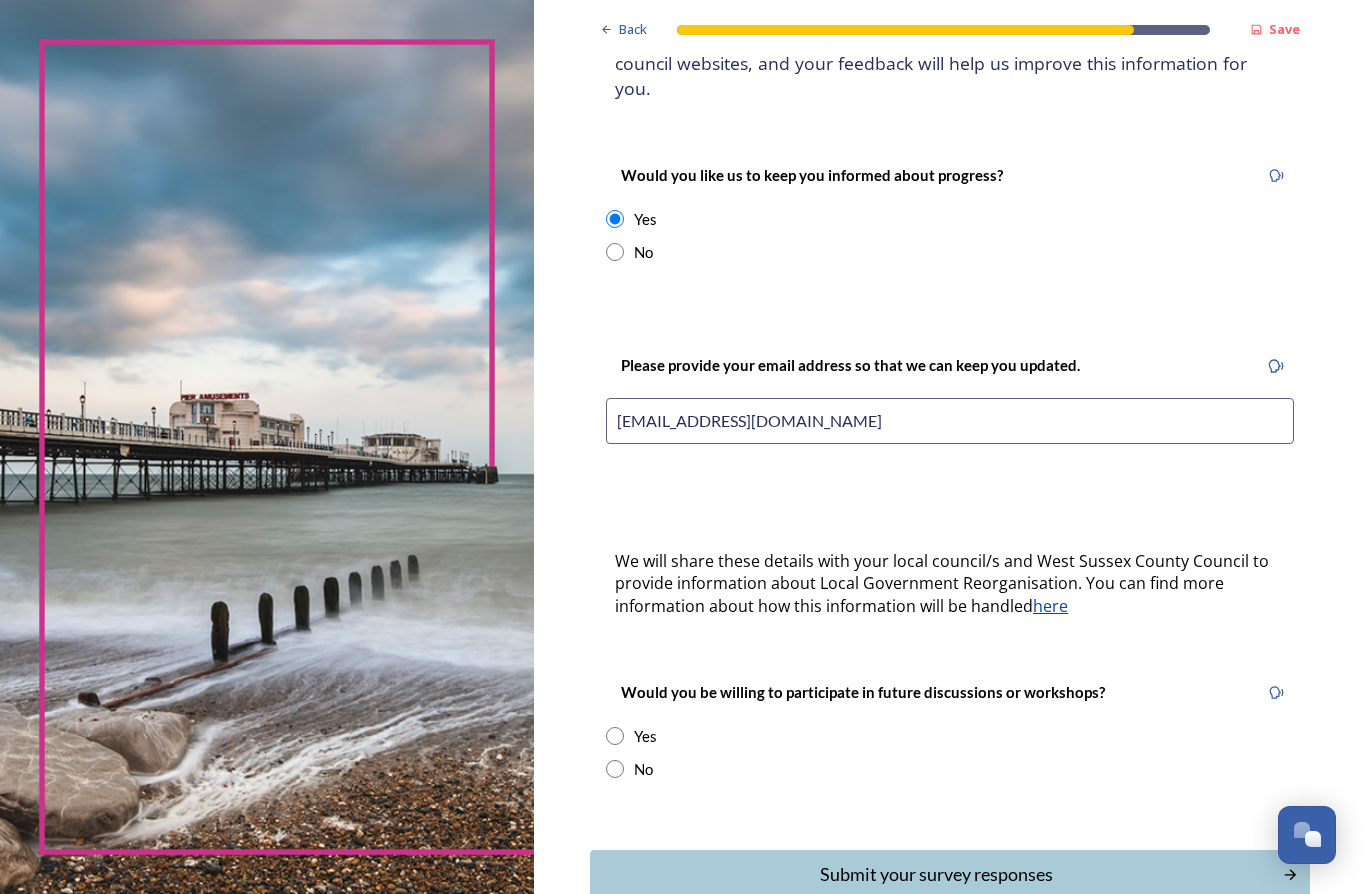 scroll, scrollTop: 219, scrollLeft: 0, axis: vertical 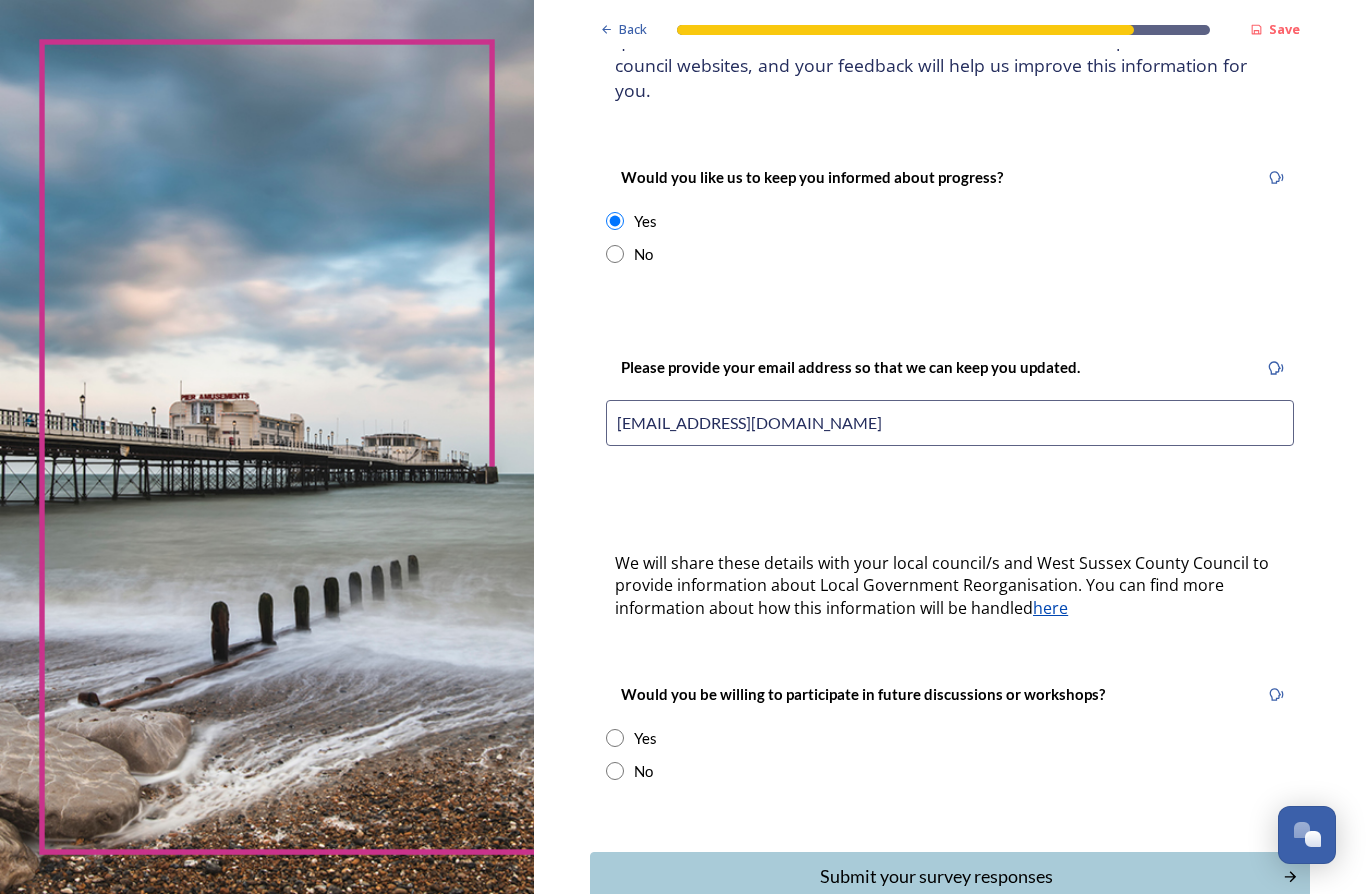 type on "[EMAIL_ADDRESS][DOMAIN_NAME]" 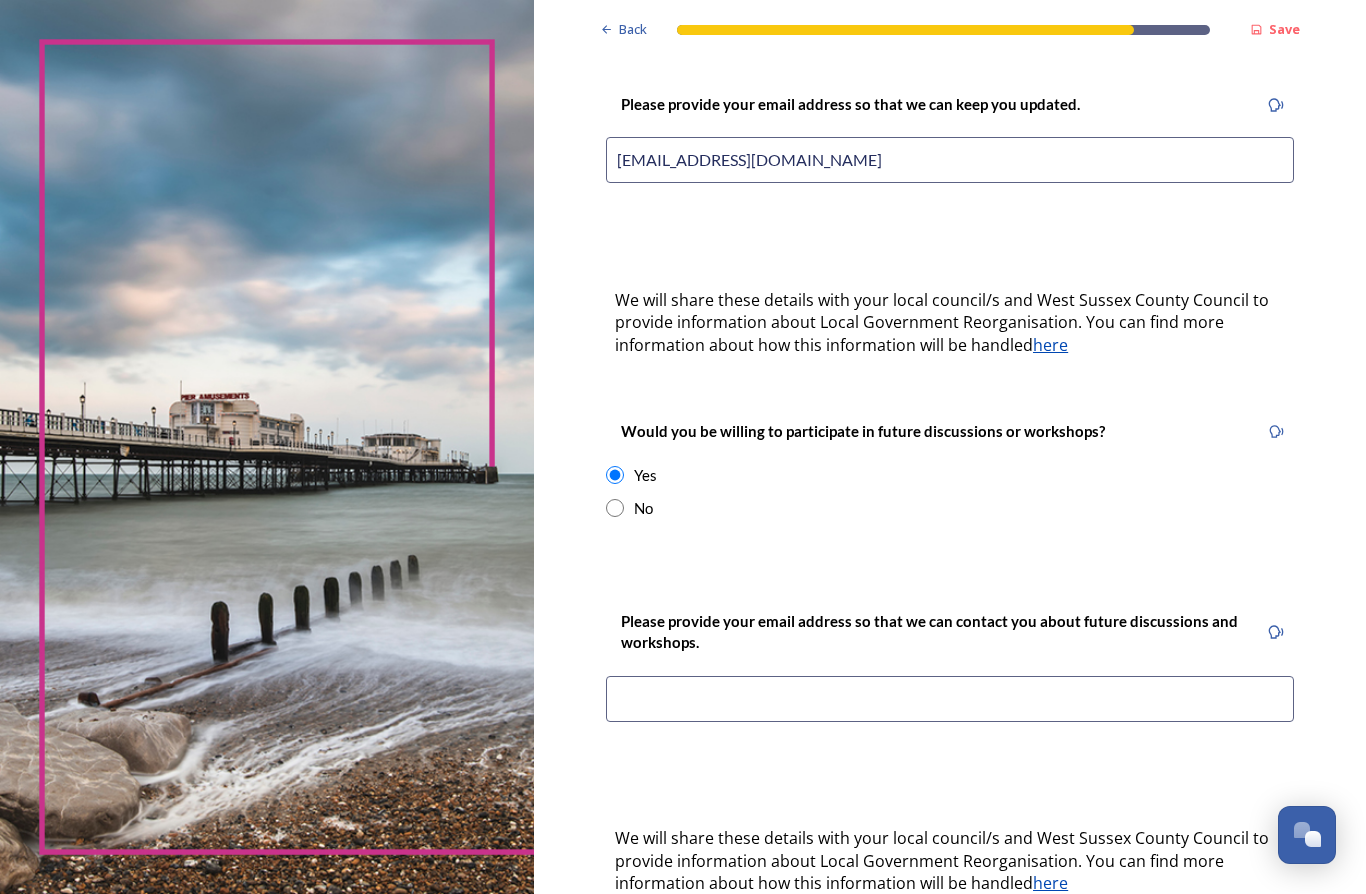 scroll, scrollTop: 482, scrollLeft: 0, axis: vertical 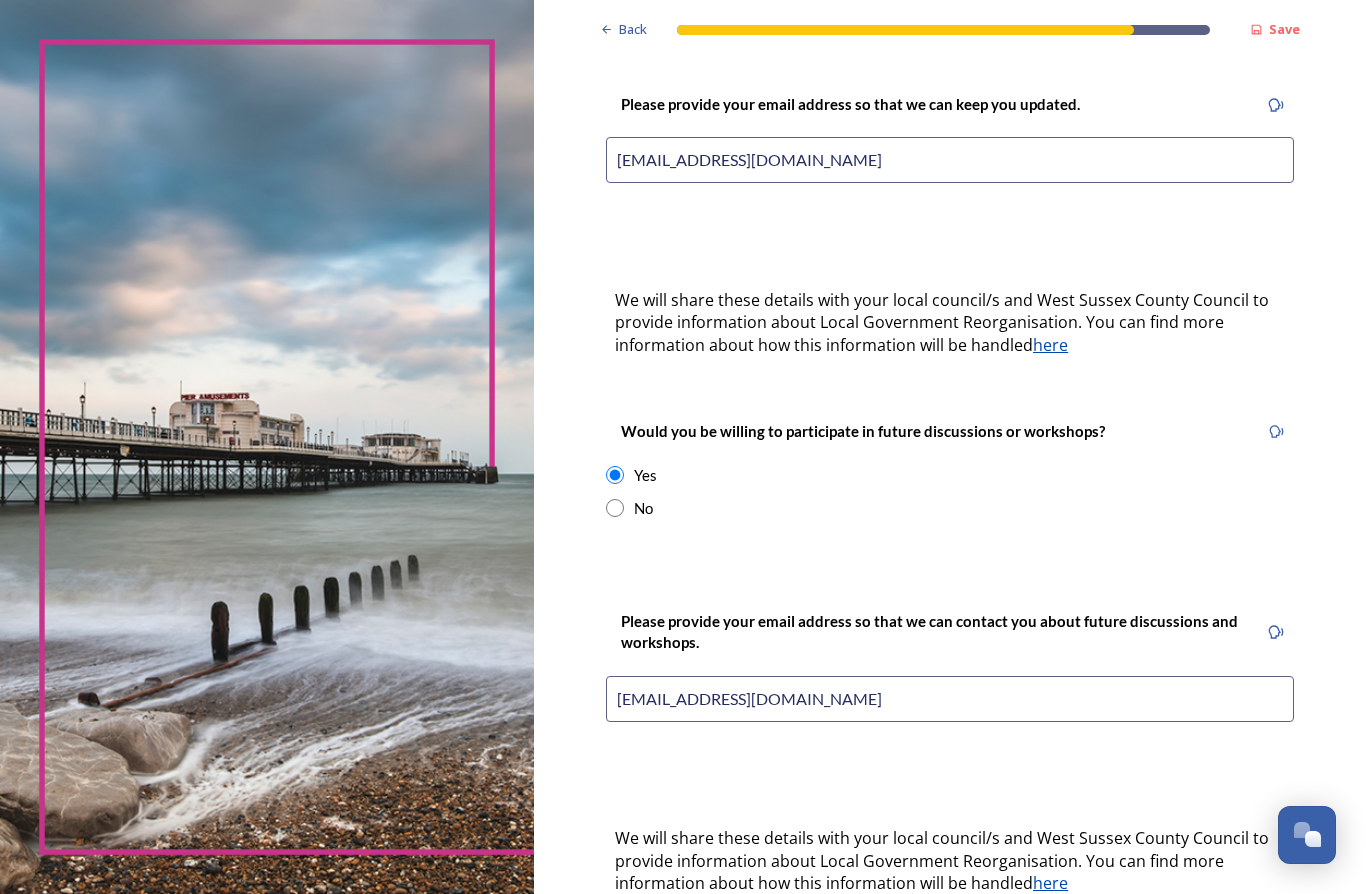 click on "[EMAIL_ADDRESS][DOMAIN_NAME]" at bounding box center [950, 699] 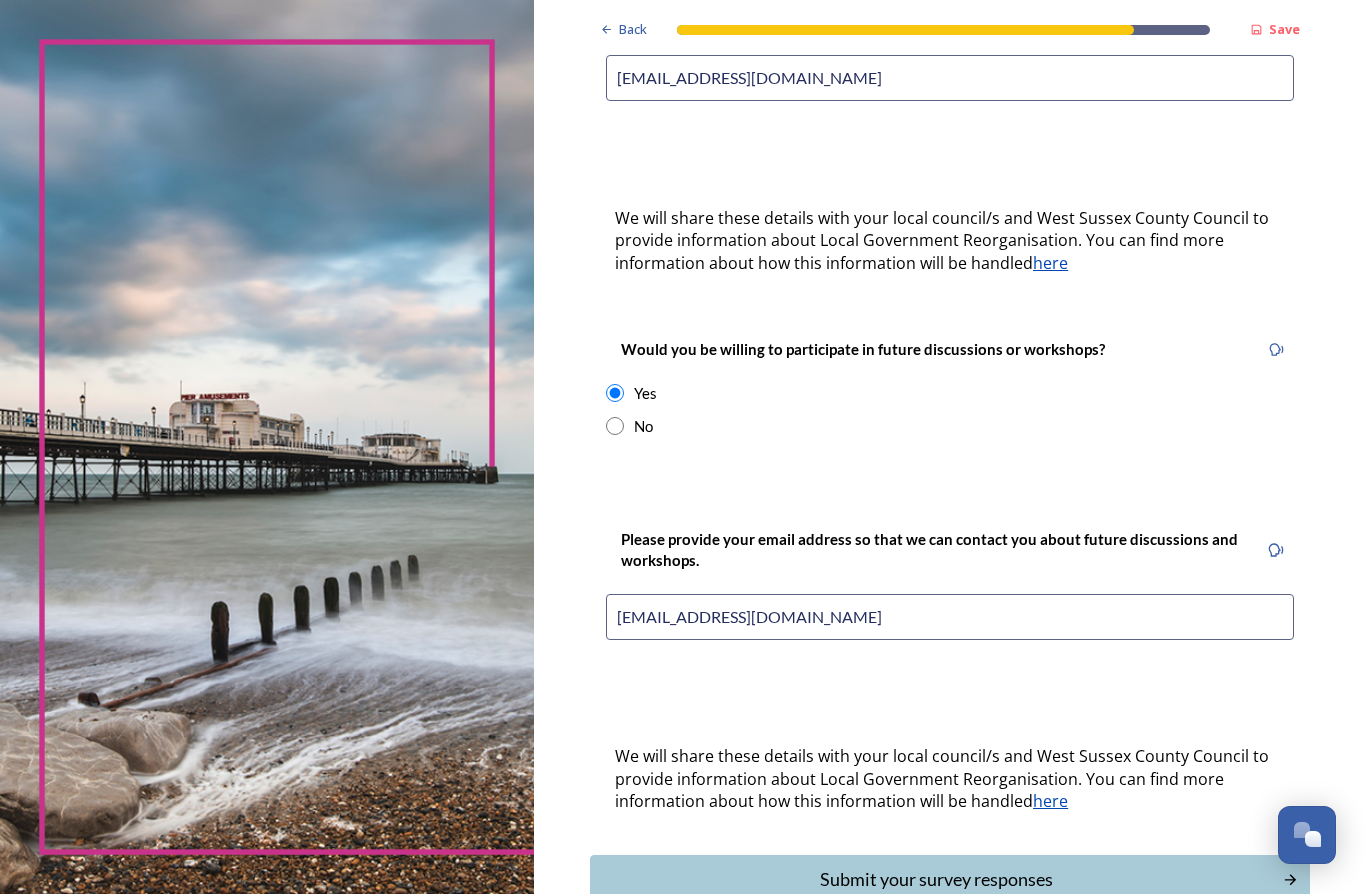 scroll, scrollTop: 563, scrollLeft: 0, axis: vertical 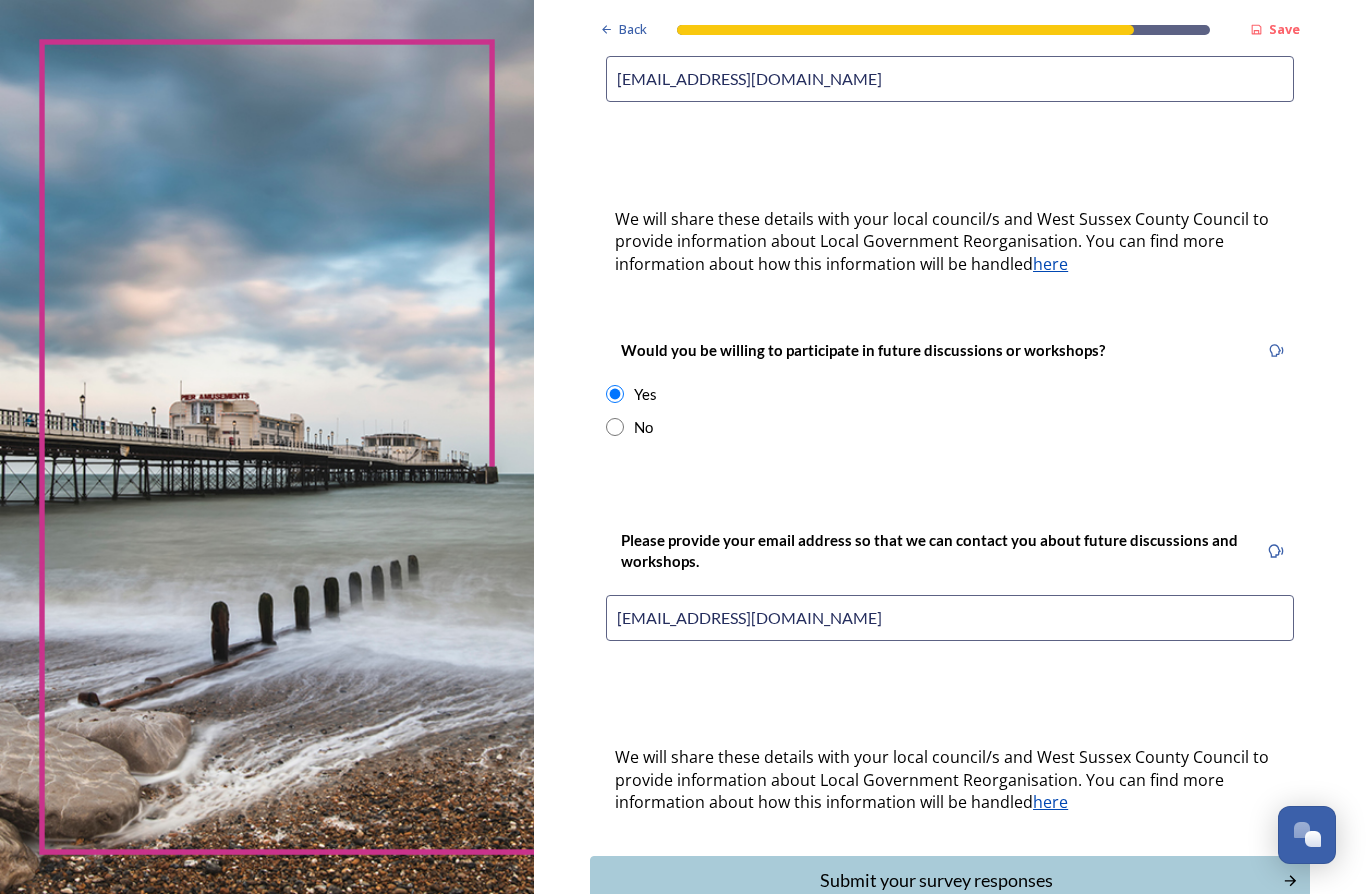 click on "Submit your survey responses" at bounding box center (936, 880) 